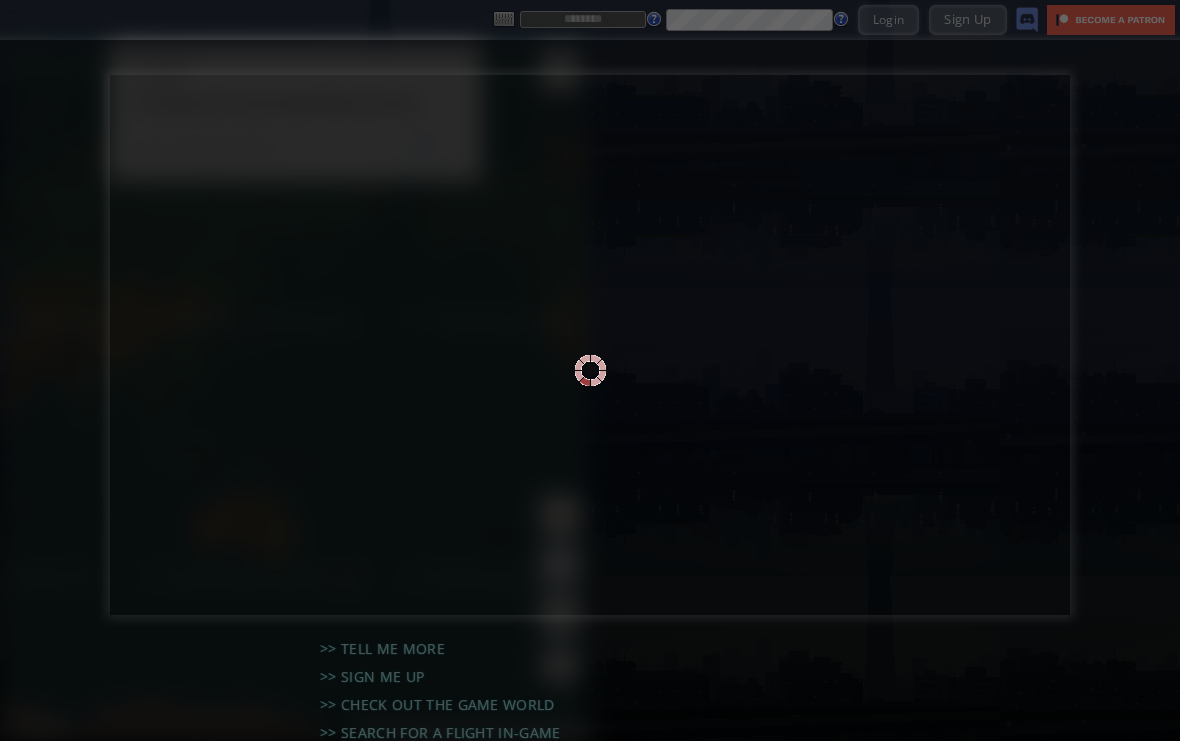 scroll, scrollTop: 0, scrollLeft: 0, axis: both 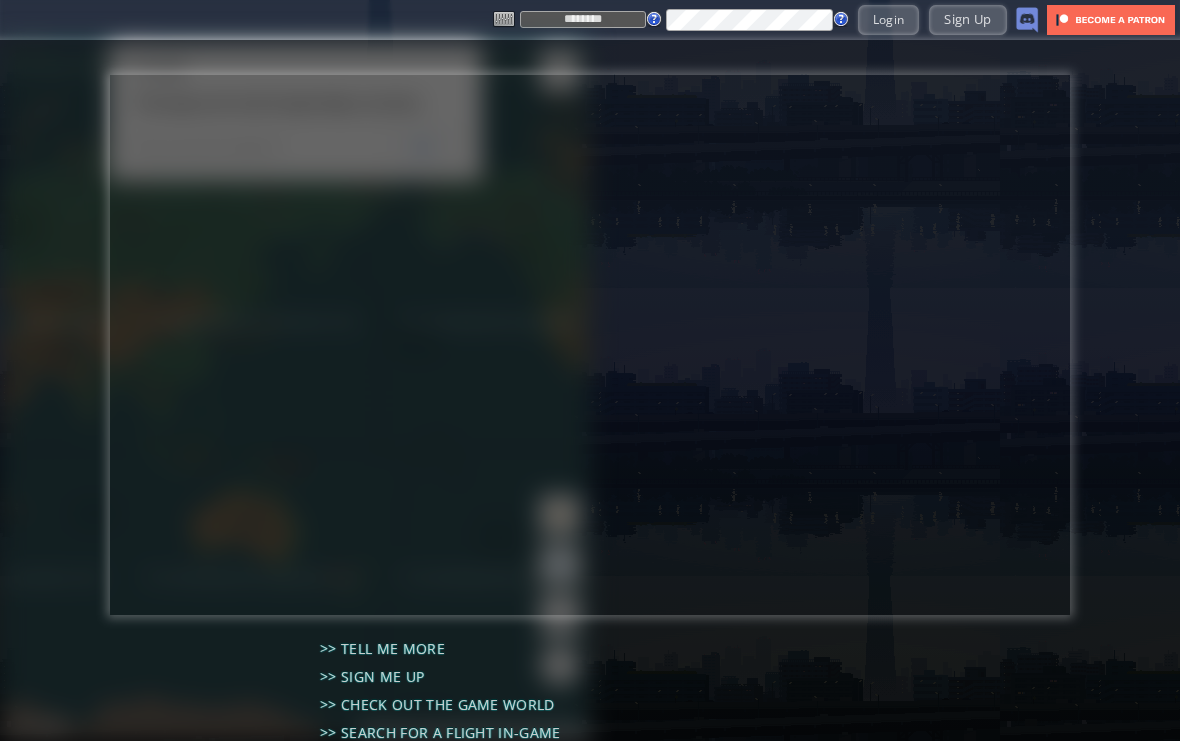 click on "Login" at bounding box center [889, 19] 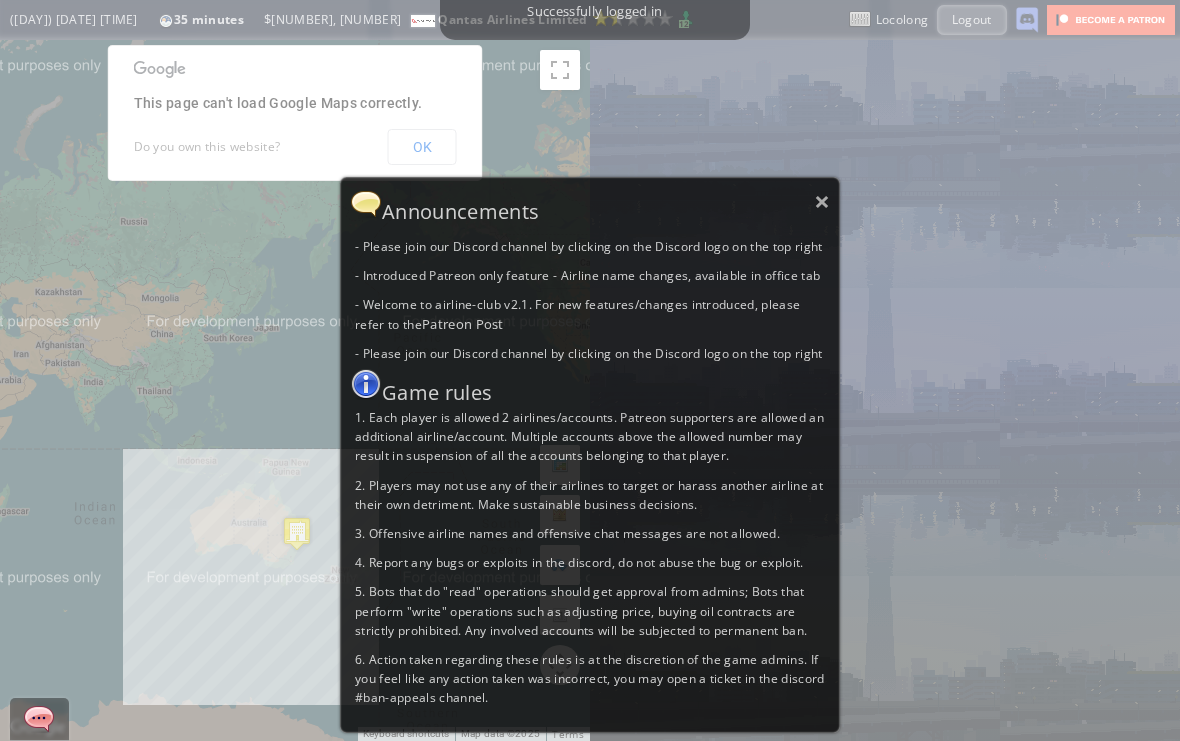 click on "×" at bounding box center (822, 201) 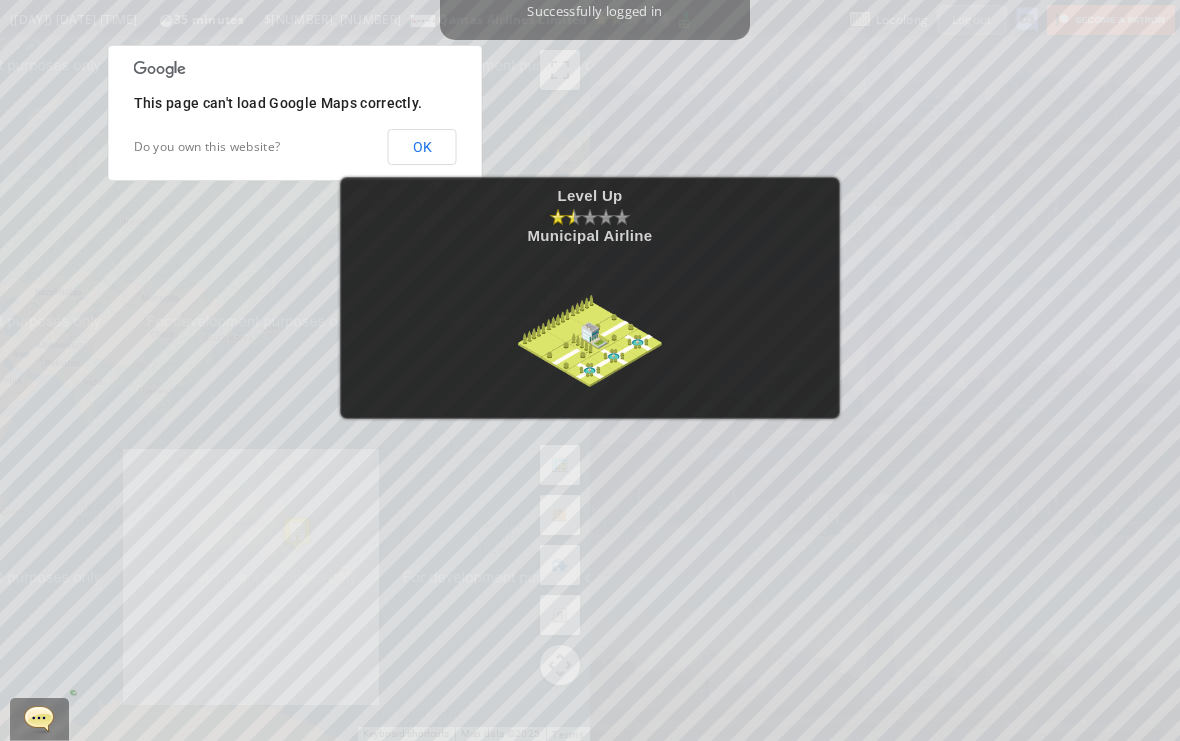 click at bounding box center [590, 324] 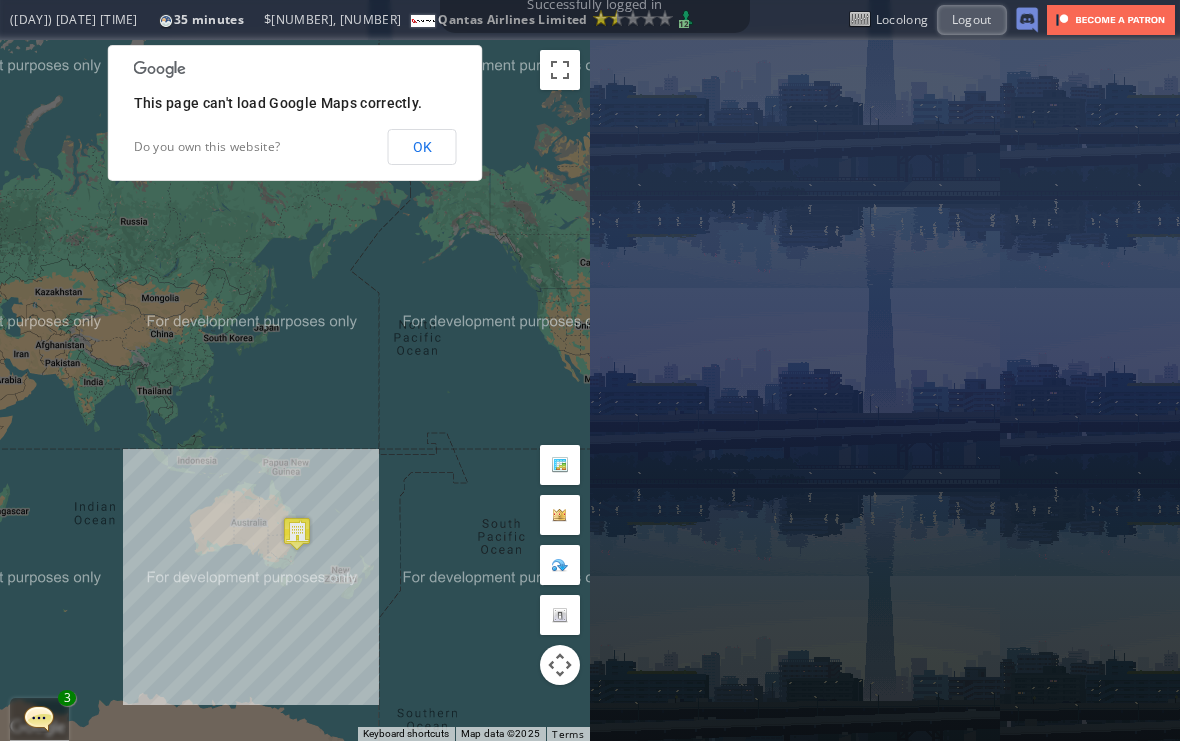 click on "OK" at bounding box center [422, 147] 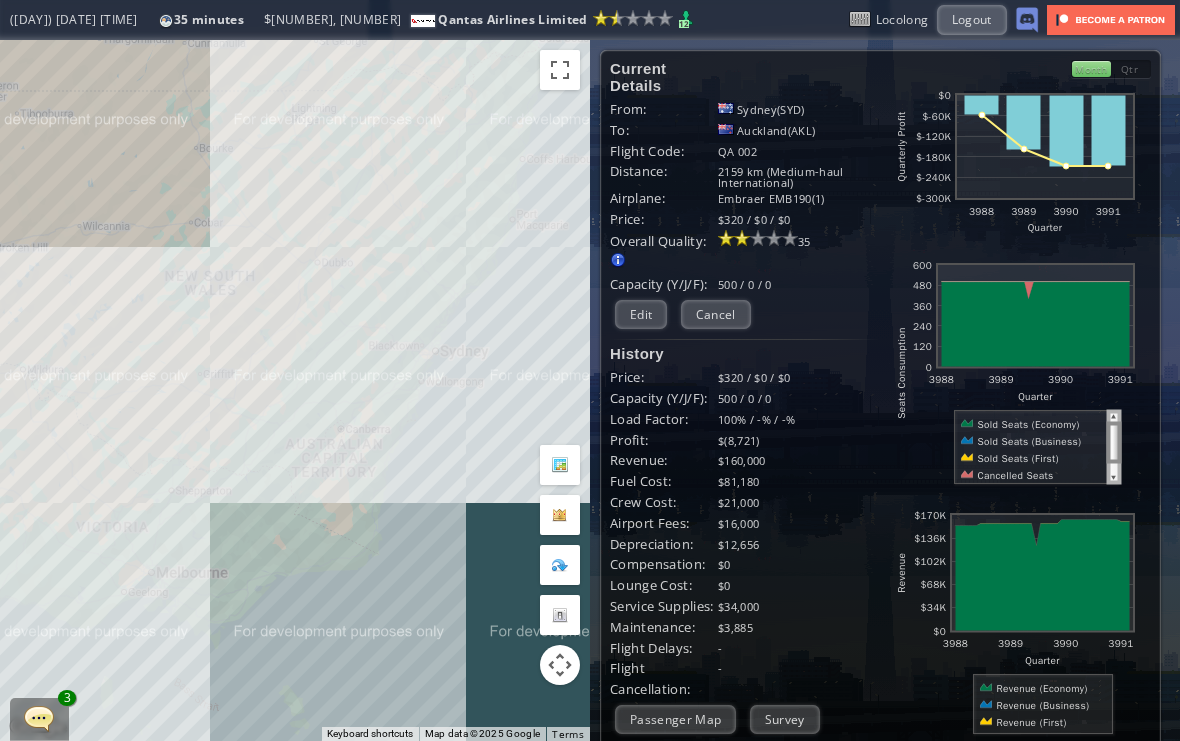 click on "Edit" at bounding box center [641, 314] 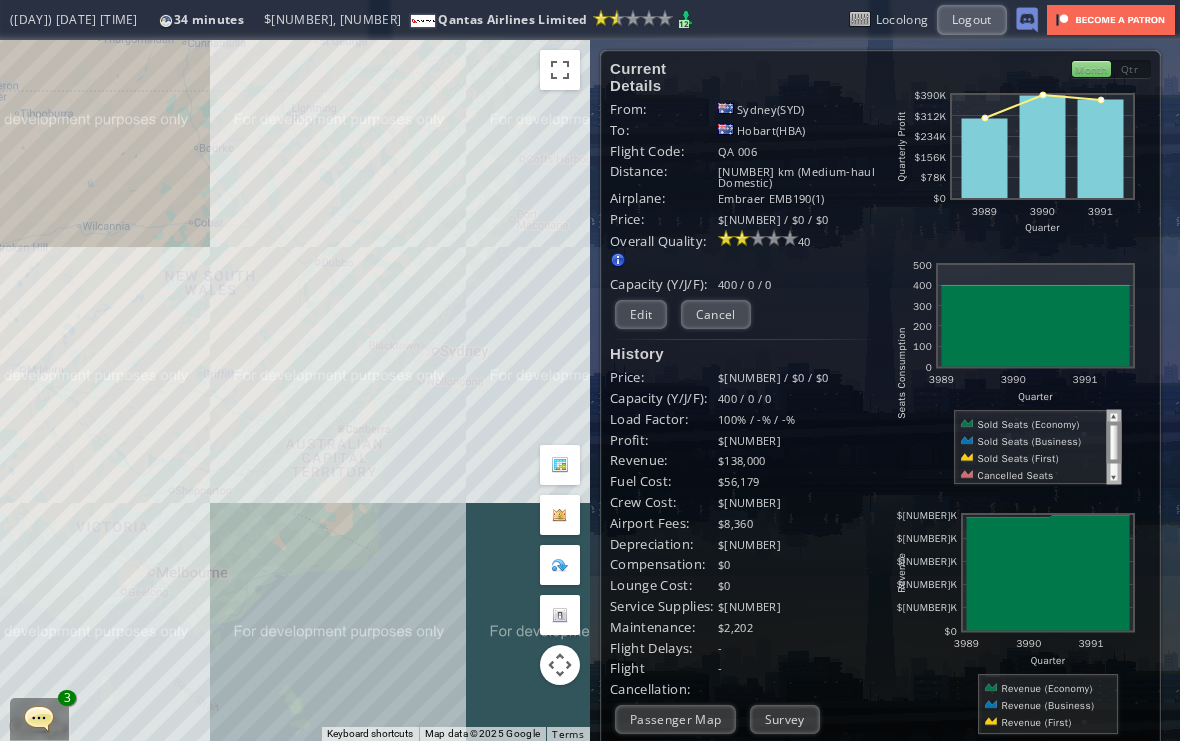 click on "Edit" at bounding box center (641, 314) 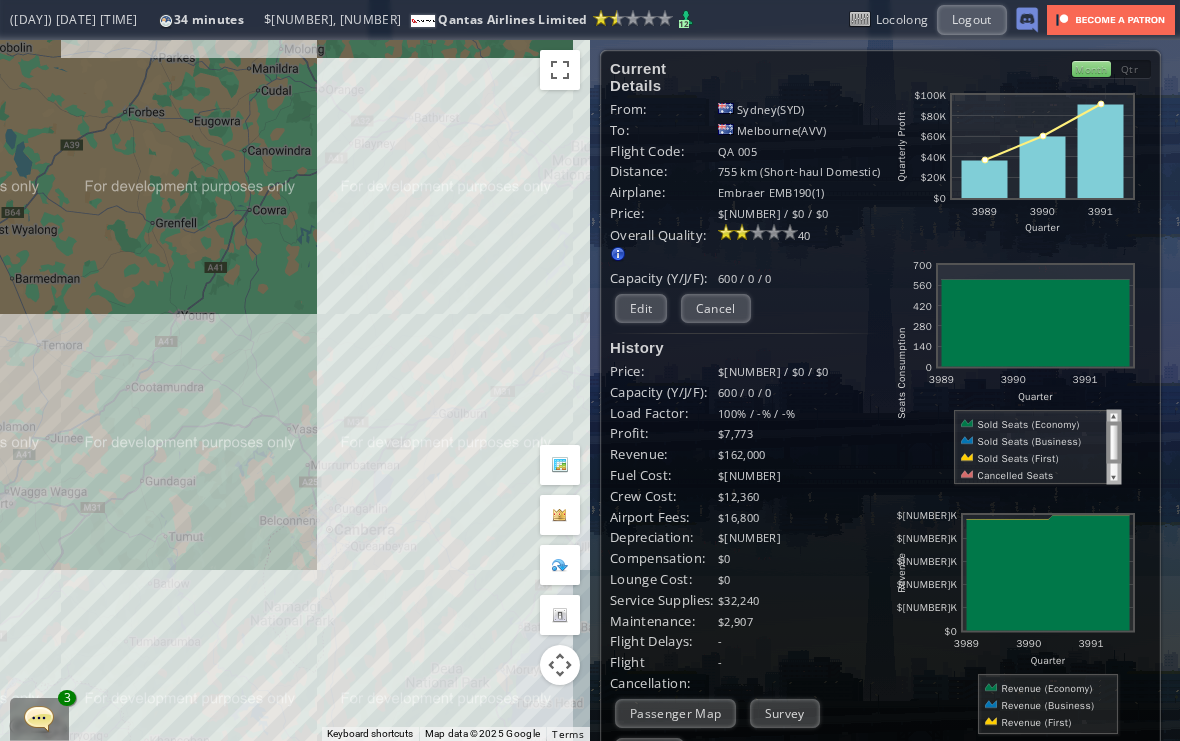click on "Edit" at bounding box center [641, 308] 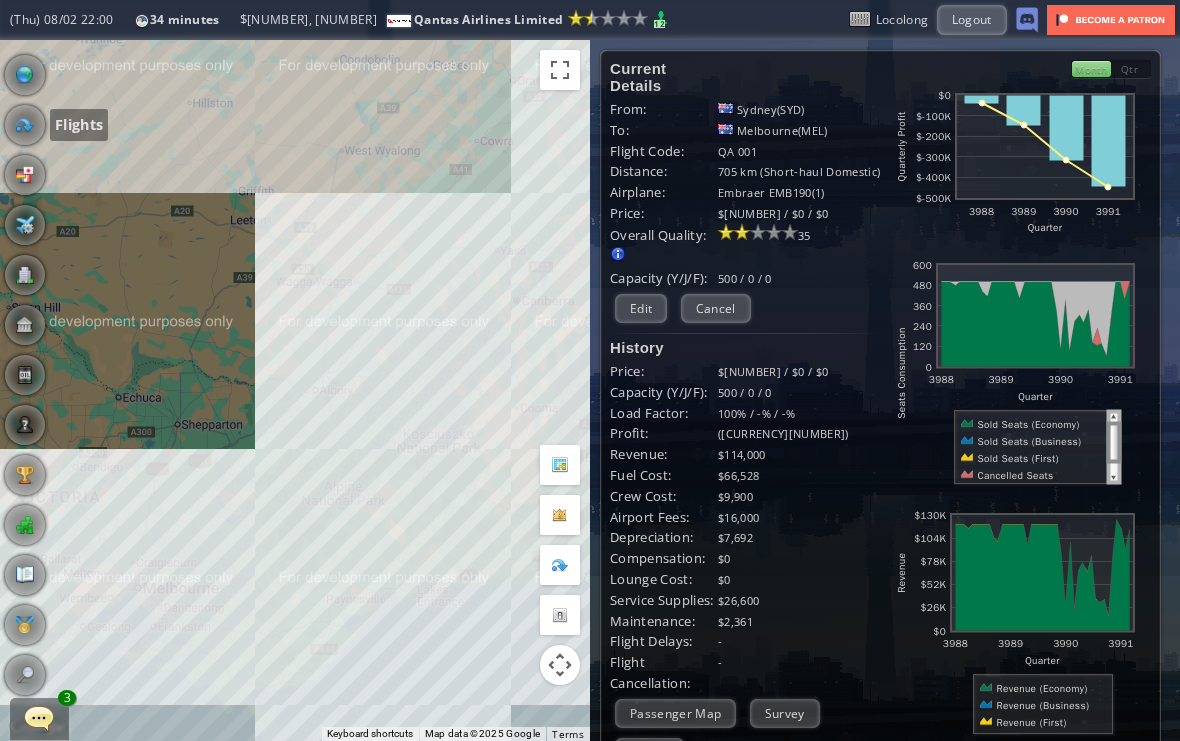 click at bounding box center [25, 125] 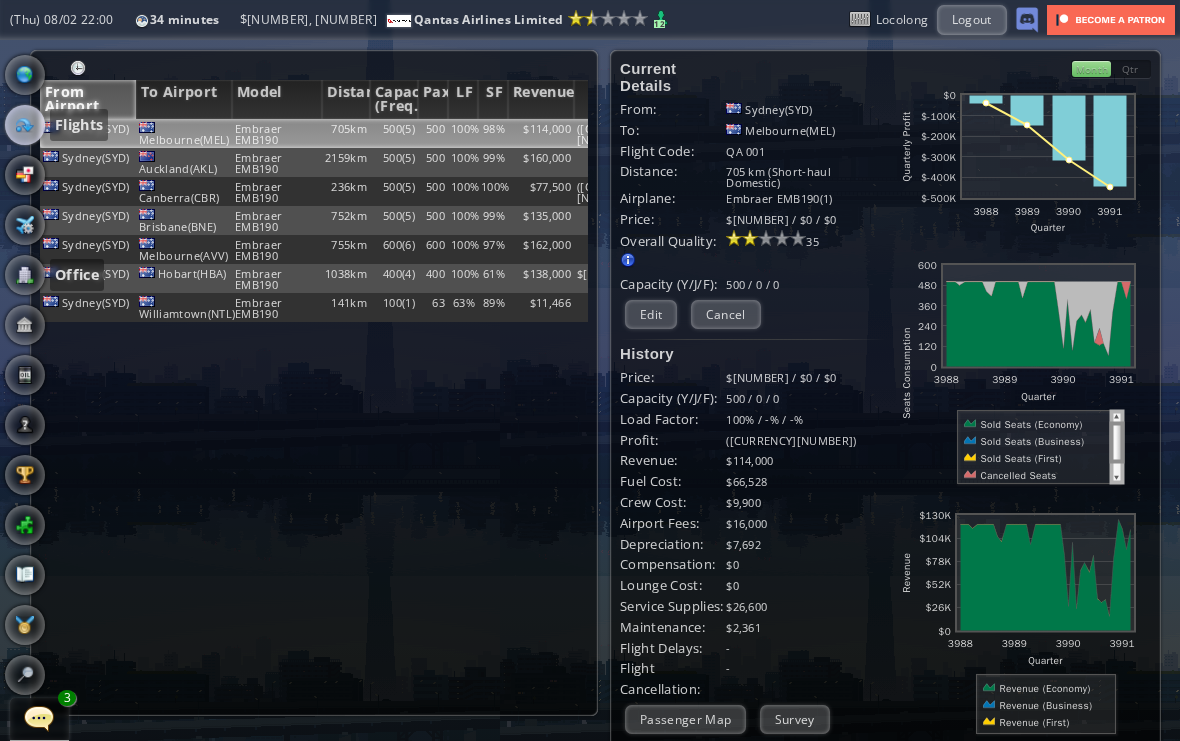 click at bounding box center (25, 275) 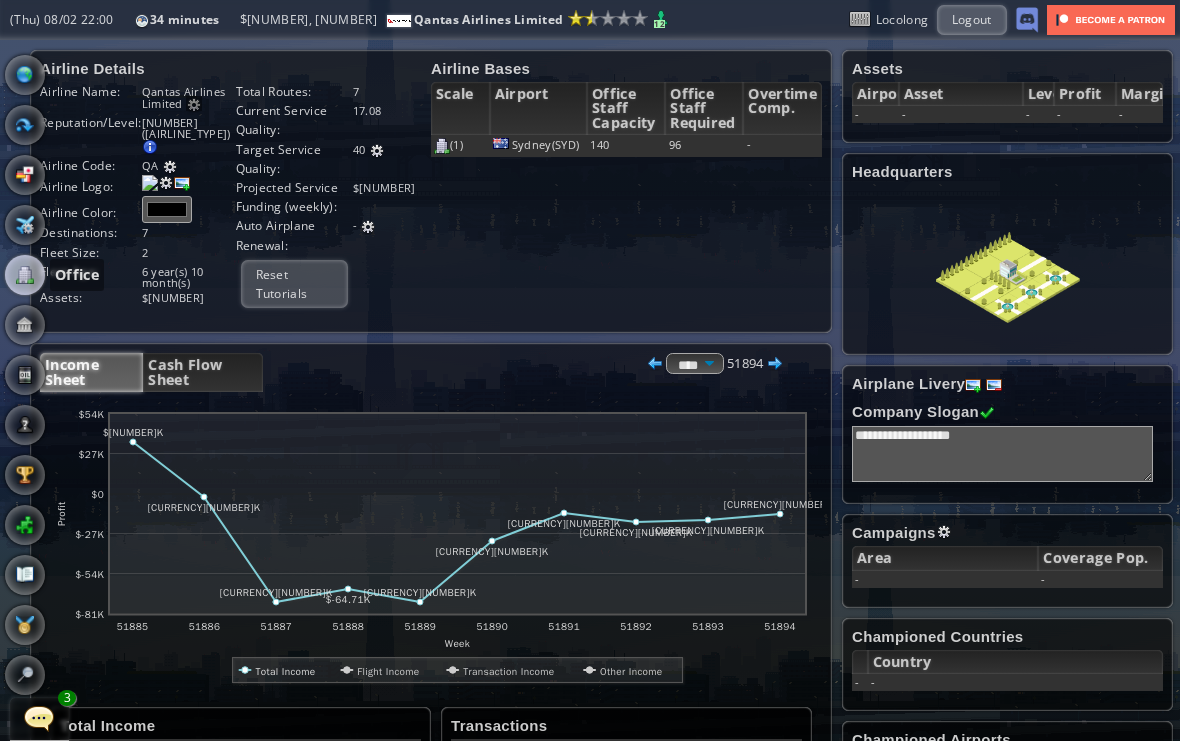 scroll, scrollTop: 0, scrollLeft: 0, axis: both 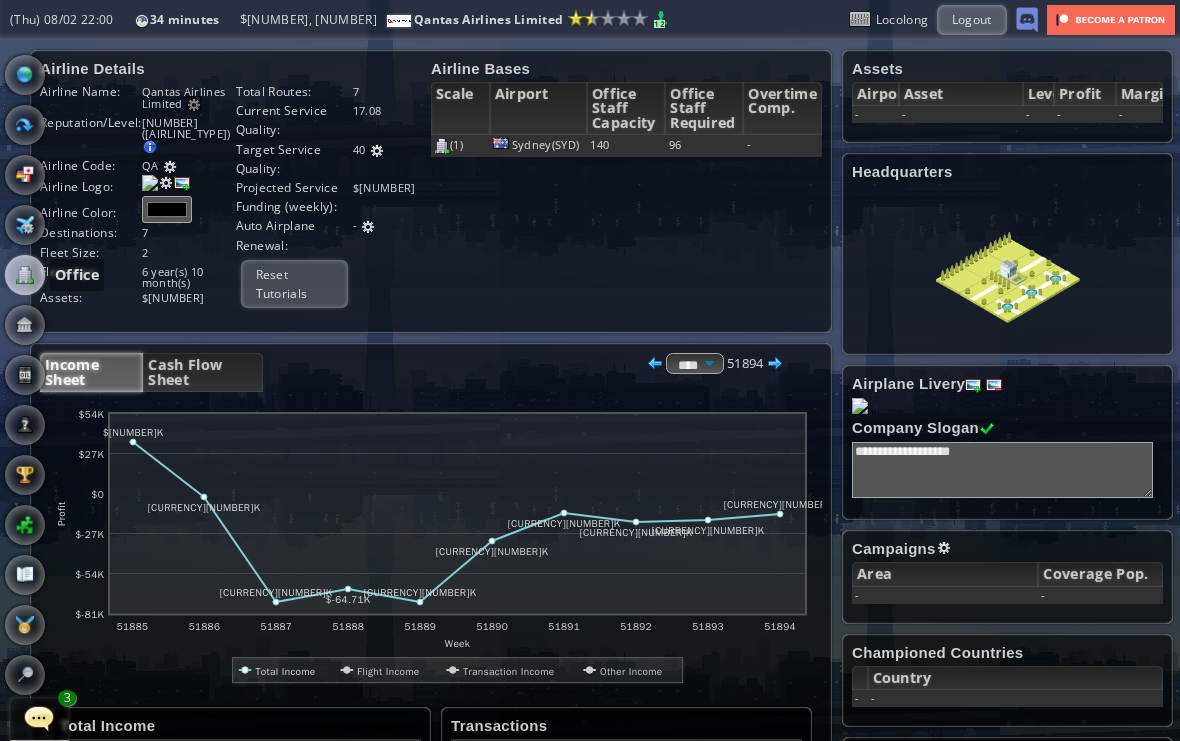 click at bounding box center [25, 125] 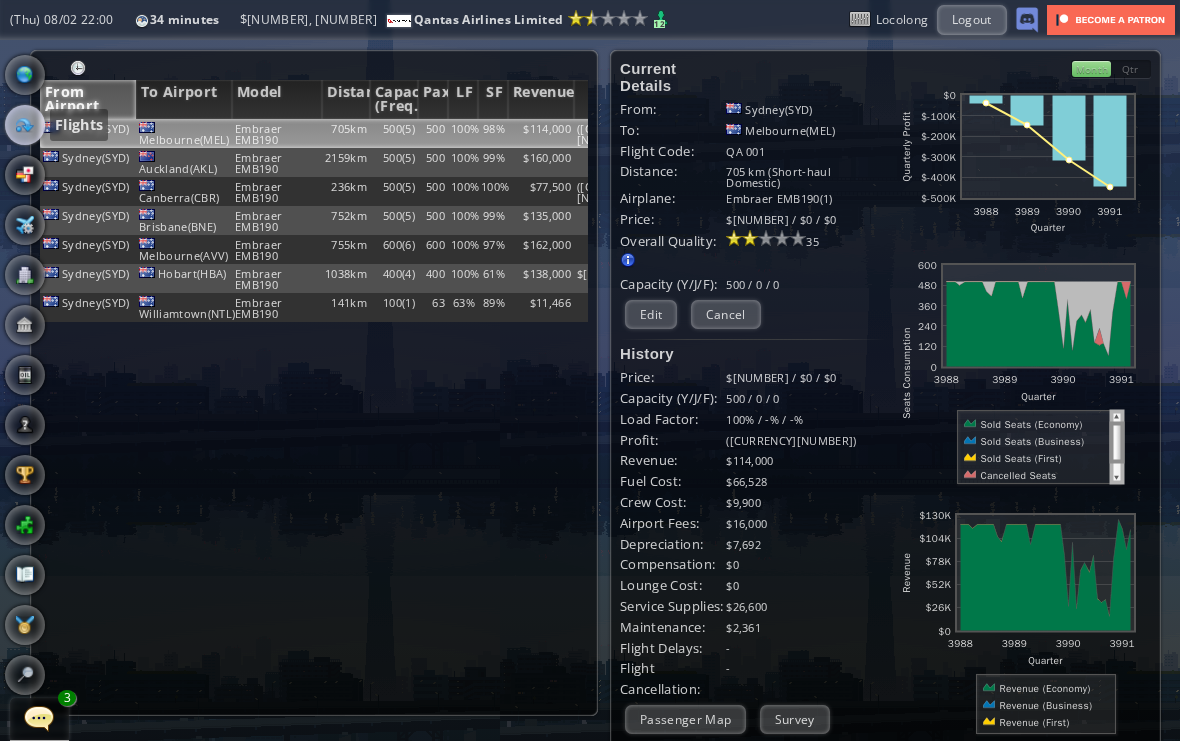 scroll, scrollTop: 13, scrollLeft: 0, axis: vertical 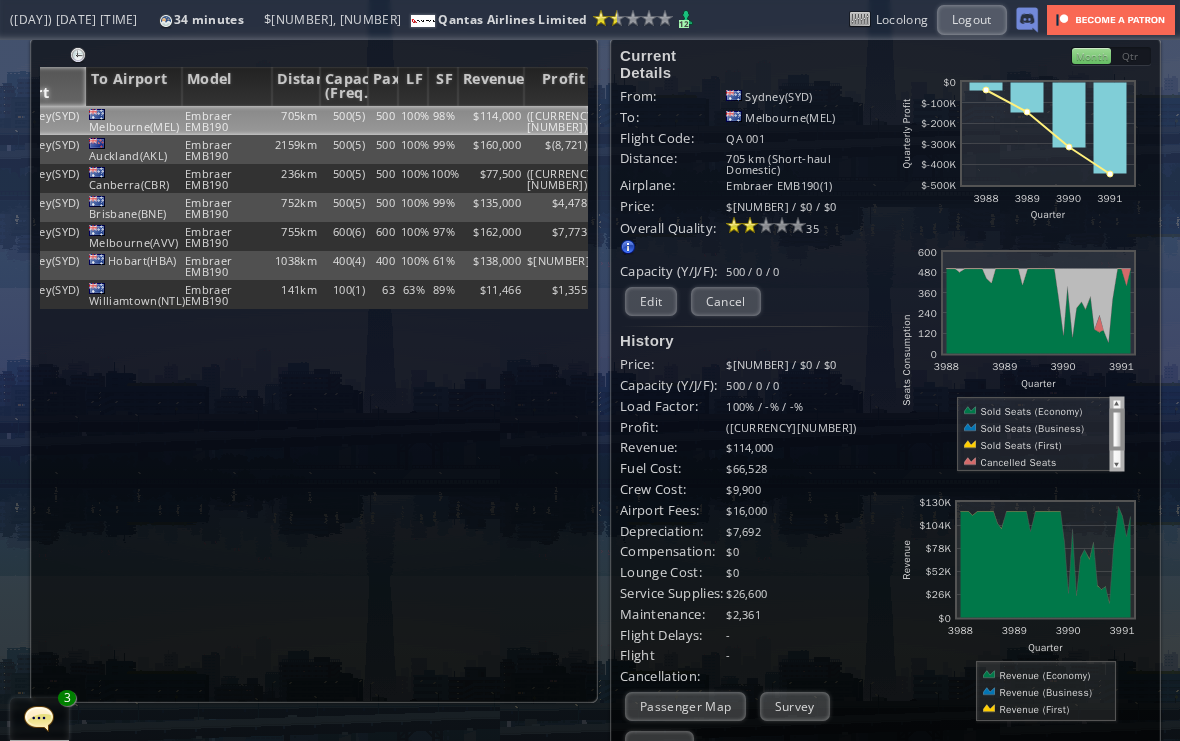 click on "Profit" at bounding box center [557, 86] 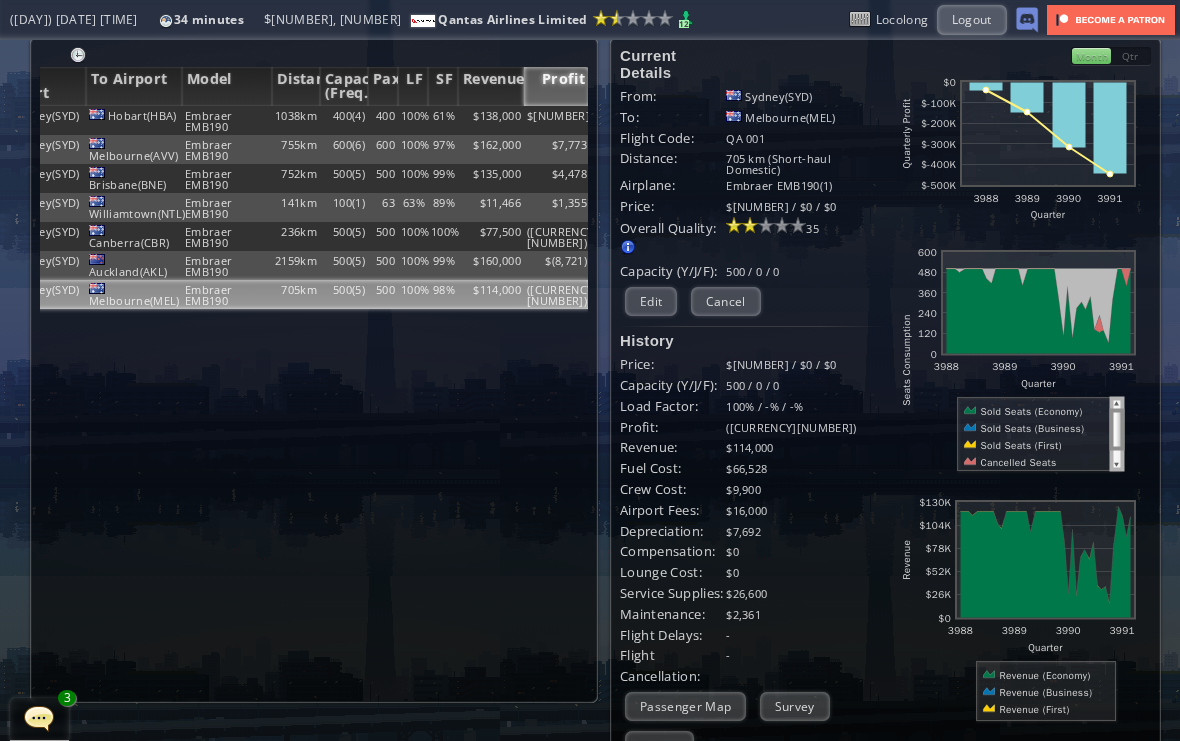 click on "Edit" at bounding box center (651, 301) 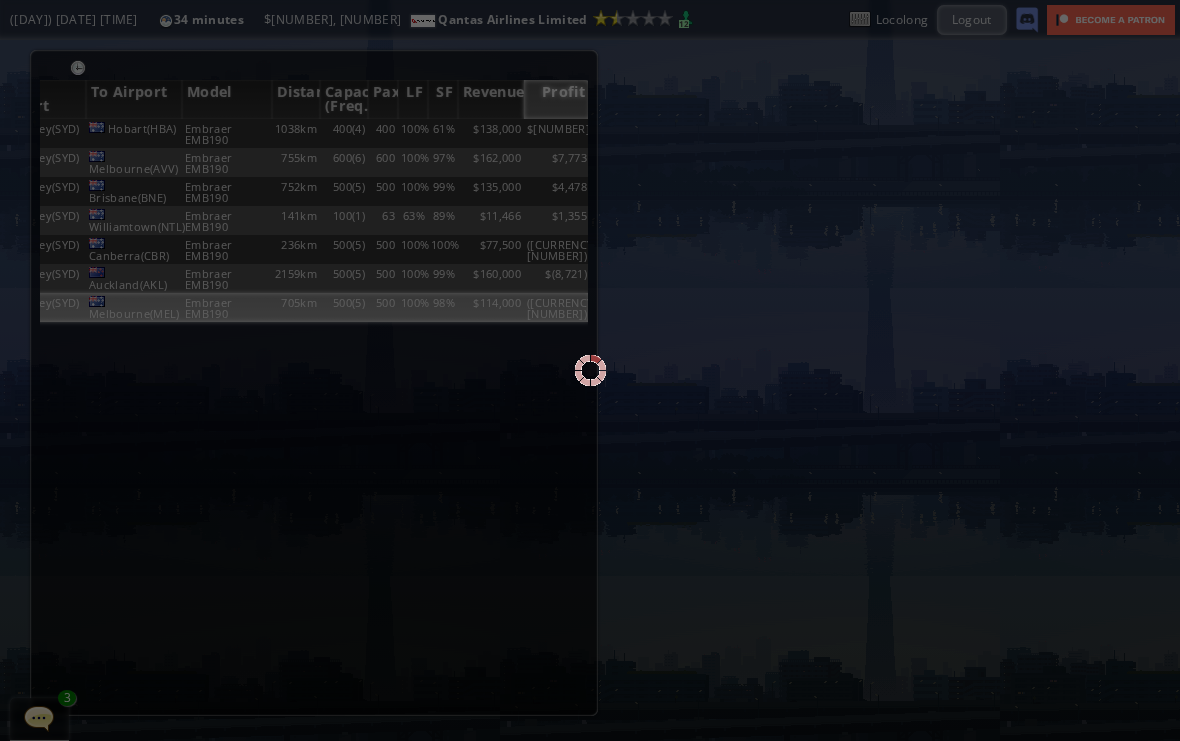 scroll, scrollTop: 0, scrollLeft: 0, axis: both 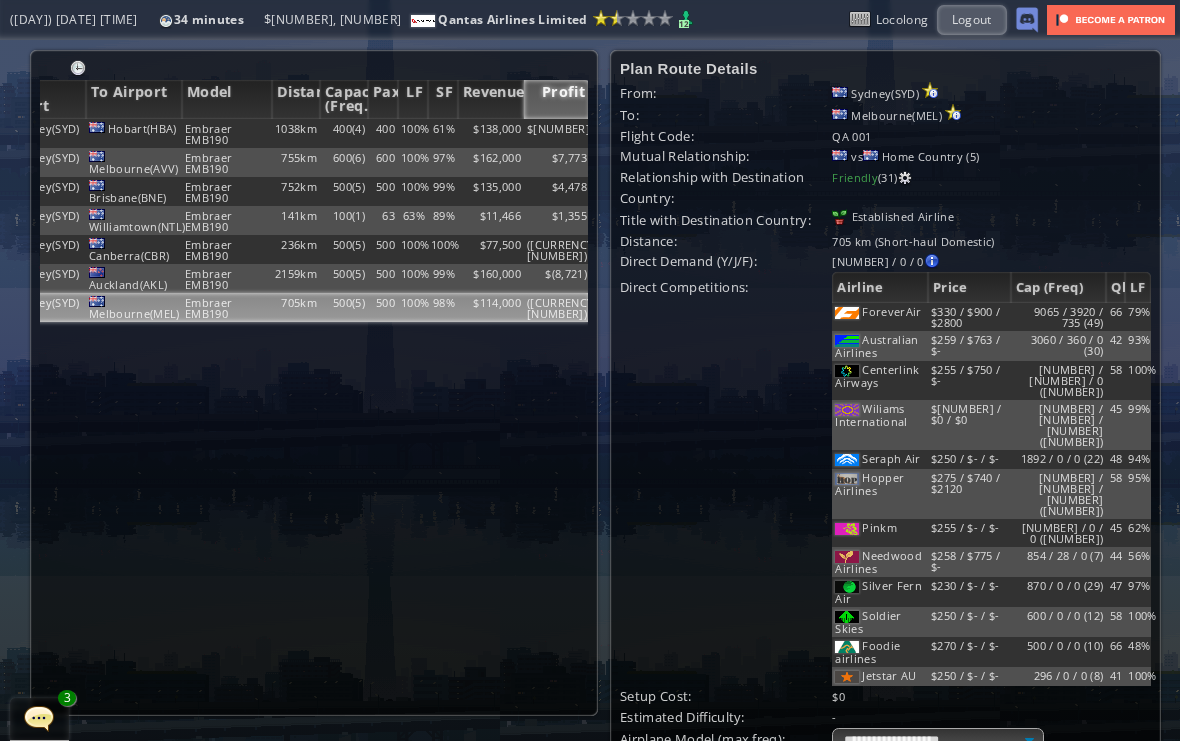 click on "***" at bounding box center [895, 785] 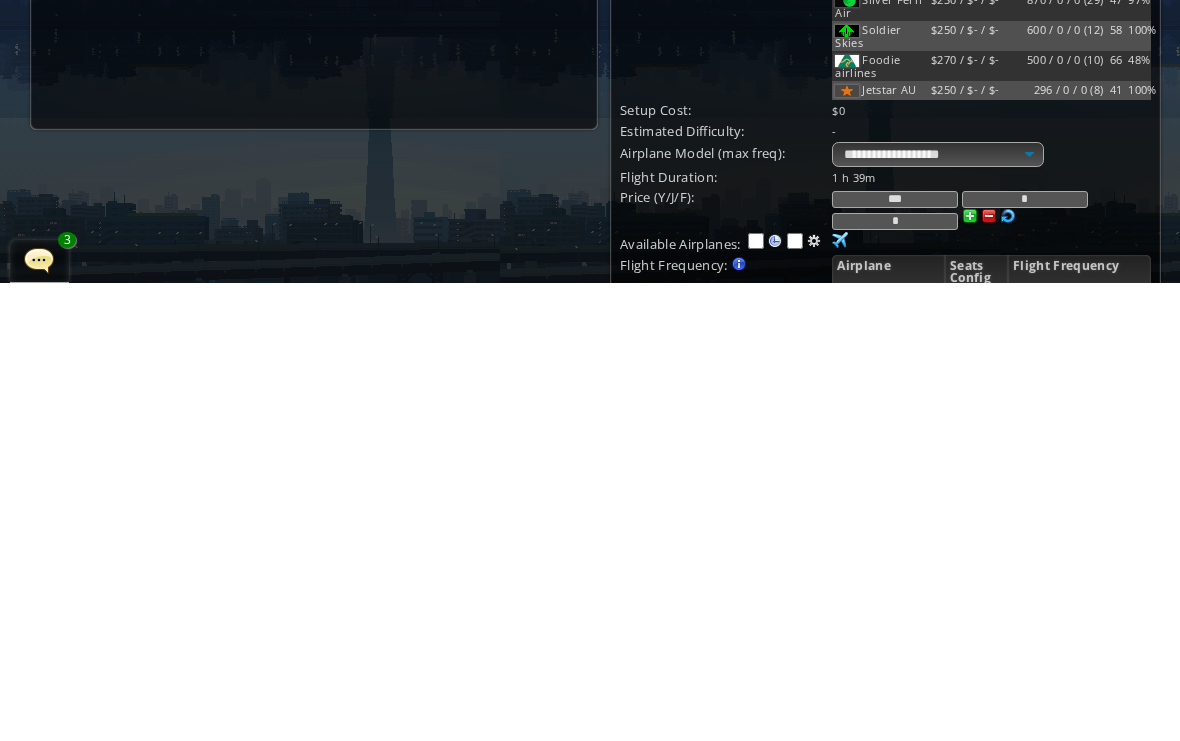 scroll, scrollTop: 136, scrollLeft: -19, axis: both 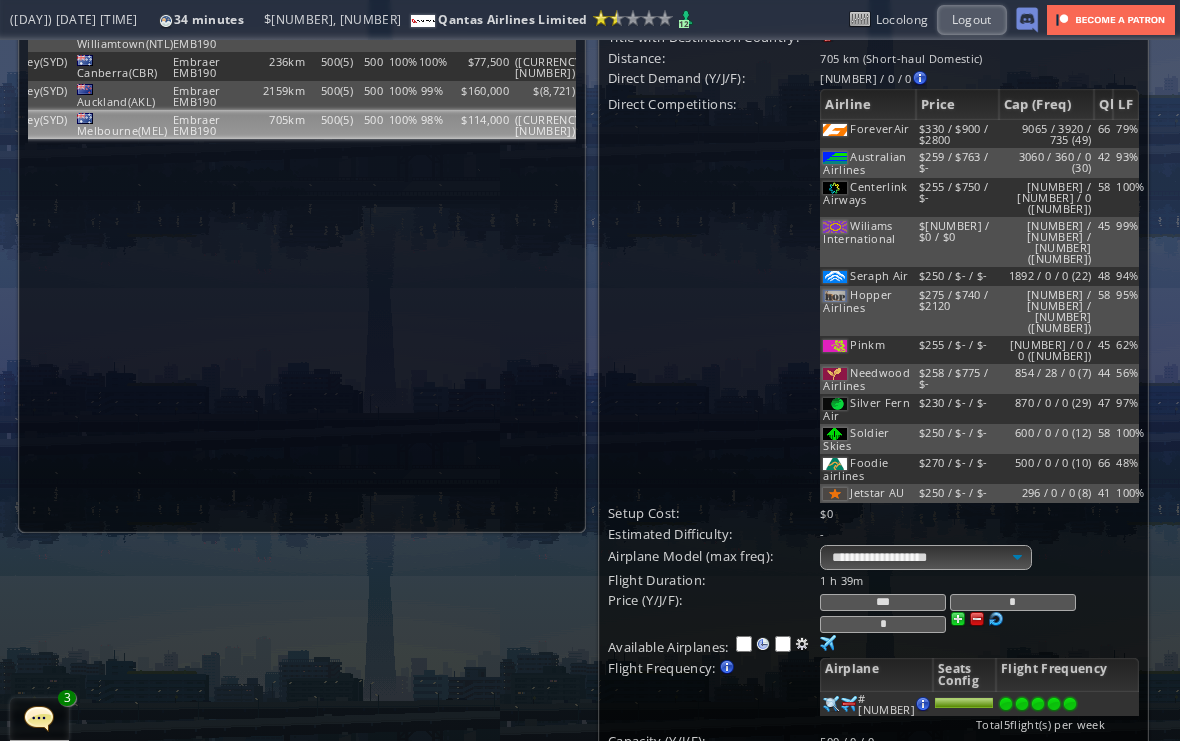 click on "Update" at bounding box center [649, 814] 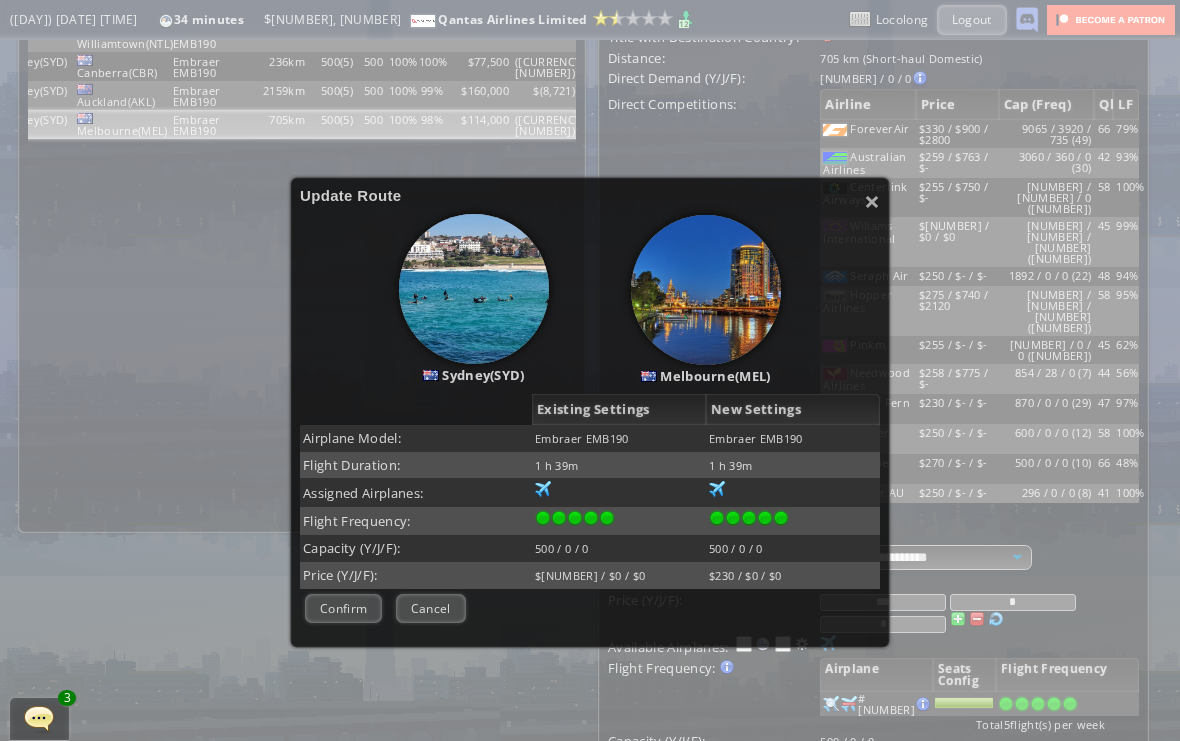 click on "Confirm" at bounding box center (343, 608) 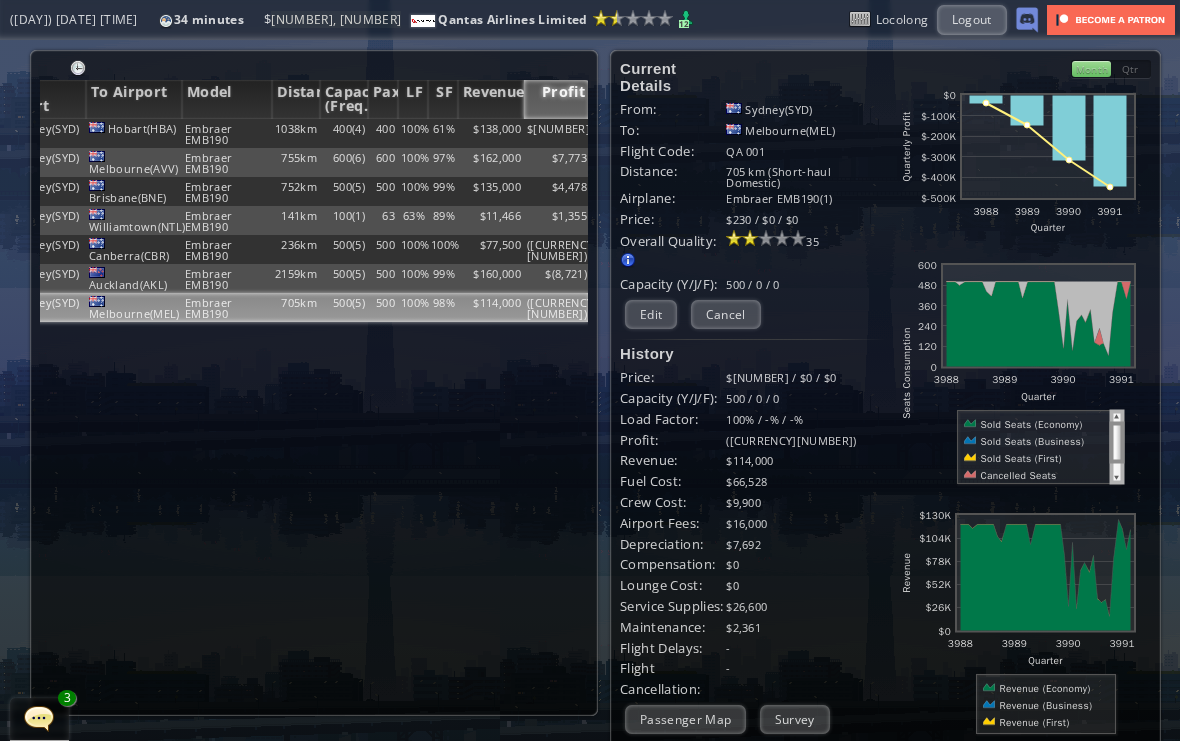 scroll, scrollTop: 0, scrollLeft: 0, axis: both 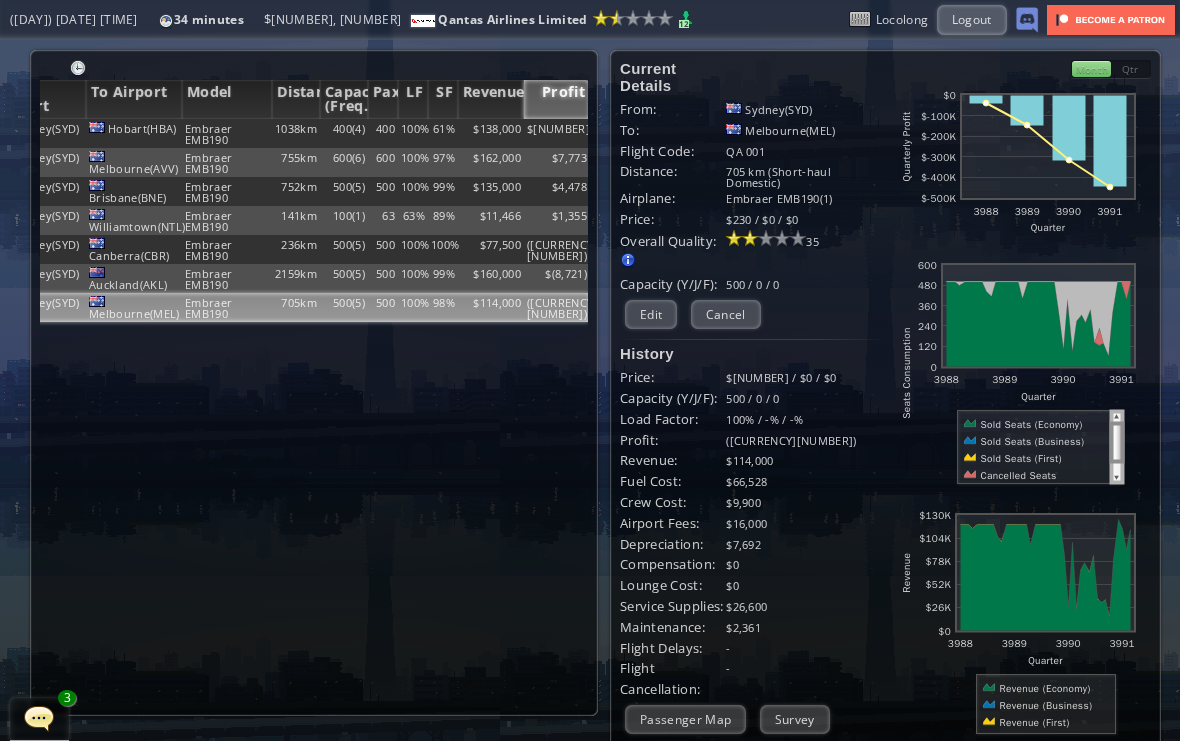click at bounding box center [1, 127] 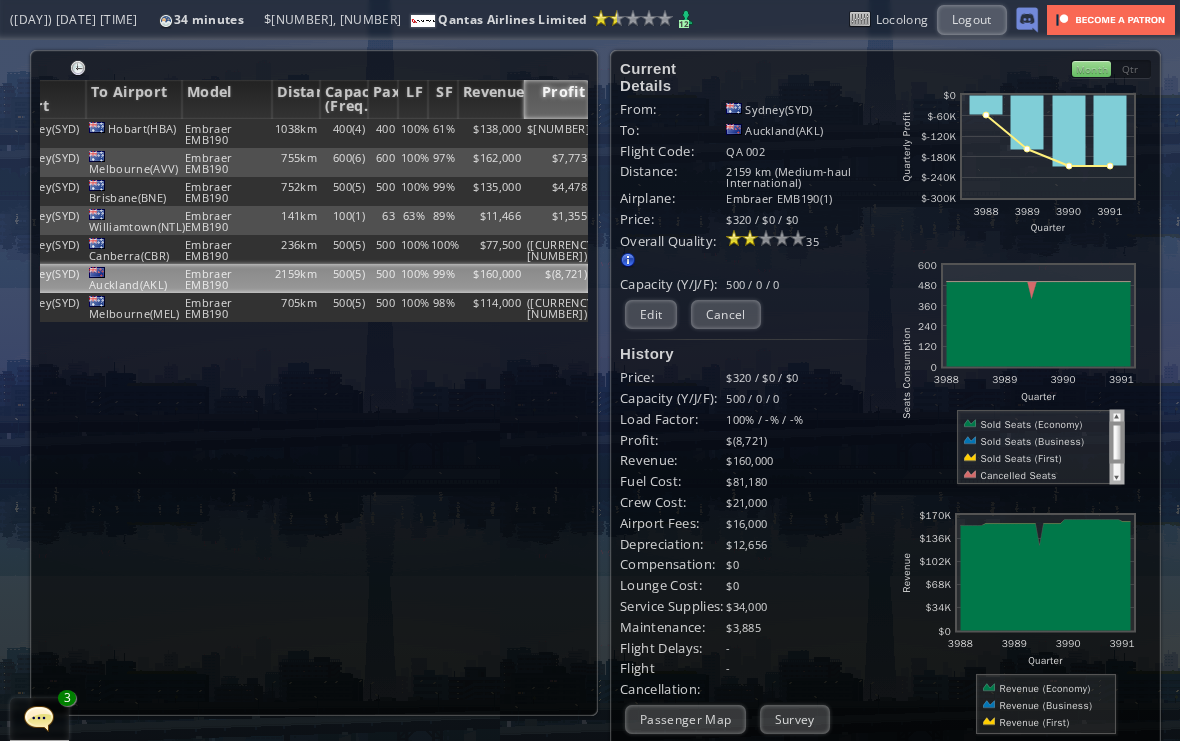 click on "Edit" at bounding box center (651, 314) 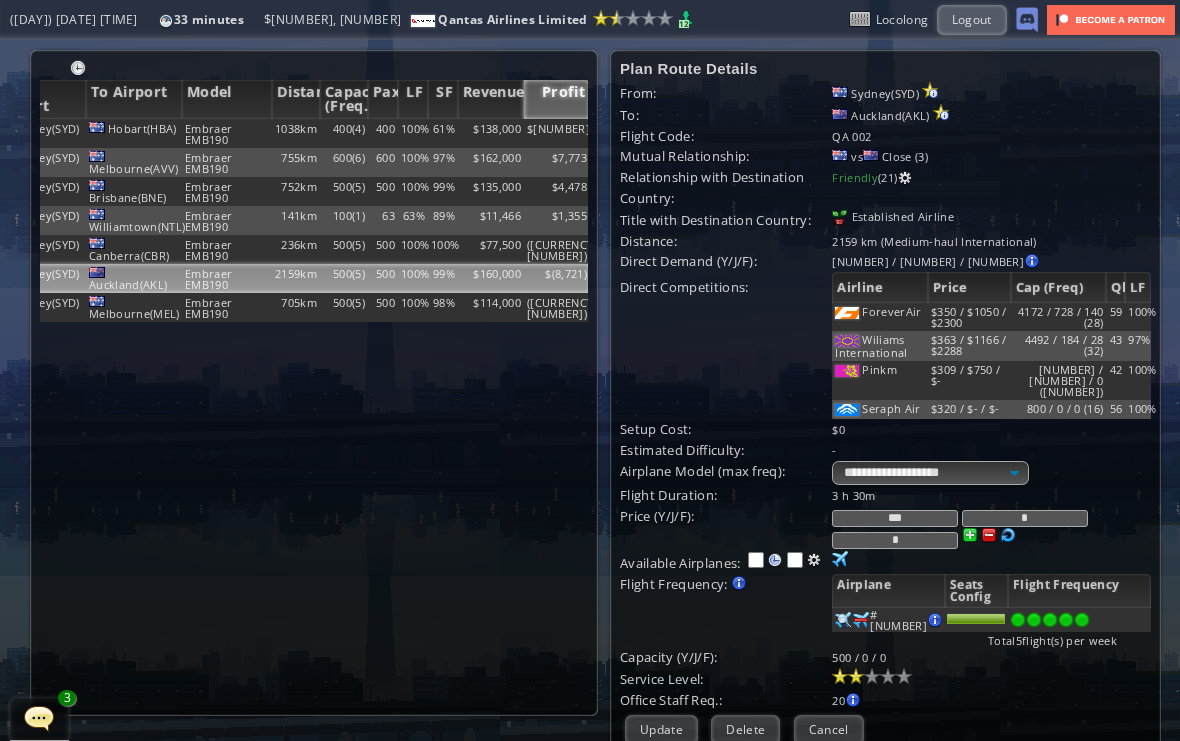 click on "***" at bounding box center [895, 518] 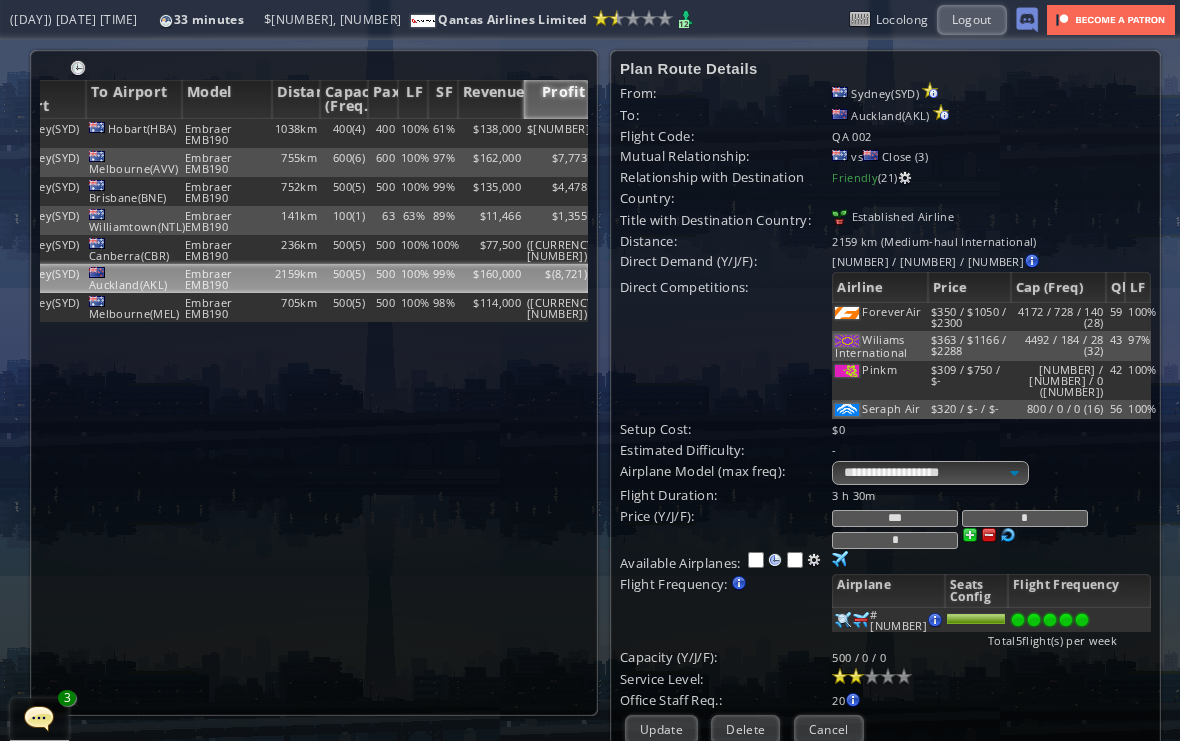 click on "Update" at bounding box center (661, 729) 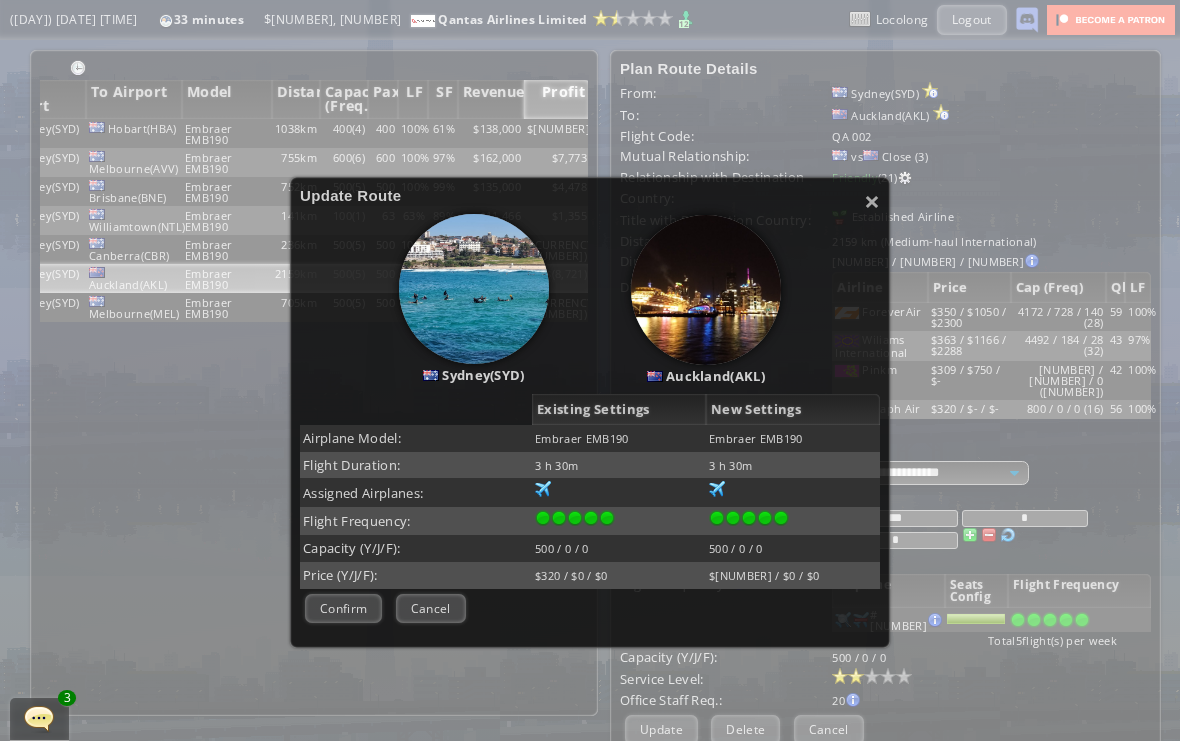 click on "Confirm" at bounding box center (343, 608) 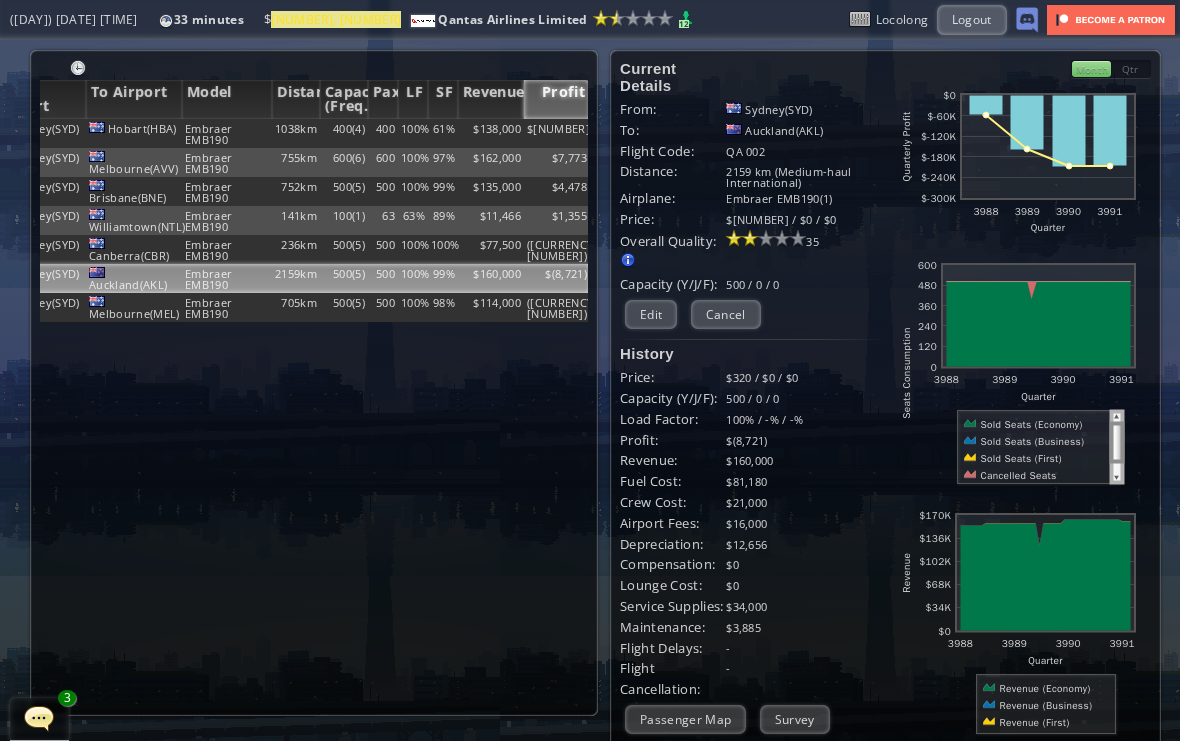 click at bounding box center (1, 127) 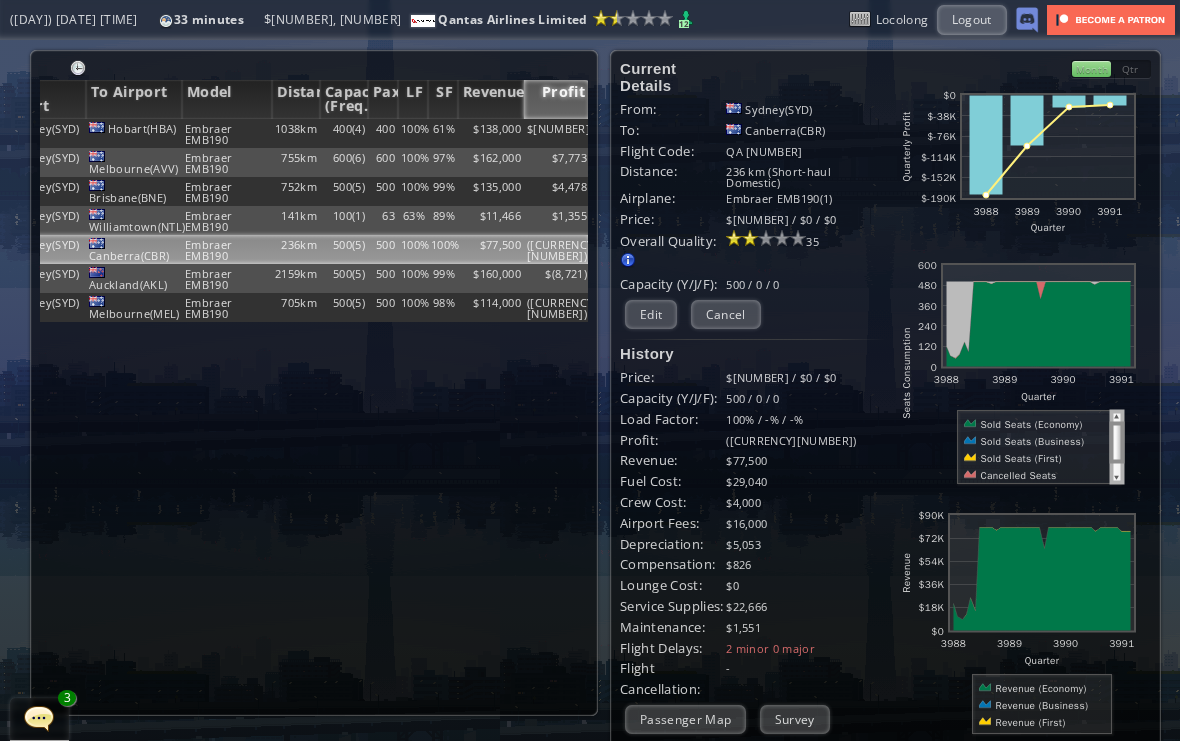 click on "Edit" at bounding box center [651, 314] 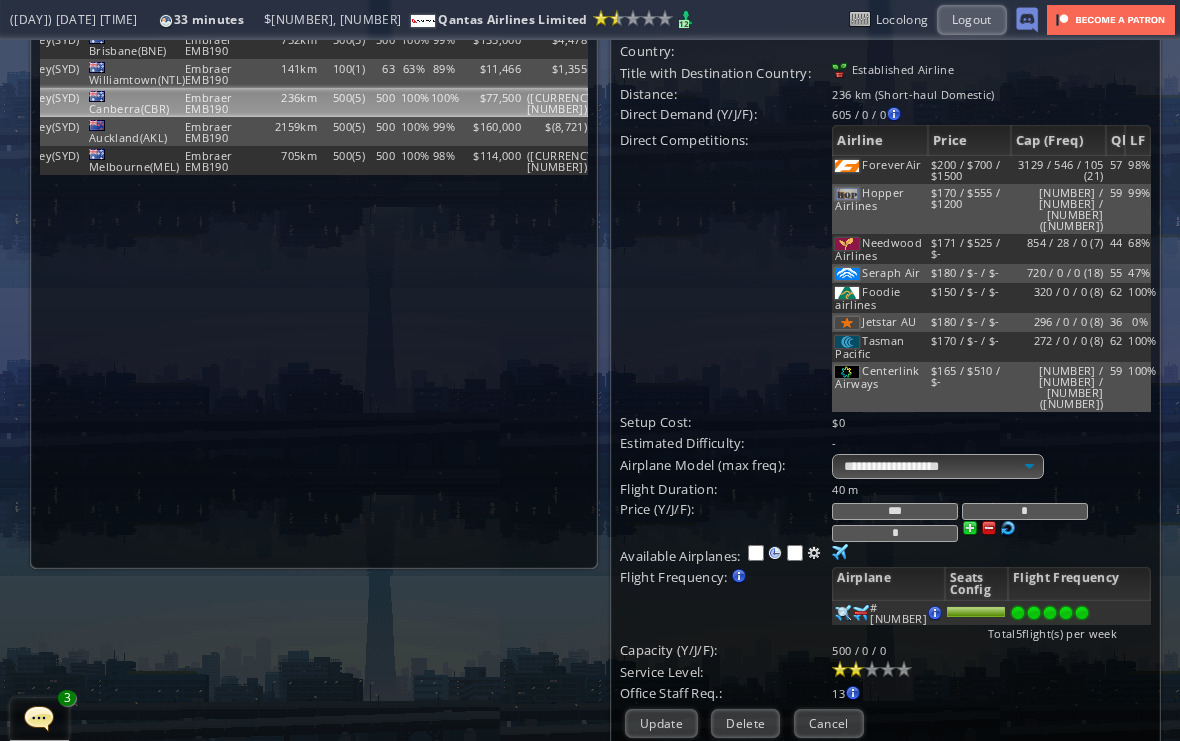 scroll, scrollTop: 147, scrollLeft: 0, axis: vertical 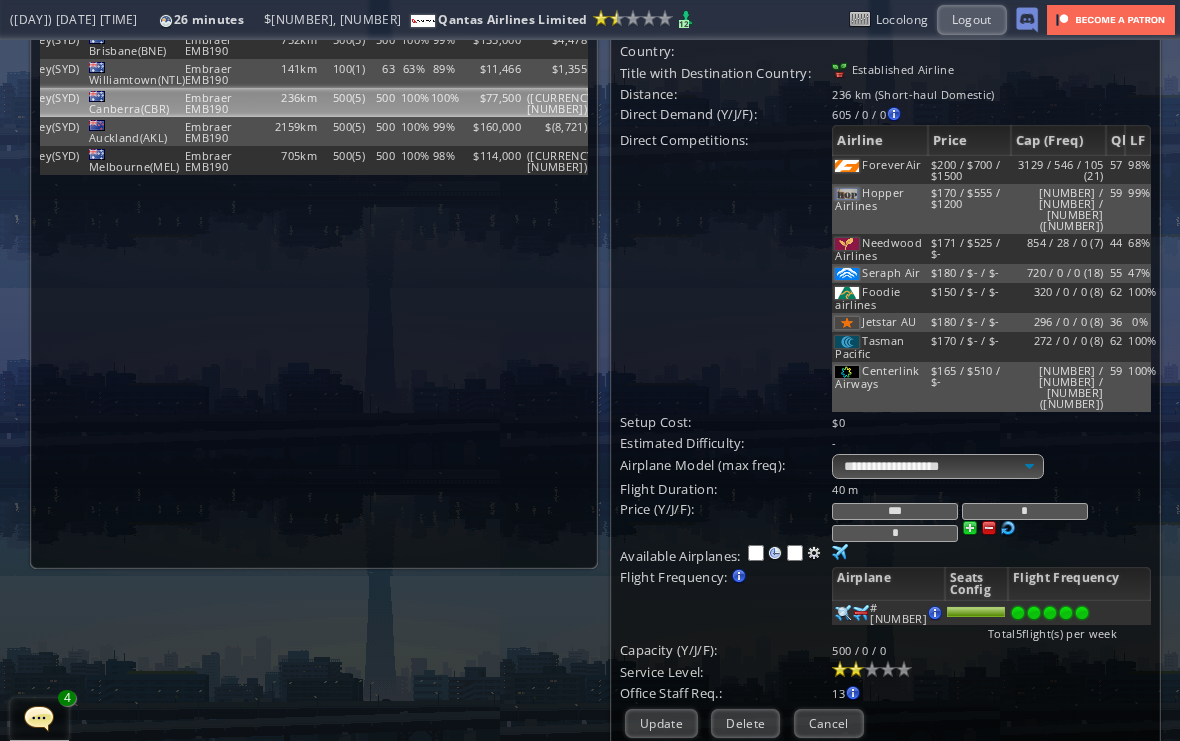 click on "Cancel" at bounding box center (829, 723) 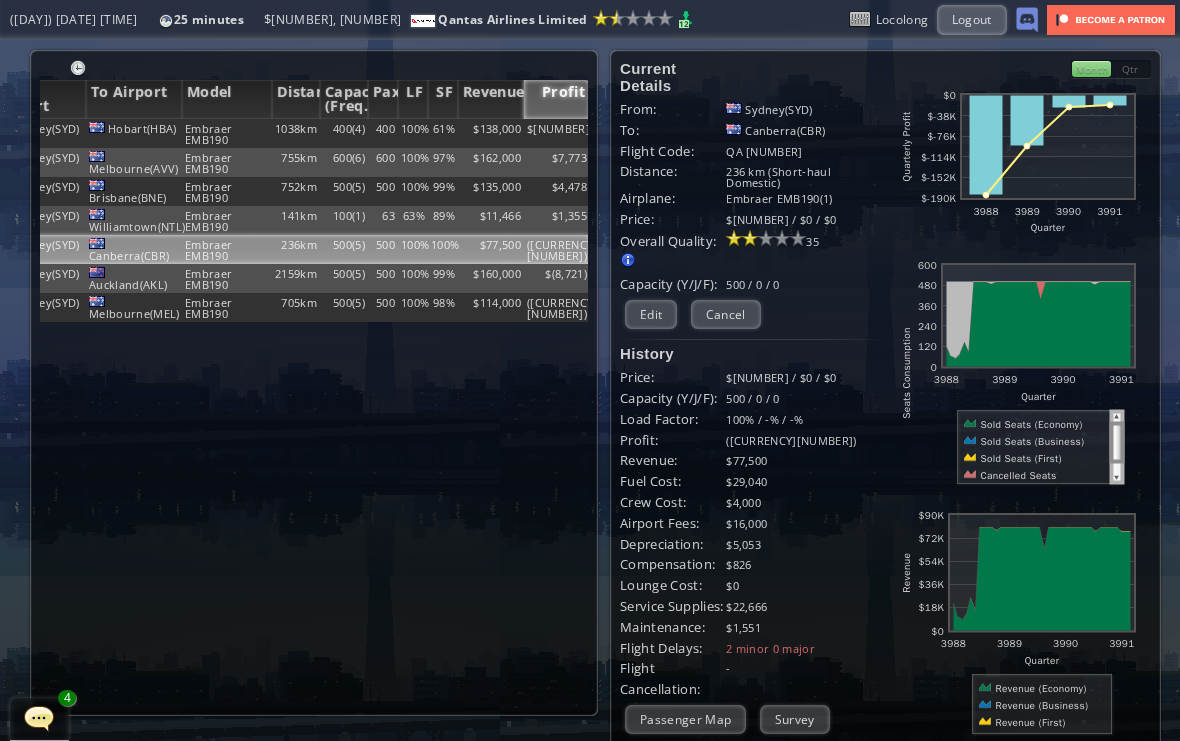 scroll, scrollTop: 0, scrollLeft: 0, axis: both 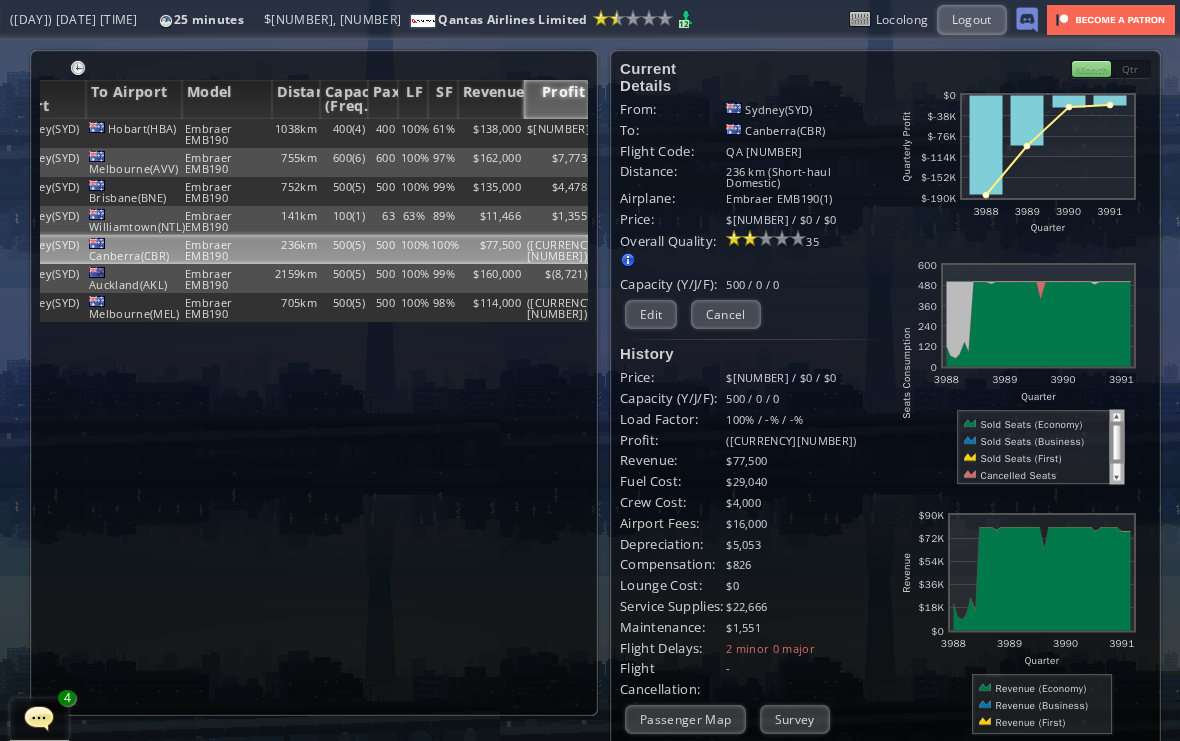 click on "Sydney(SYD)" at bounding box center (38, 133) 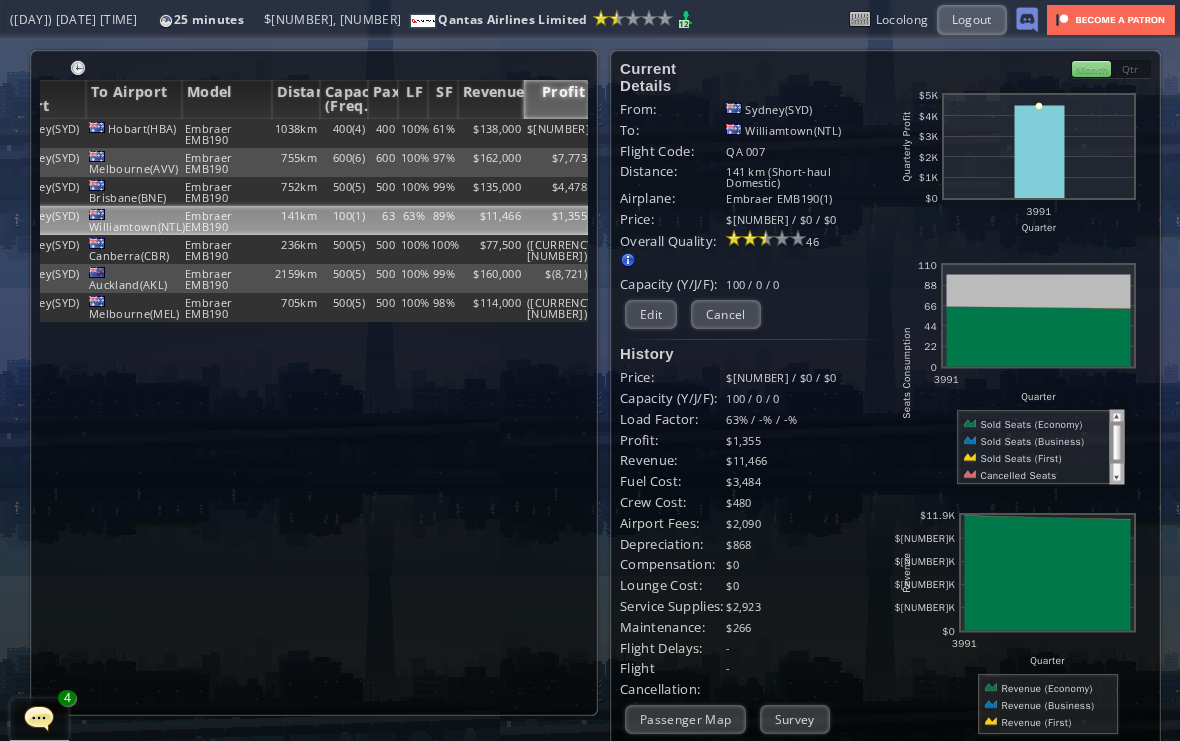 click on "Edit" at bounding box center [651, 314] 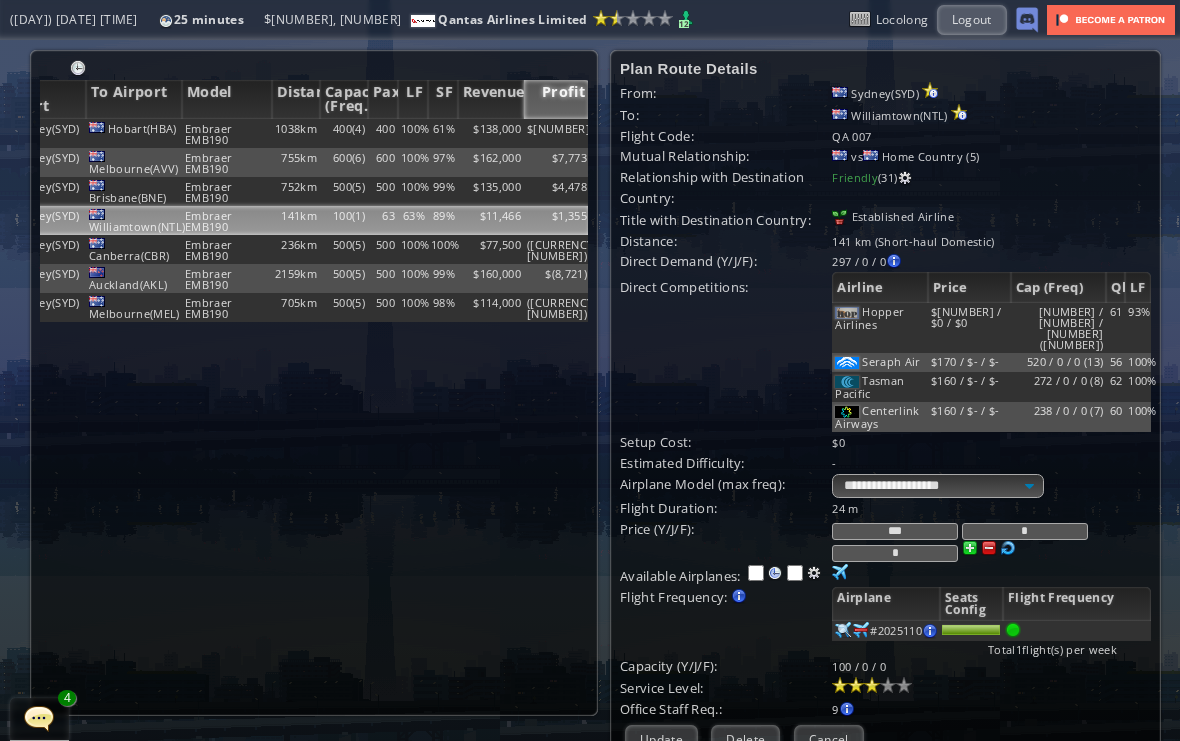 click on "Cancel" at bounding box center [829, 739] 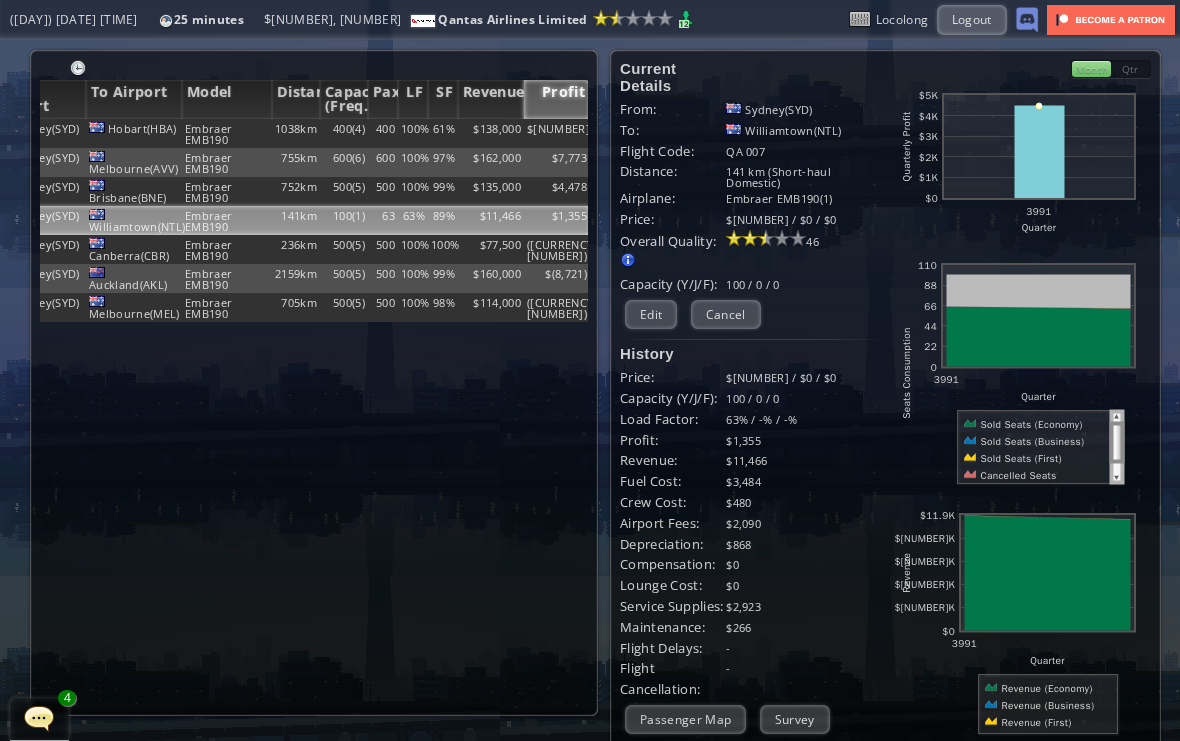 click on "Survey" at bounding box center [795, 719] 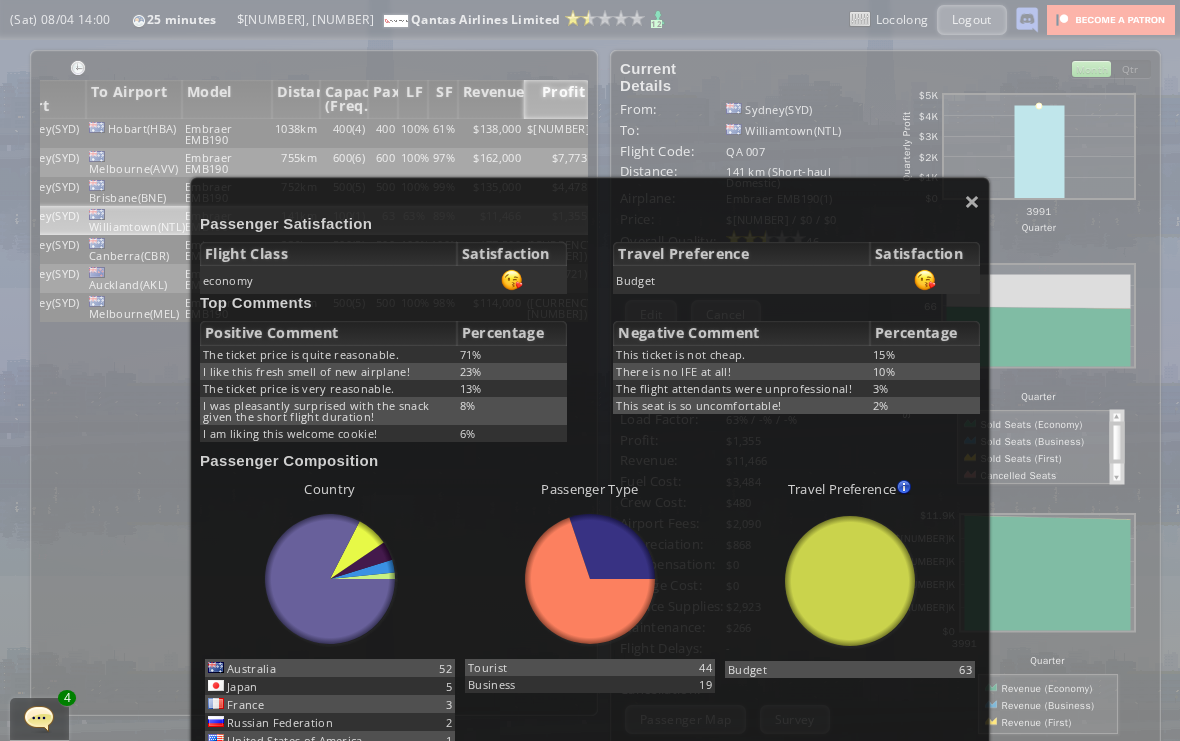 click on "Passenger Satisfaction
Flight Class
Satisfaction
economy
Travel Preference
Satisfaction
Budget
Top Comments
Positive Comment
Percentage
The ticket price is quite reasonable. [PERCENTAGE]% I like this fresh smell of new airplane! [PERCENTAGE]% The ticket price is very reasonable. [PERCENTAGE]% I was pleasantly surprised with the snack given the short flight duration! [PERCENTAGE]% I am liking this welcome cookie! [PERCENTAGE]%
Negative Comment
Percentage
This ticket is not cheap. [PERCENTAGE]% There is no IFE at all! [PERCENTAGE]% The flight attendants were unprofessional! [PERCENTAGE]% This seat is so uncomfortable! [PERCENTAGE]%
Passenger Composition
Country
abcdefhiklmnopqrstuvwxyz Loading chart. Please wait. abcdefhiklmnopqrstuvwxyz
Australia [NUMBER] Japan [NUMBER] France [NUMBER] Russian Federation [NUMBER]" at bounding box center (590, 643) 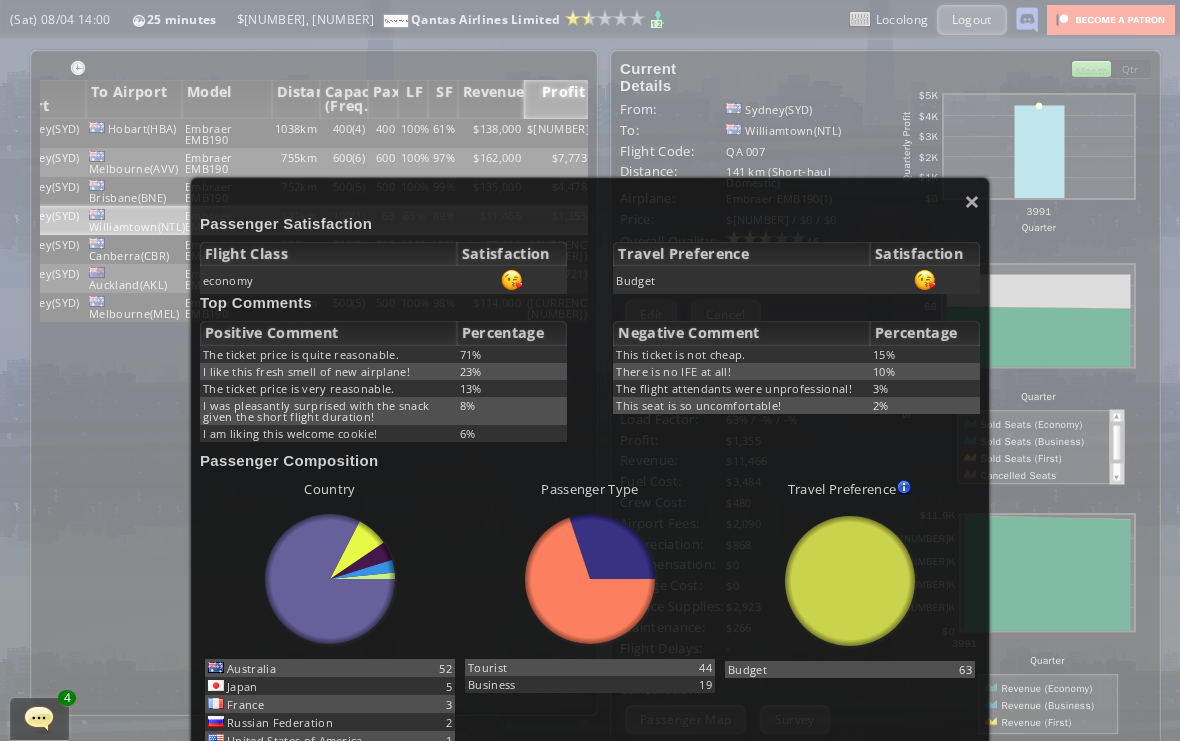 click on "×" at bounding box center [972, 201] 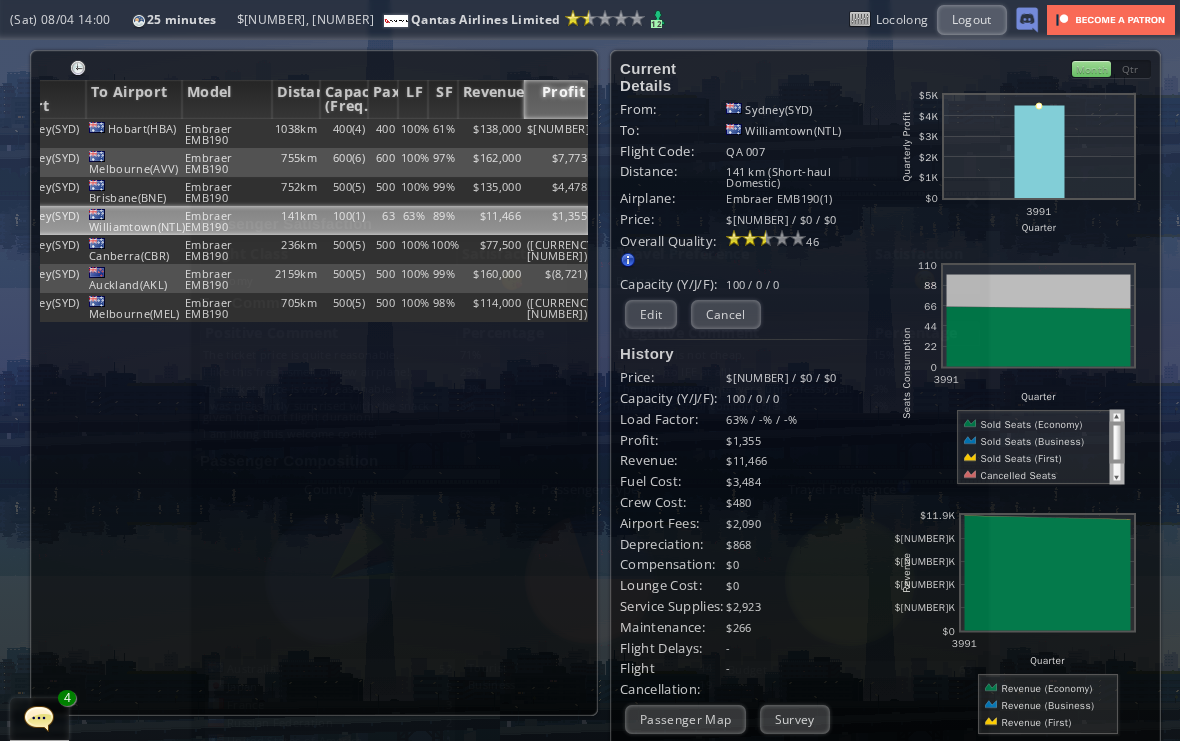 click at bounding box center (1018, 163) 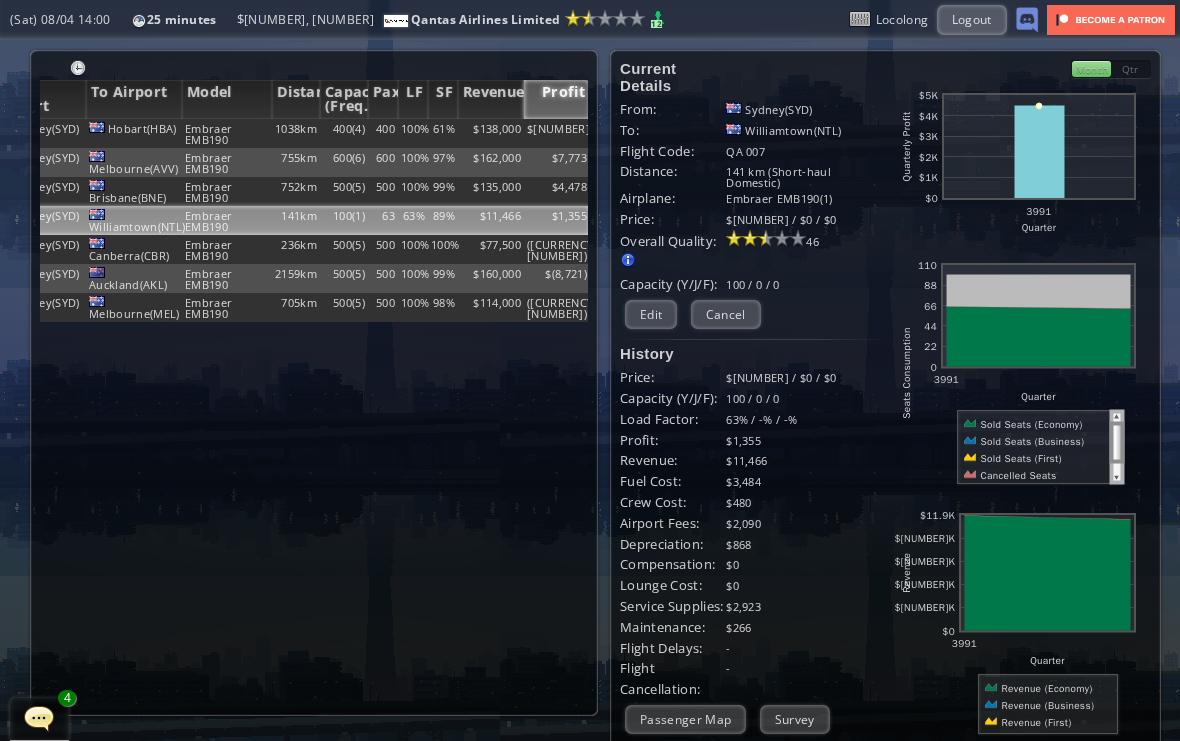 click on "Edit" at bounding box center (651, 314) 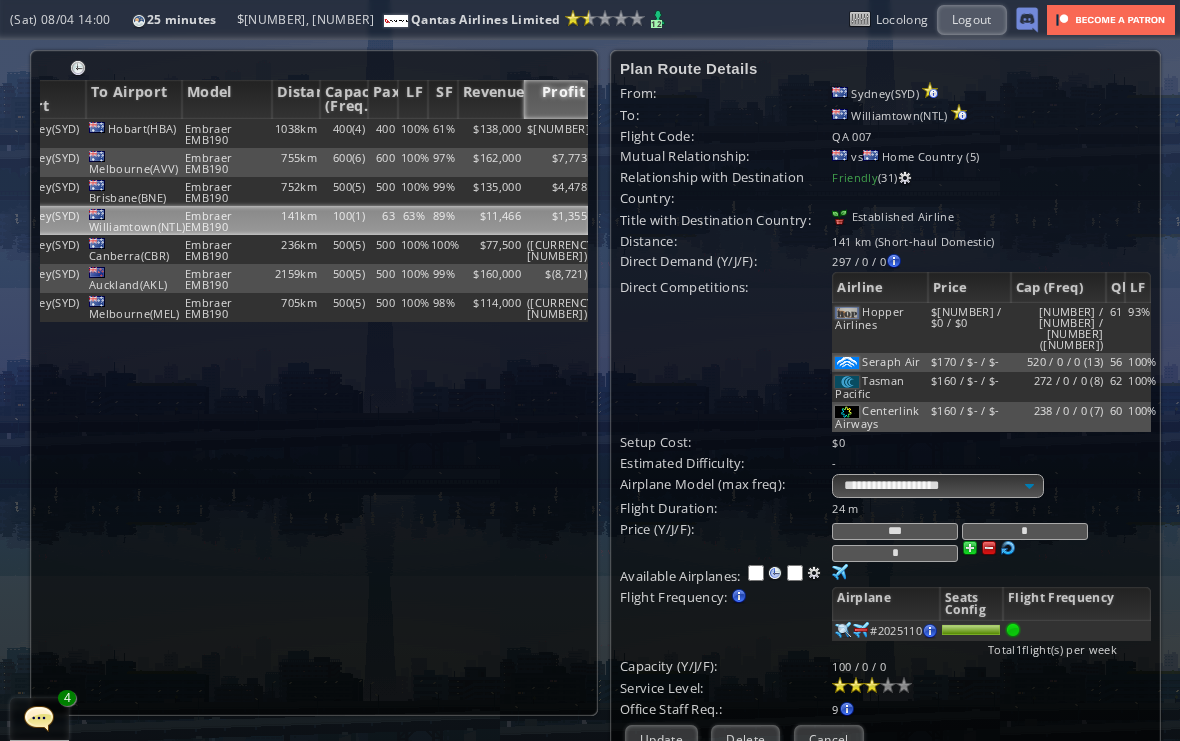 click on "***" at bounding box center (895, 531) 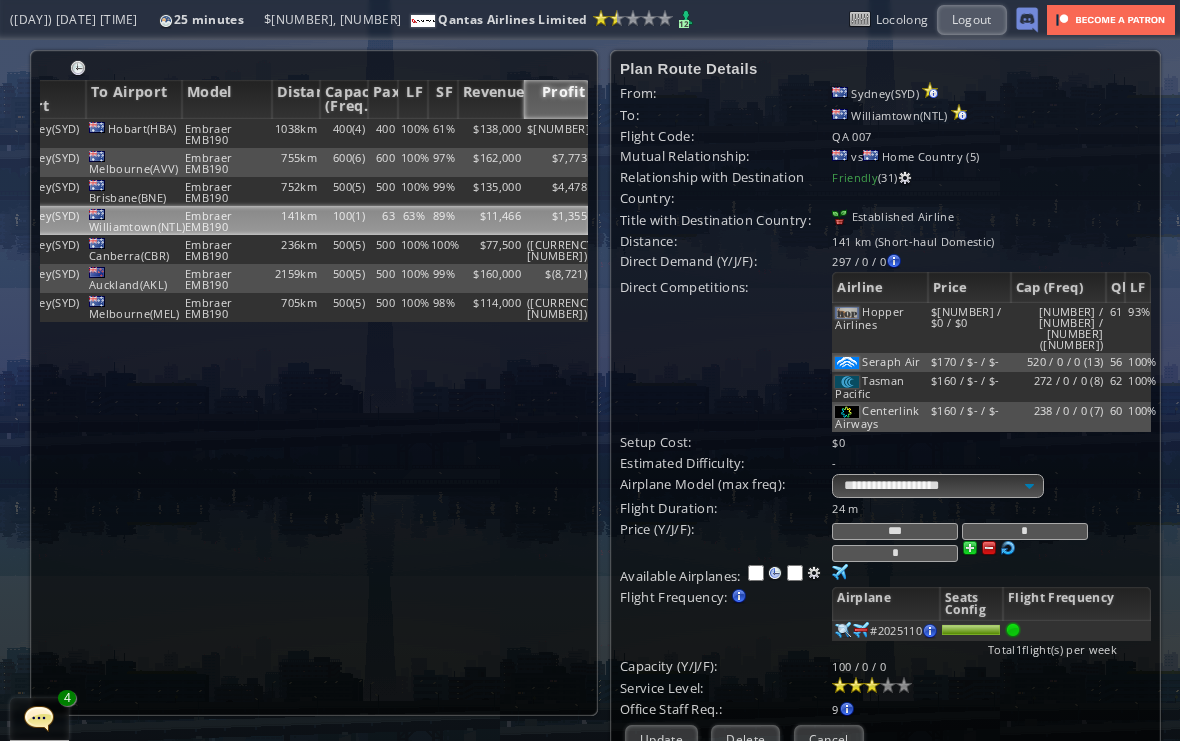 click on "Update" at bounding box center (661, 739) 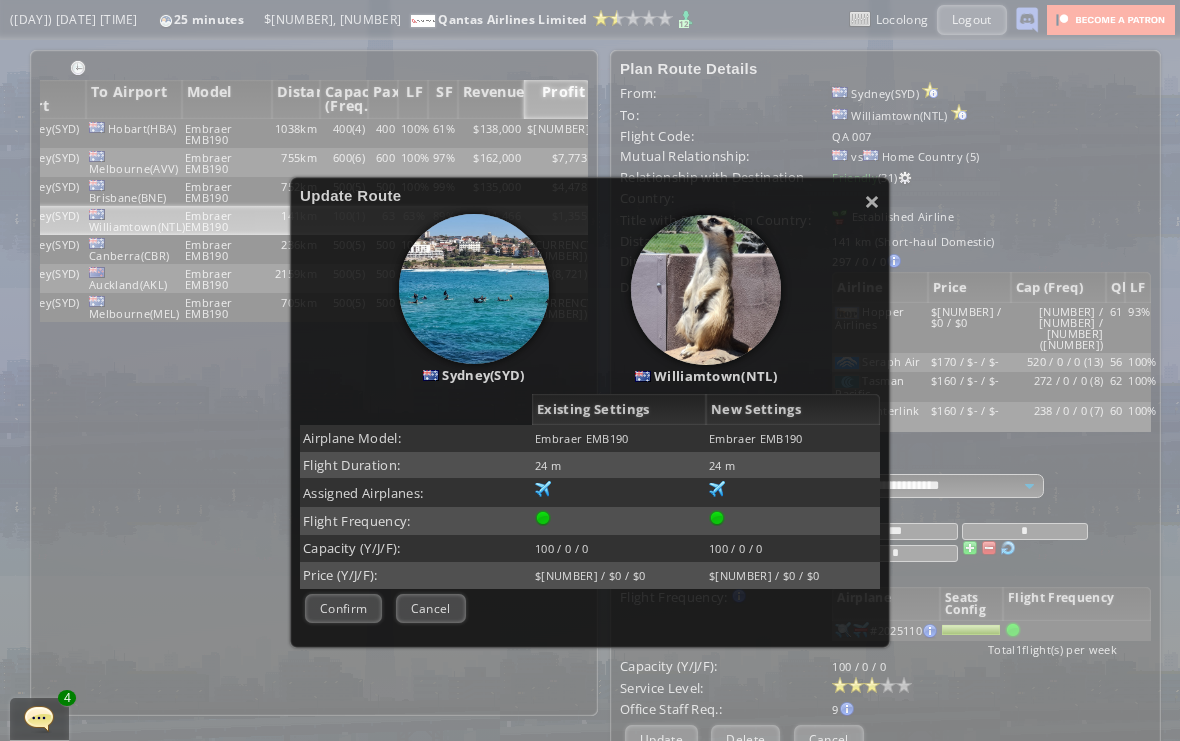 click on "Confirm" at bounding box center [343, 608] 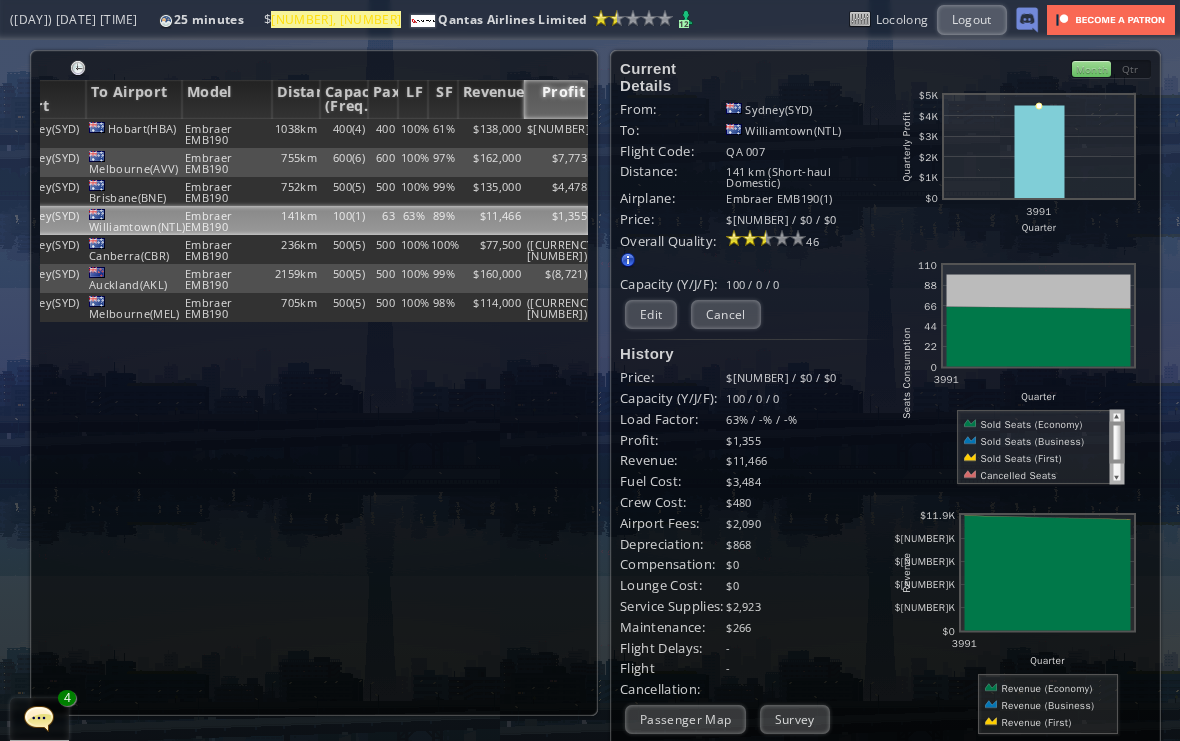 click on "Survey" at bounding box center (795, 719) 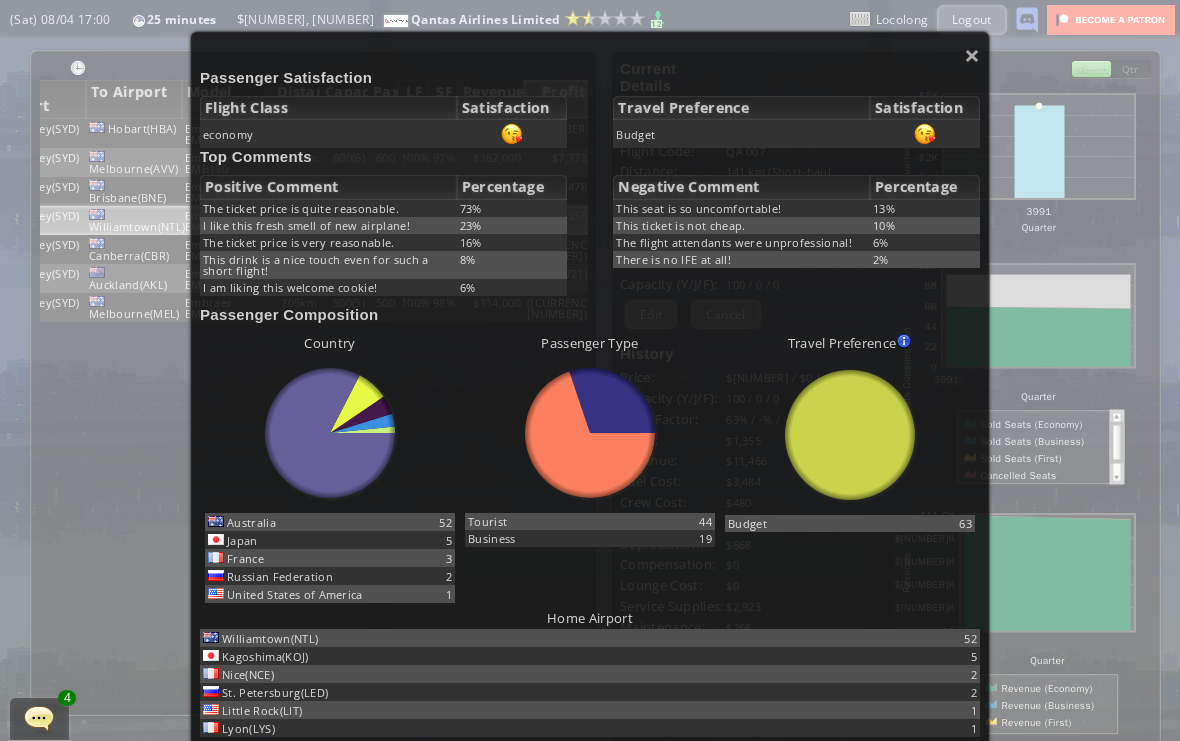 scroll, scrollTop: 146, scrollLeft: 0, axis: vertical 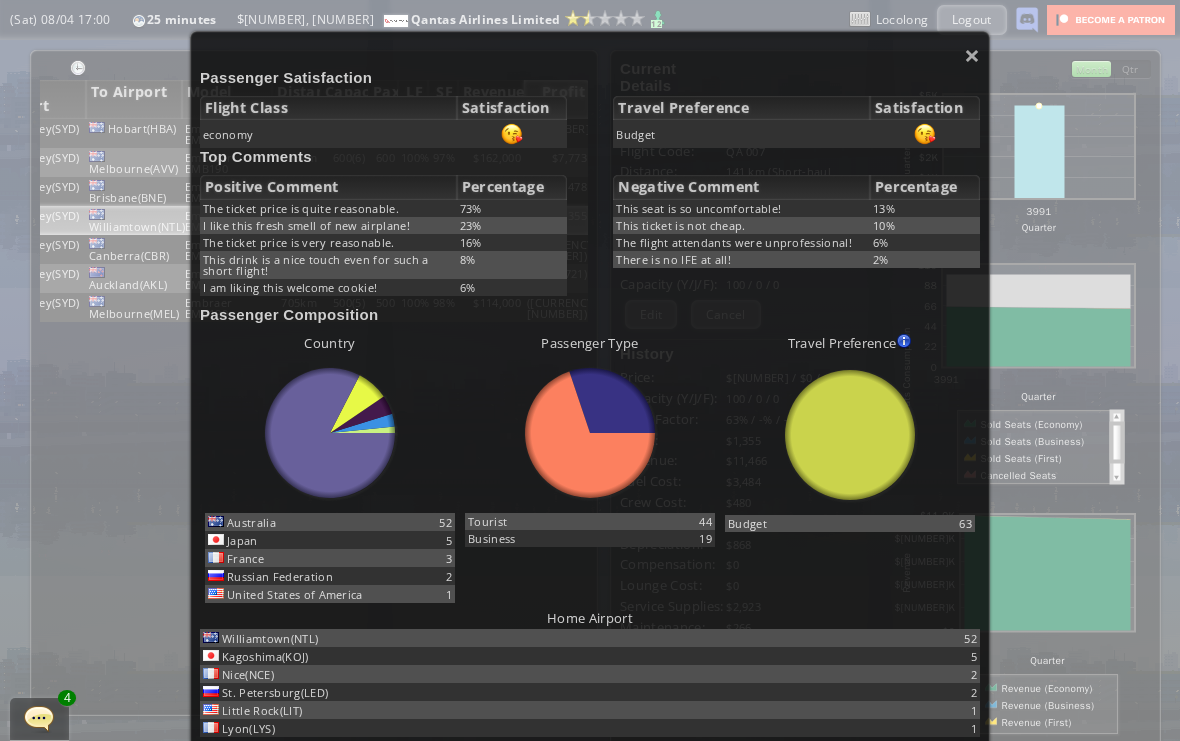click on "Passenger Satisfaction
Flight Class
Satisfaction
economy
Travel Preference
Satisfaction
Budget
Top Comments
Positive Comment
Percentage
The ticket price is quite reasonable. [PERCENTAGE]% I like this fresh smell of new airplane! [PERCENTAGE]% The ticket price is very reasonable. [PERCENTAGE]% This drink is a nice touch even for such a short flight! [PERCENTAGE]% I am liking this welcome cookie! [PERCENTAGE]%
Negative Comment
Percentage
This seat is so uncomfortable! [PERCENTAGE]% This ticket is not cheap. [PERCENTAGE]% The flight attendants were unprofessional! [PERCENTAGE]% There is no IFE at all! [PERCENTAGE]%
Passenger Composition
Country
abcdefhiklmnopqrstuvwxyz Loading chart. Please wait. abcdefhiklmnopqrstuvwxyz
Australia [NUMBER] Japan [NUMBER] France [NUMBER] Russian Federation [NUMBER] 1 Passenger Type" at bounding box center (590, 497) 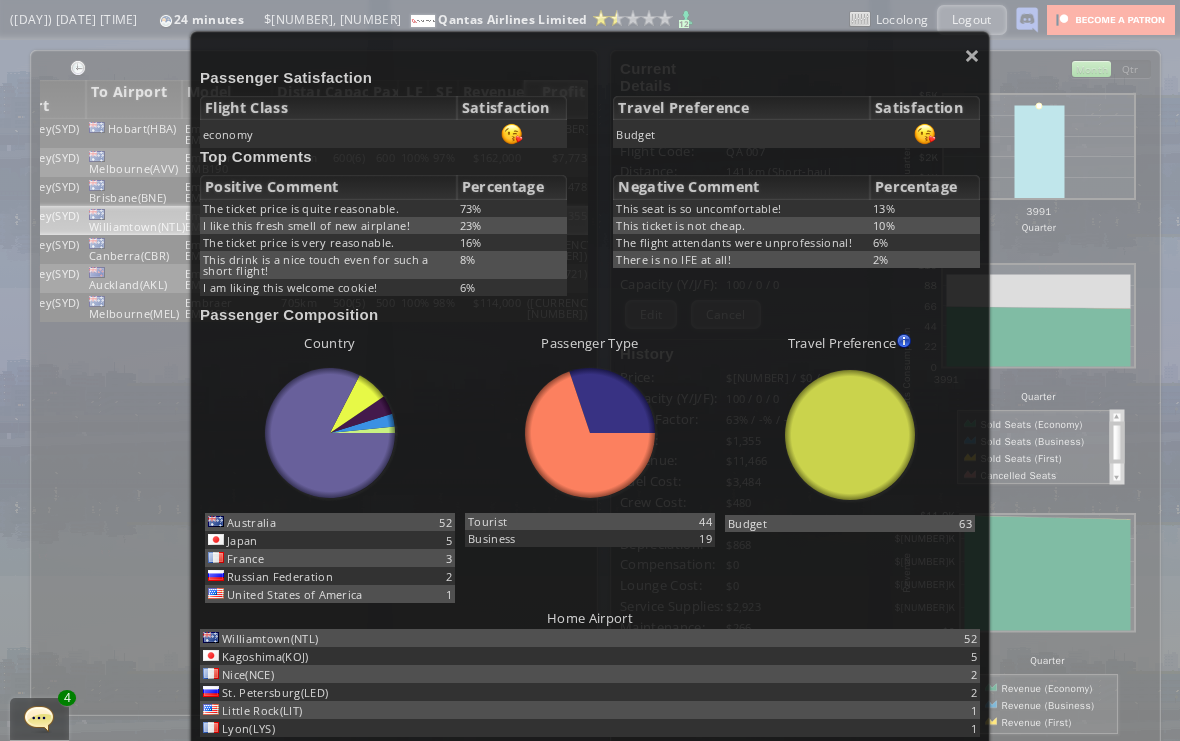 click on "Passenger Satisfaction
Flight Class
Satisfaction
economy
Travel Preference
Satisfaction
Budget
Top Comments
Positive Comment
Percentage
The ticket price is quite reasonable. [PERCENTAGE]% I like this fresh smell of new airplane! [PERCENTAGE]% The ticket price is very reasonable. [PERCENTAGE]% This drink is a nice touch even for such a short flight! [PERCENTAGE]% I am liking this welcome cookie! [PERCENTAGE]%
Negative Comment
Percentage
This seat is so uncomfortable! [PERCENTAGE]% This ticket is not cheap. [PERCENTAGE]% The flight attendants were unprofessional! [PERCENTAGE]% There is no IFE at all! [PERCENTAGE]%
Passenger Composition
Country
abcdefhiklmnopqrstuvwxyz Loading chart. Please wait. abcdefhiklmnopqrstuvwxyz
Australia [NUMBER] Japan [NUMBER] France [NUMBER] Russian Federation [NUMBER] 1 Passenger Type" at bounding box center [590, 497] 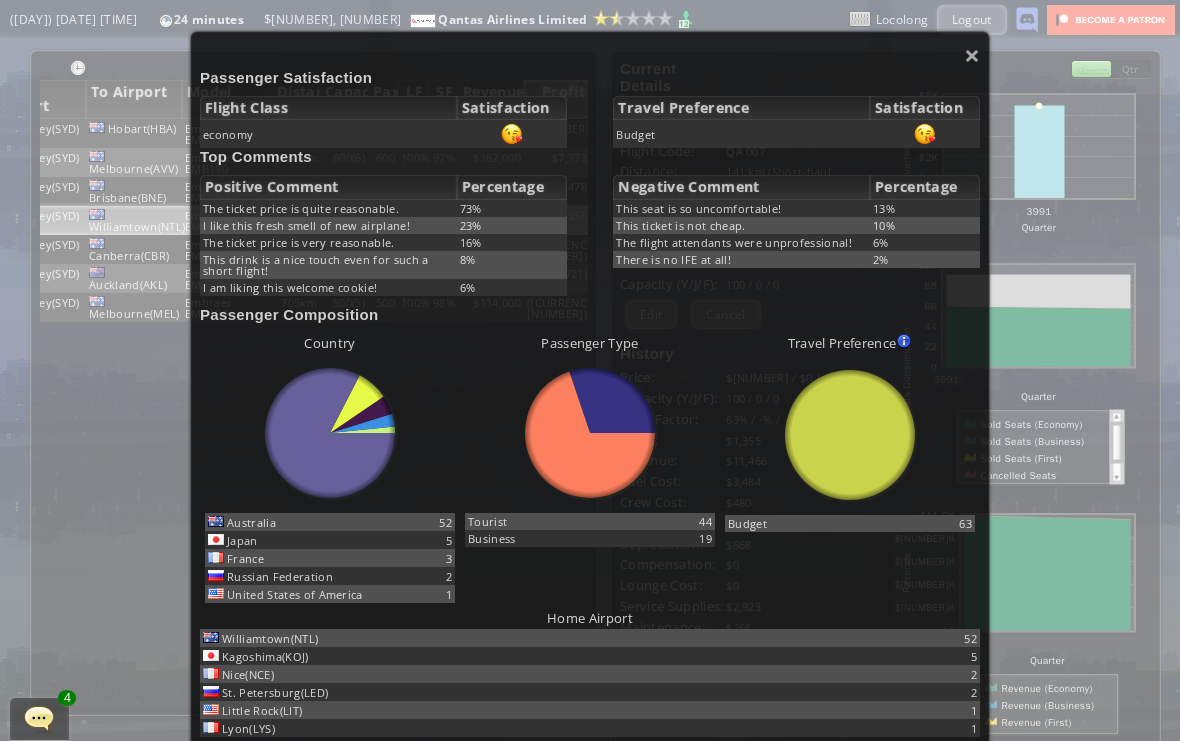 click on "×" at bounding box center [972, 55] 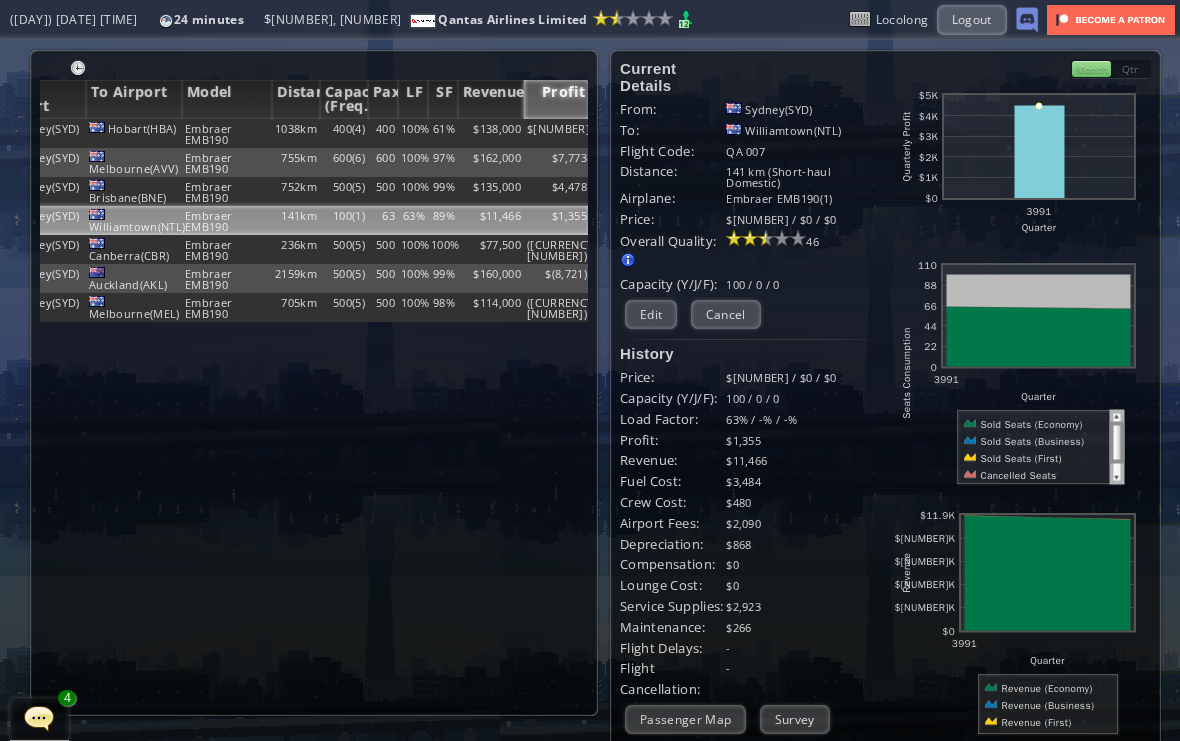 click on "Edit" at bounding box center (651, 314) 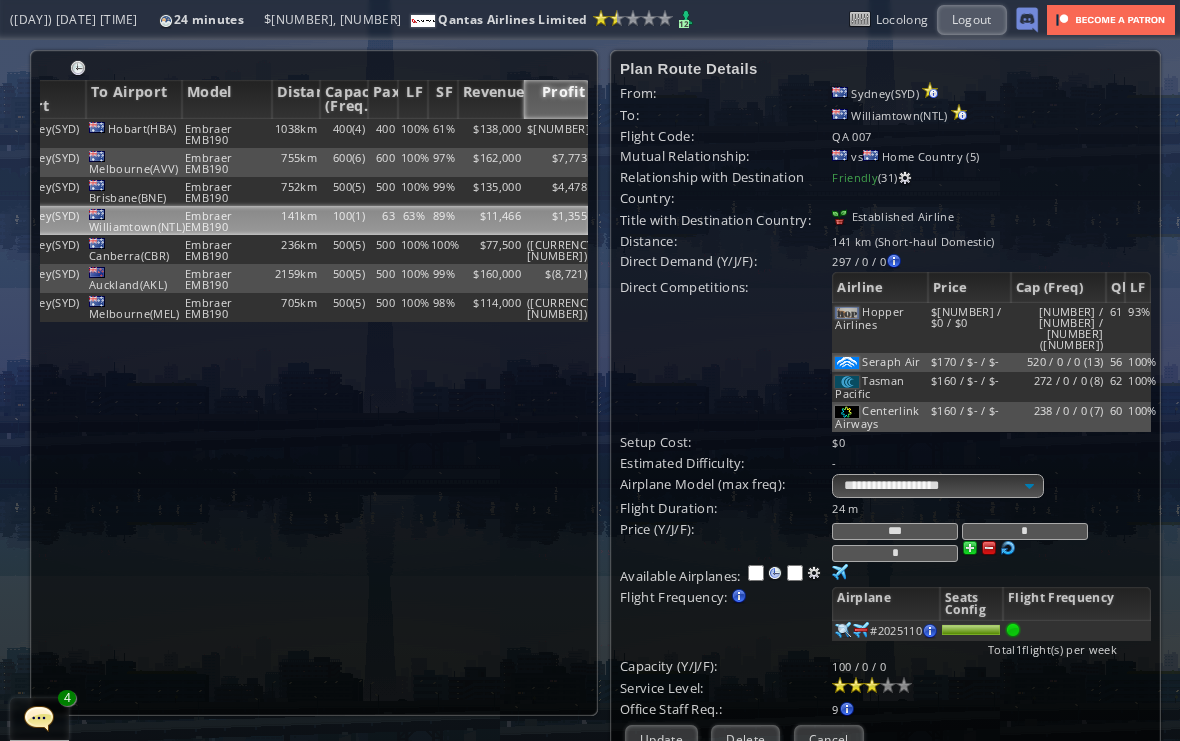click on "***" at bounding box center [895, 531] 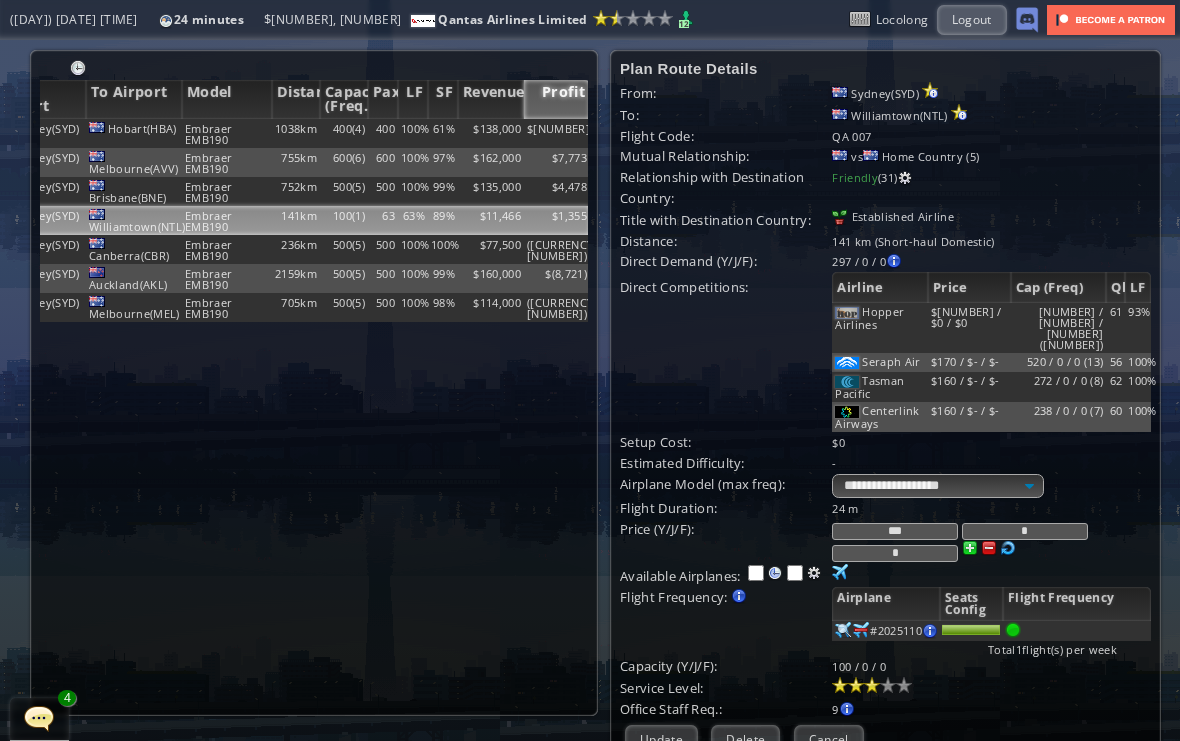type on "***" 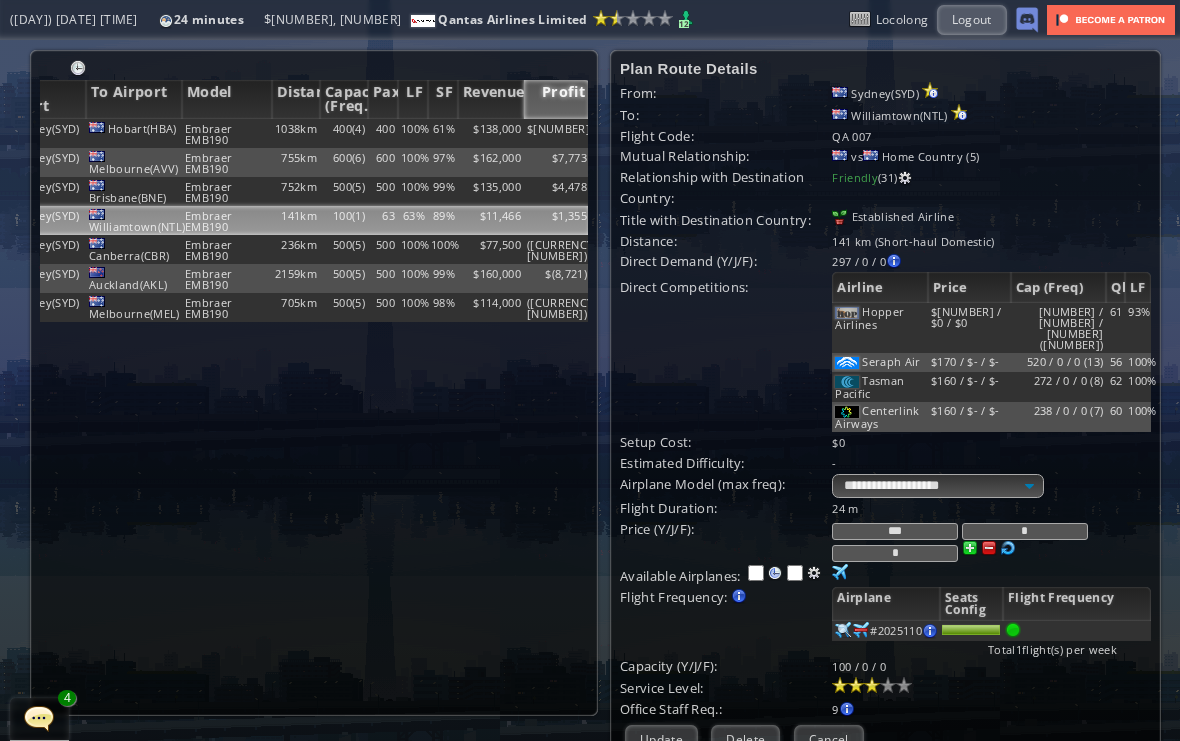 click on "Update" at bounding box center [661, 739] 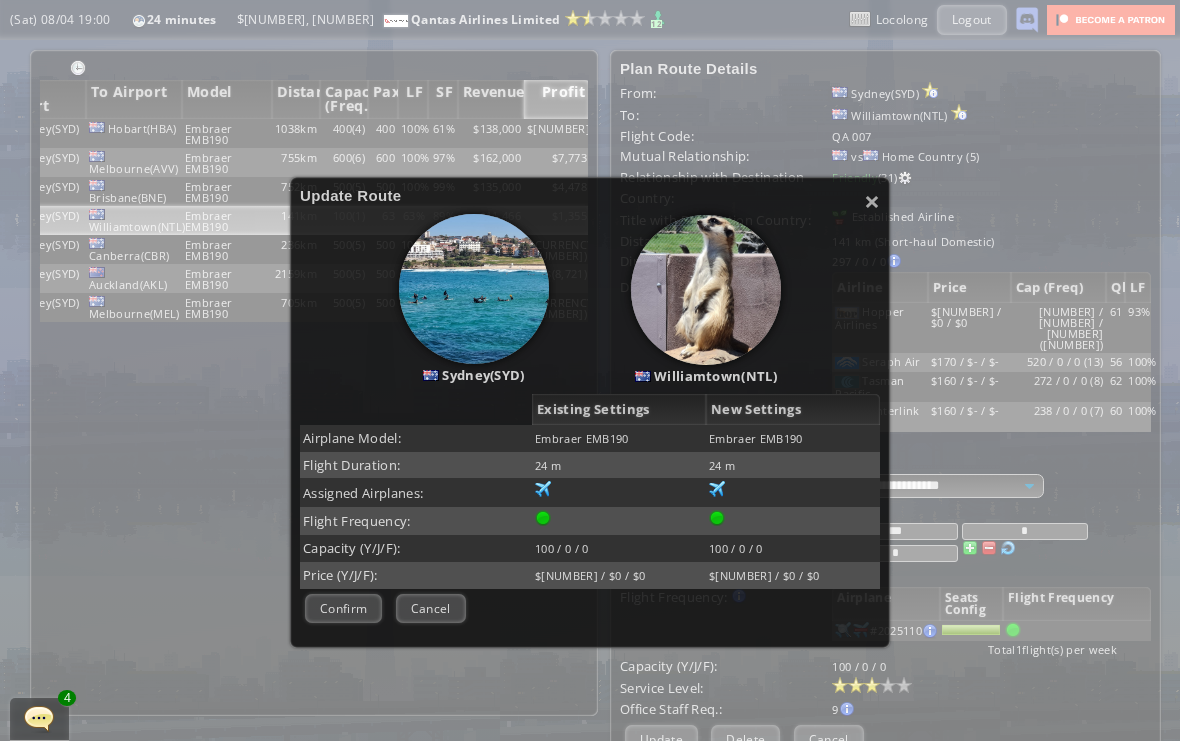 click on "Confirm" at bounding box center (343, 608) 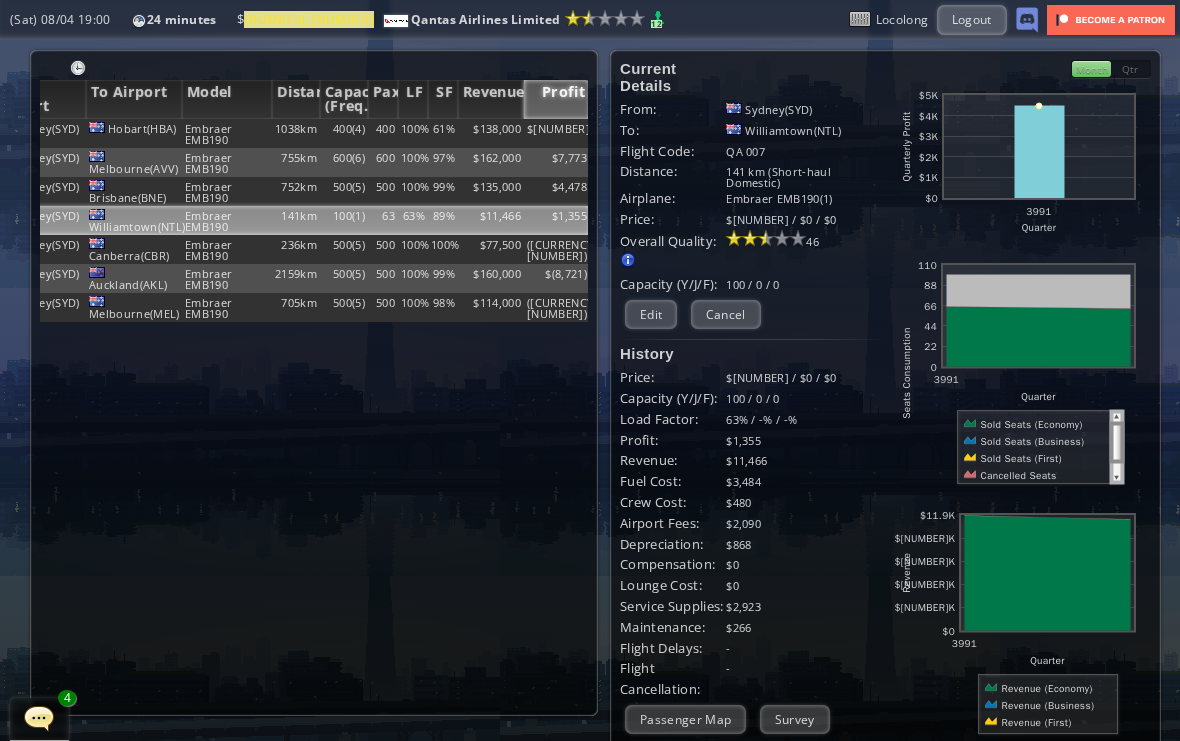 click on "Edit" at bounding box center [651, 314] 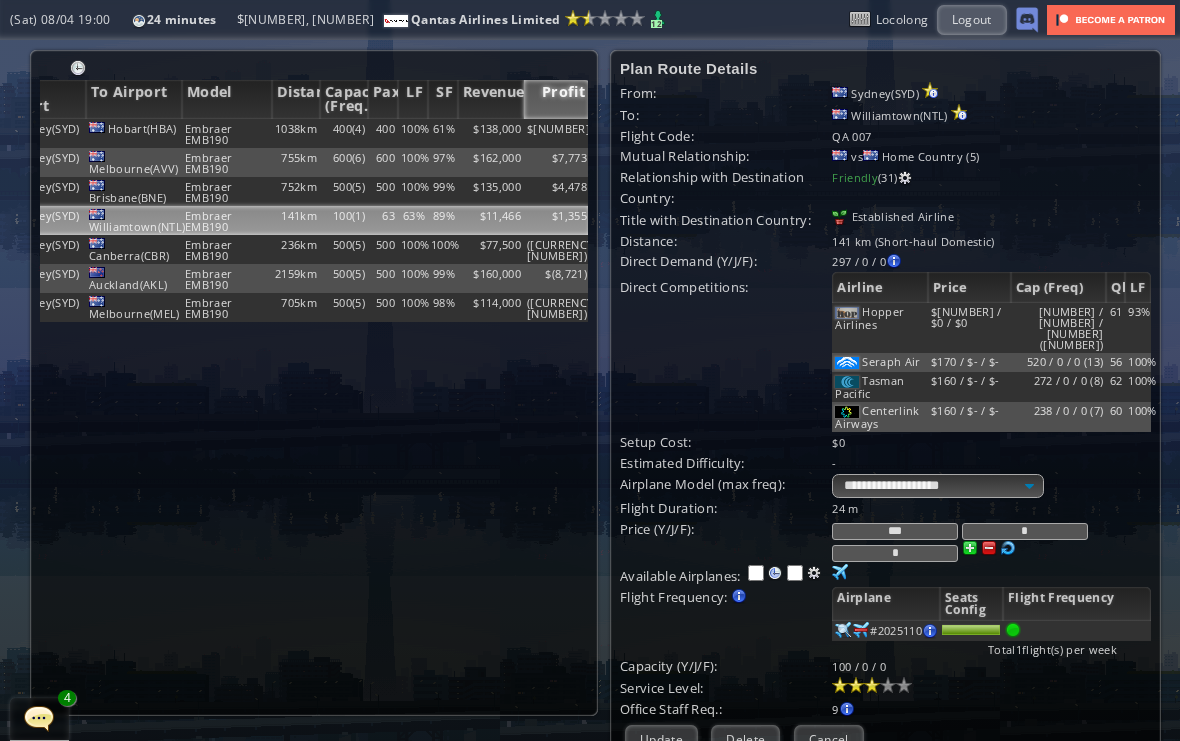 click on "Established Airline" at bounding box center (927, 217) 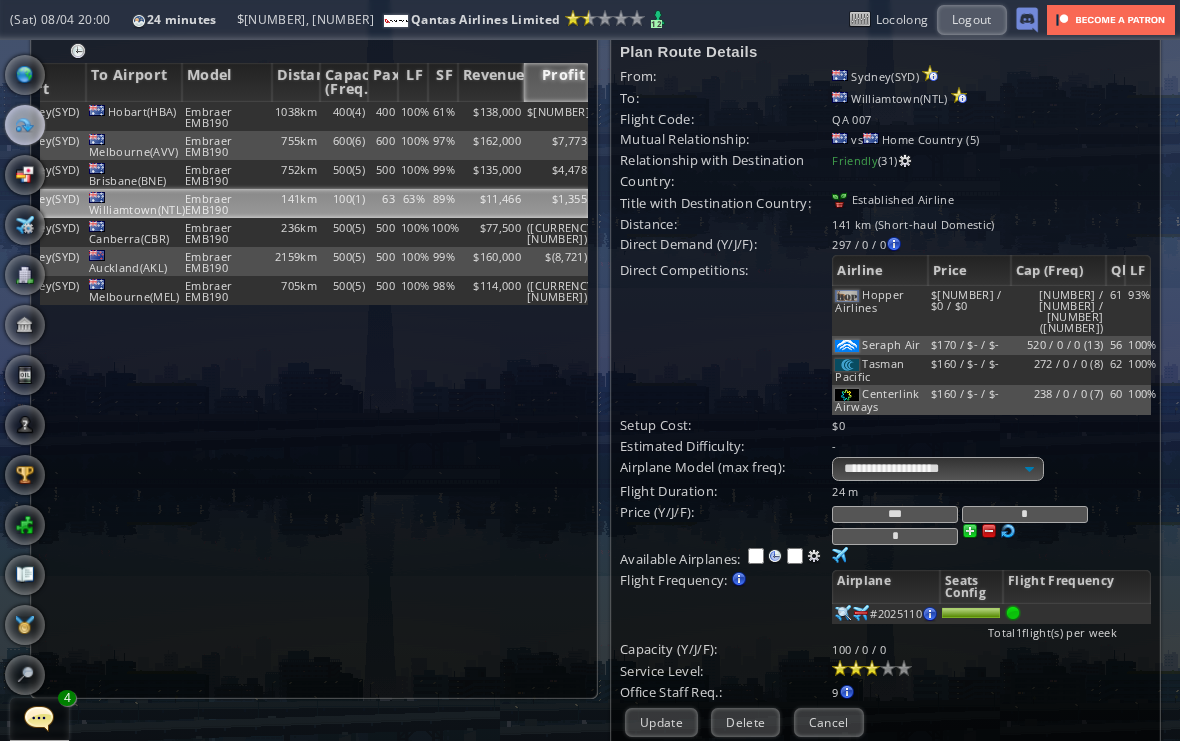 scroll, scrollTop: 17, scrollLeft: 0, axis: vertical 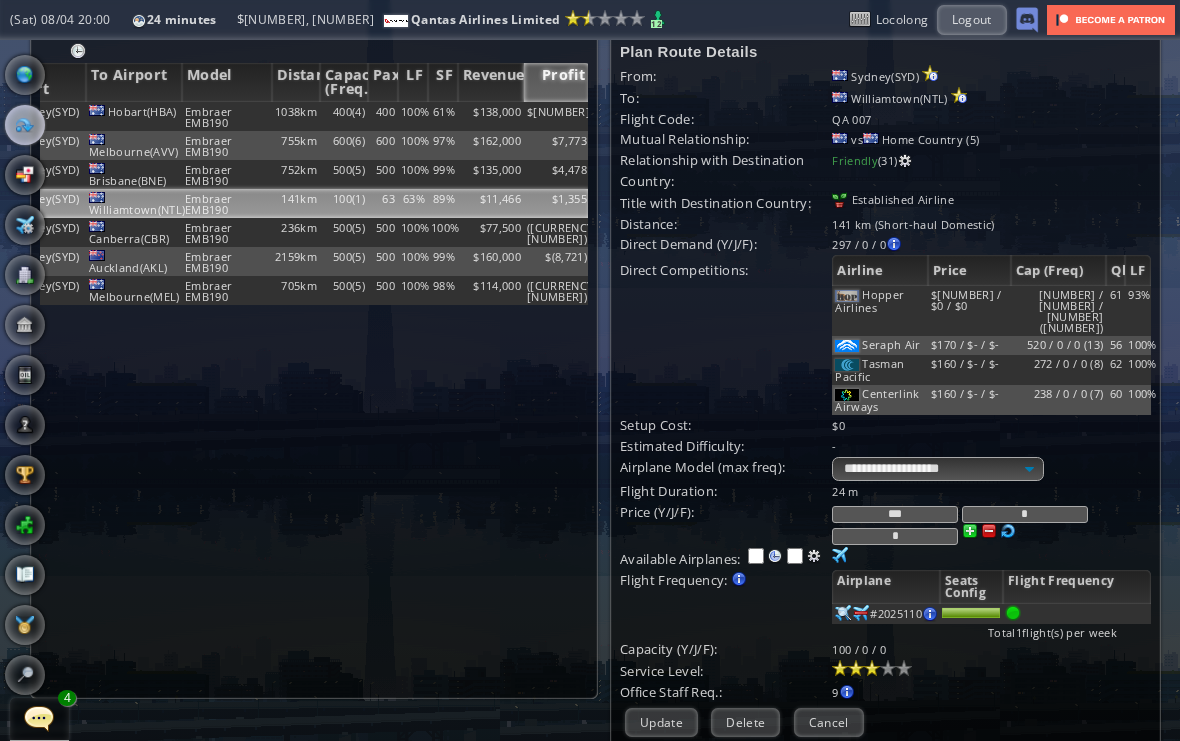 click at bounding box center (7, 370) 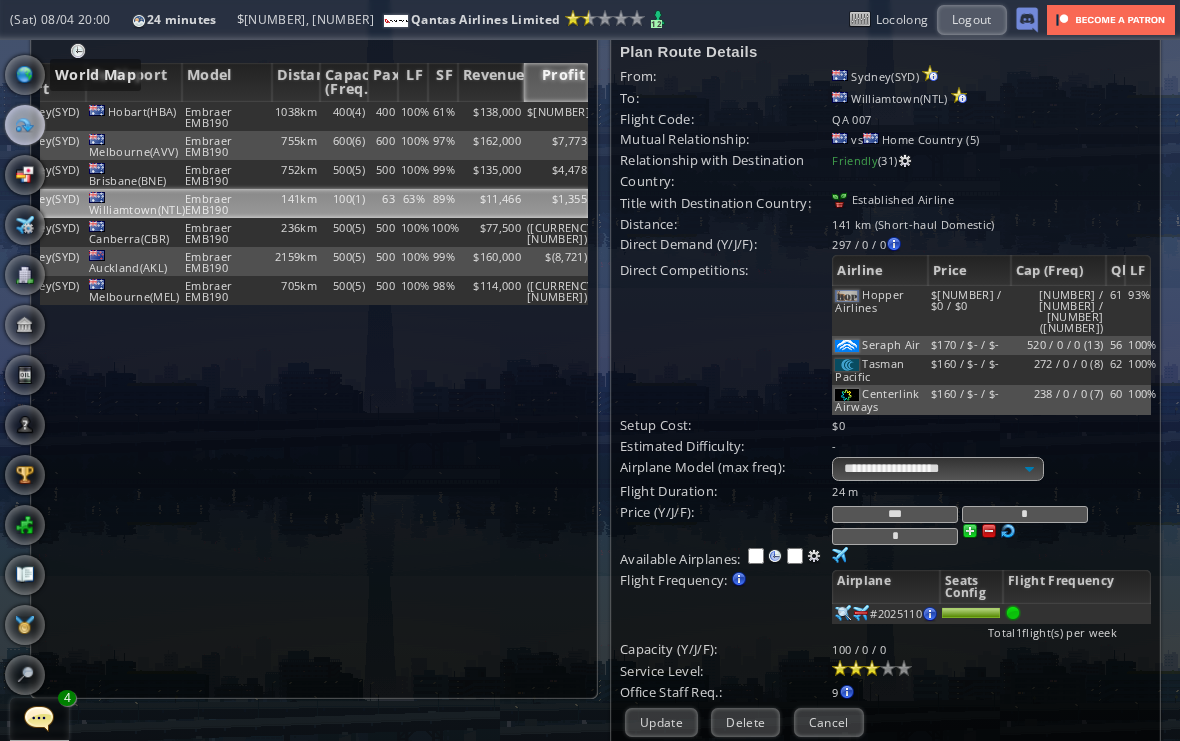 click at bounding box center (25, 75) 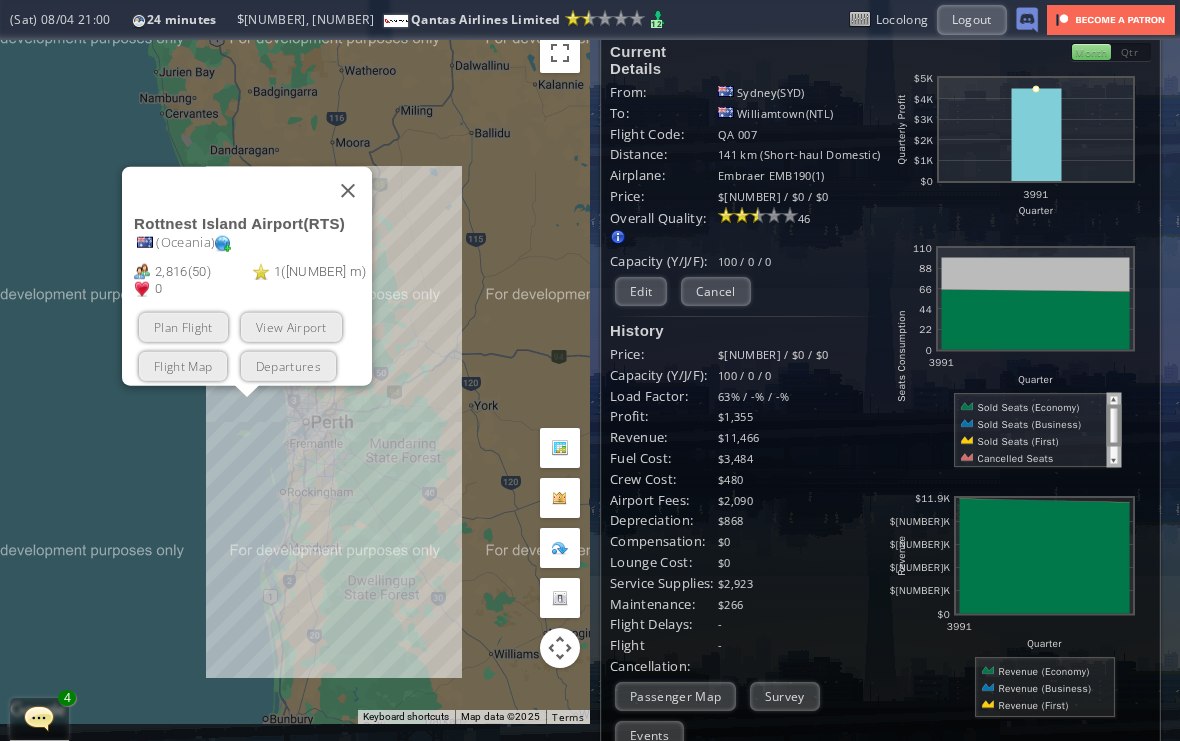 click on "Plan Flight" at bounding box center (183, 326) 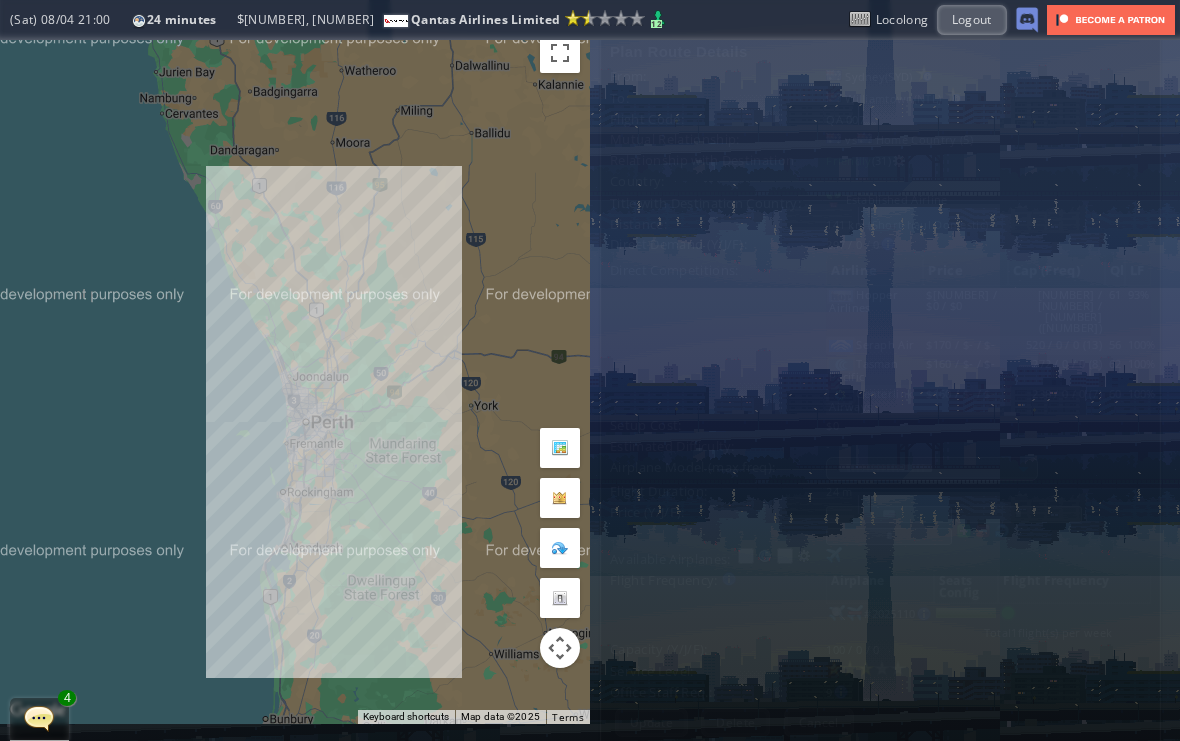 scroll, scrollTop: 0, scrollLeft: 0, axis: both 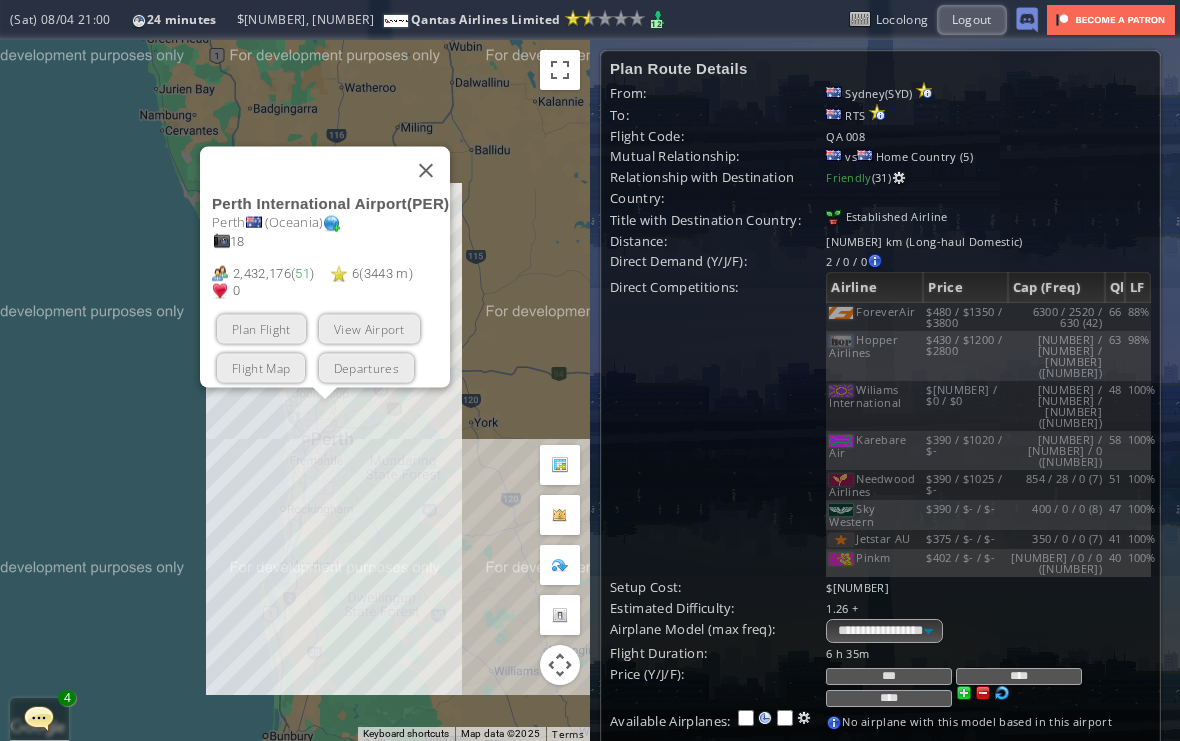 click on "Plan Flight" at bounding box center (261, 328) 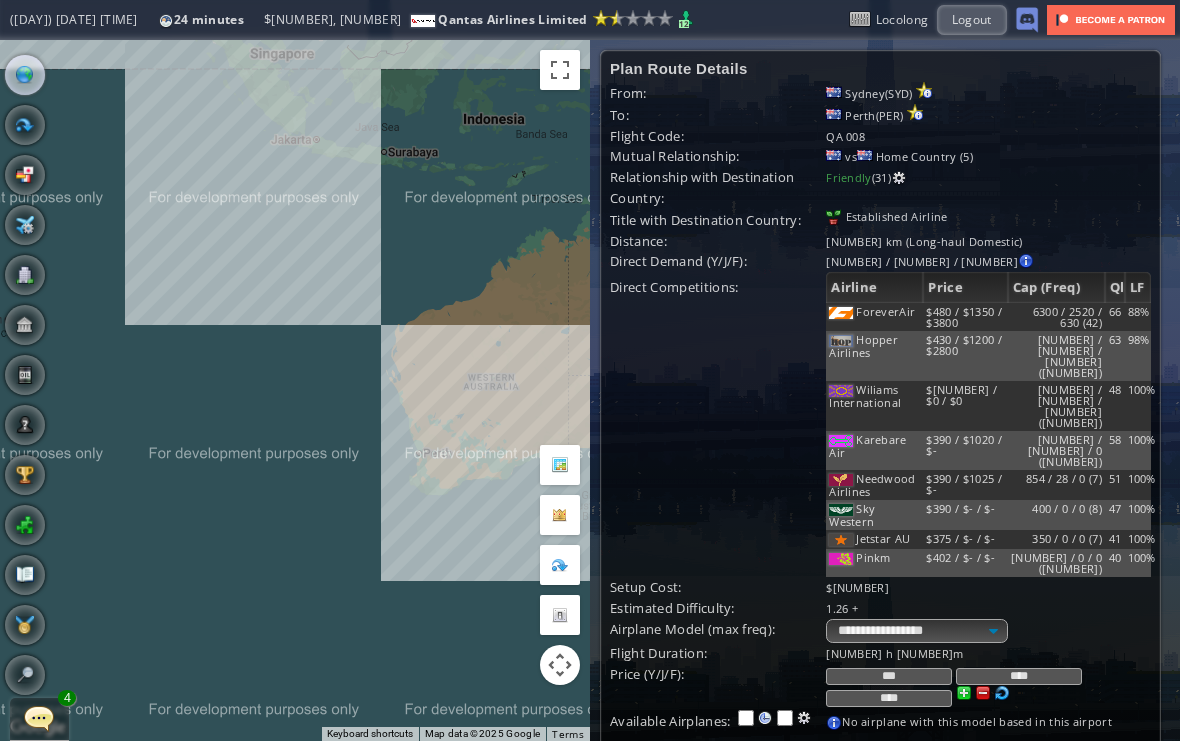 scroll, scrollTop: 0, scrollLeft: 0, axis: both 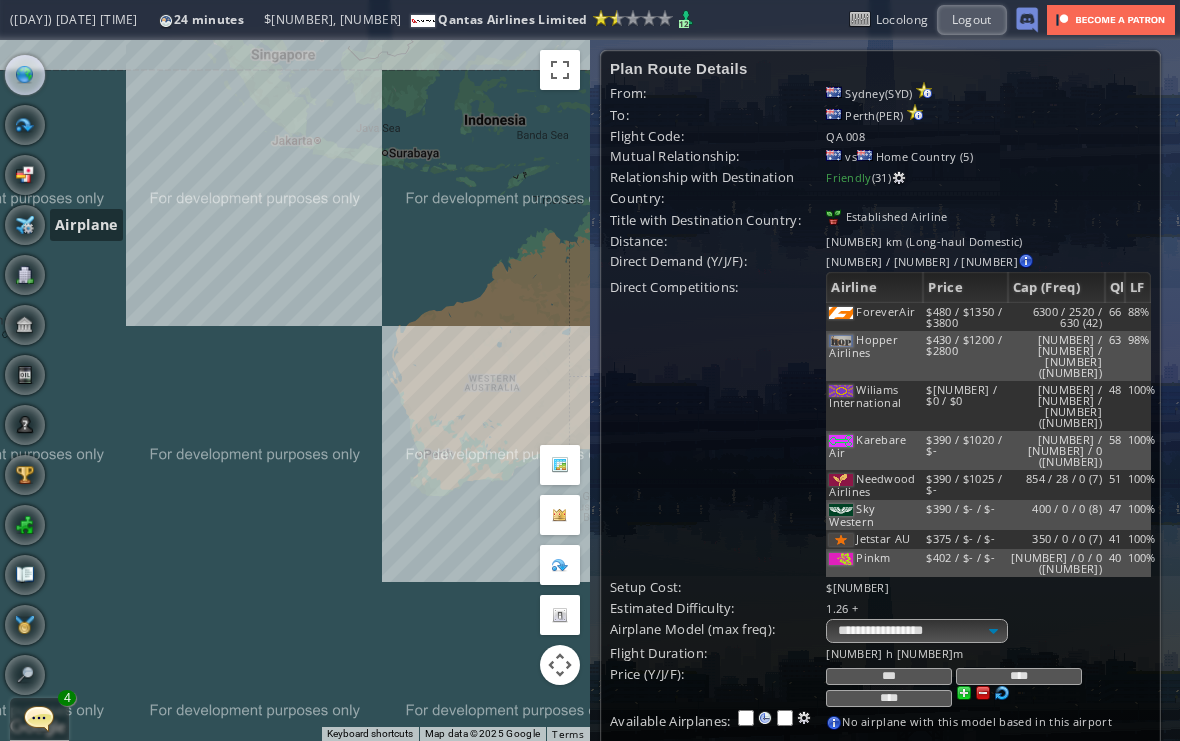 click at bounding box center [25, 225] 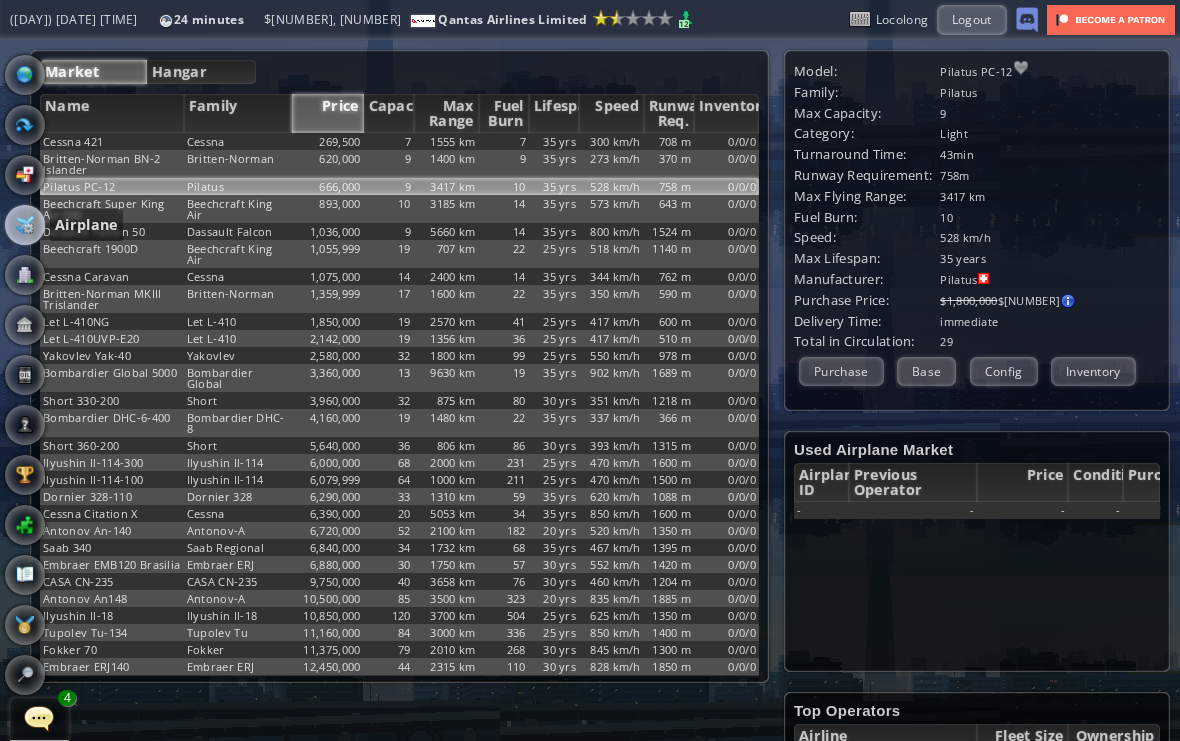 click at bounding box center (25, 175) 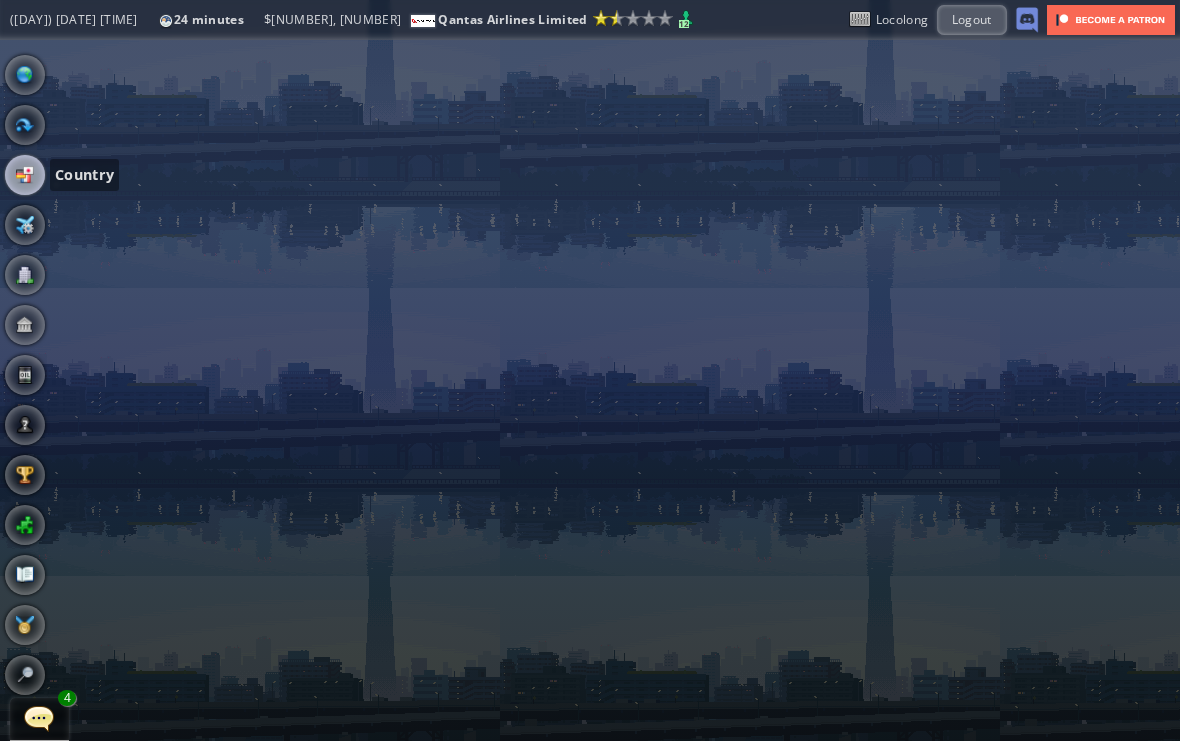 click at bounding box center [25, 125] 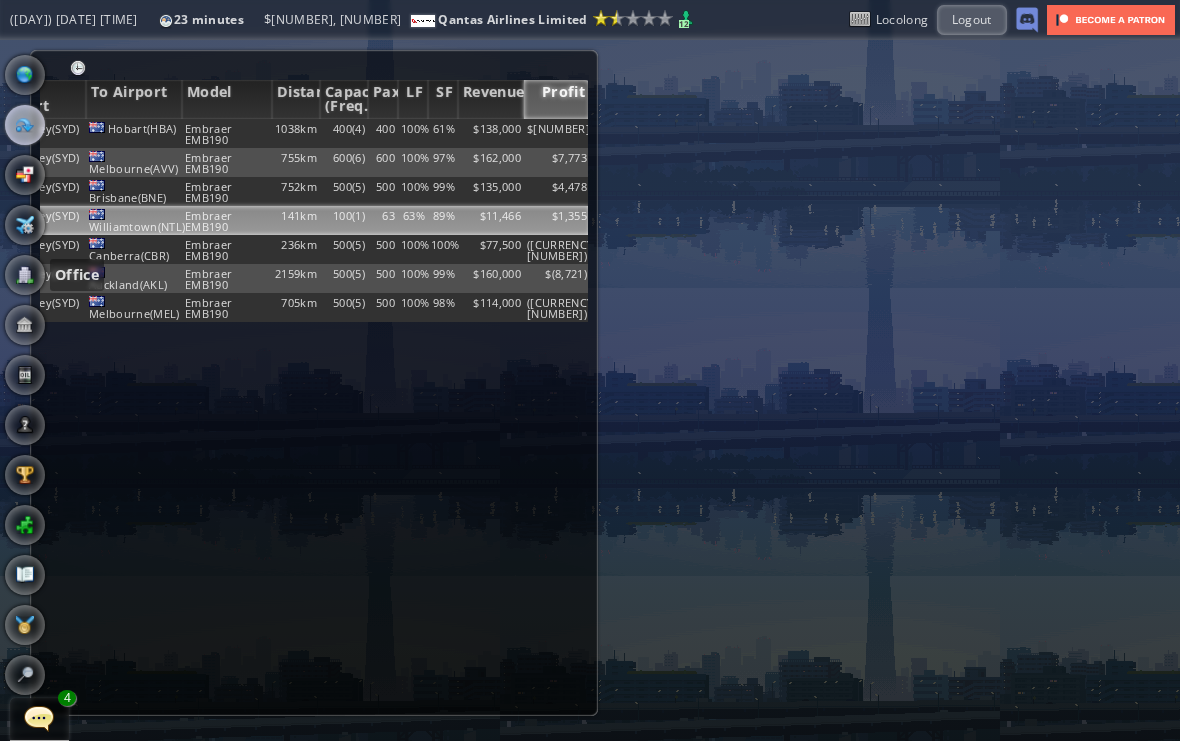 click at bounding box center [25, 275] 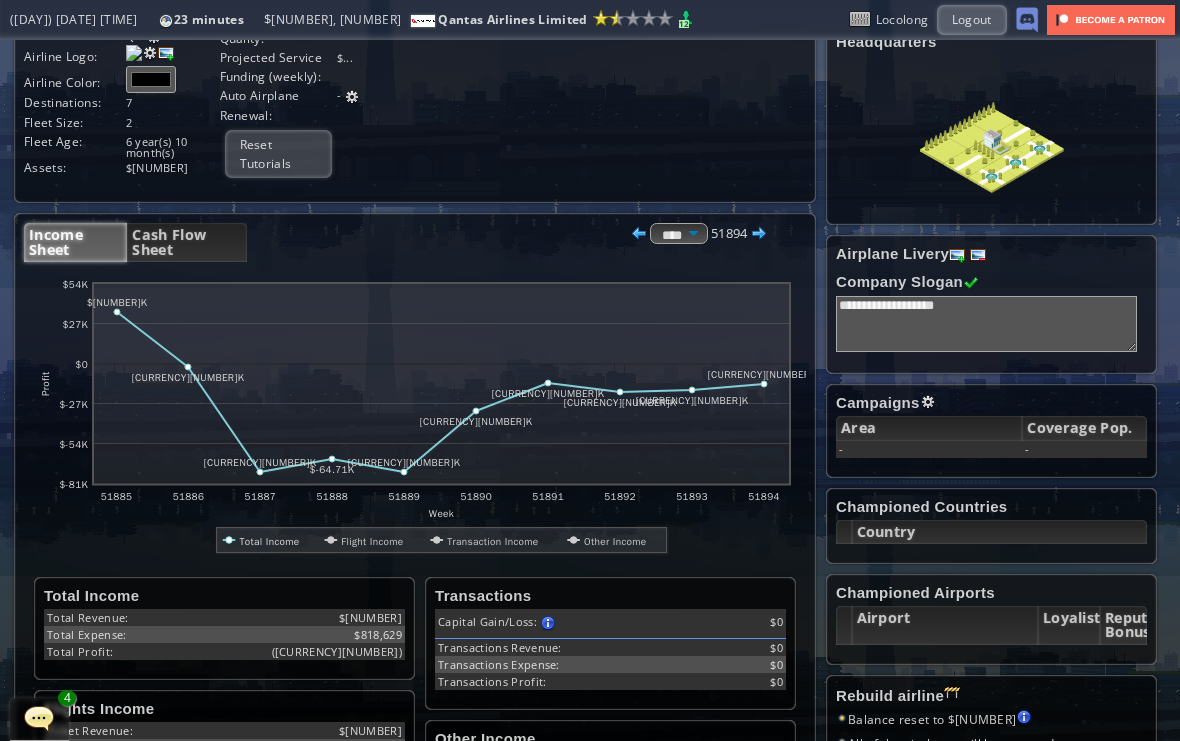 scroll, scrollTop: 132, scrollLeft: 16, axis: both 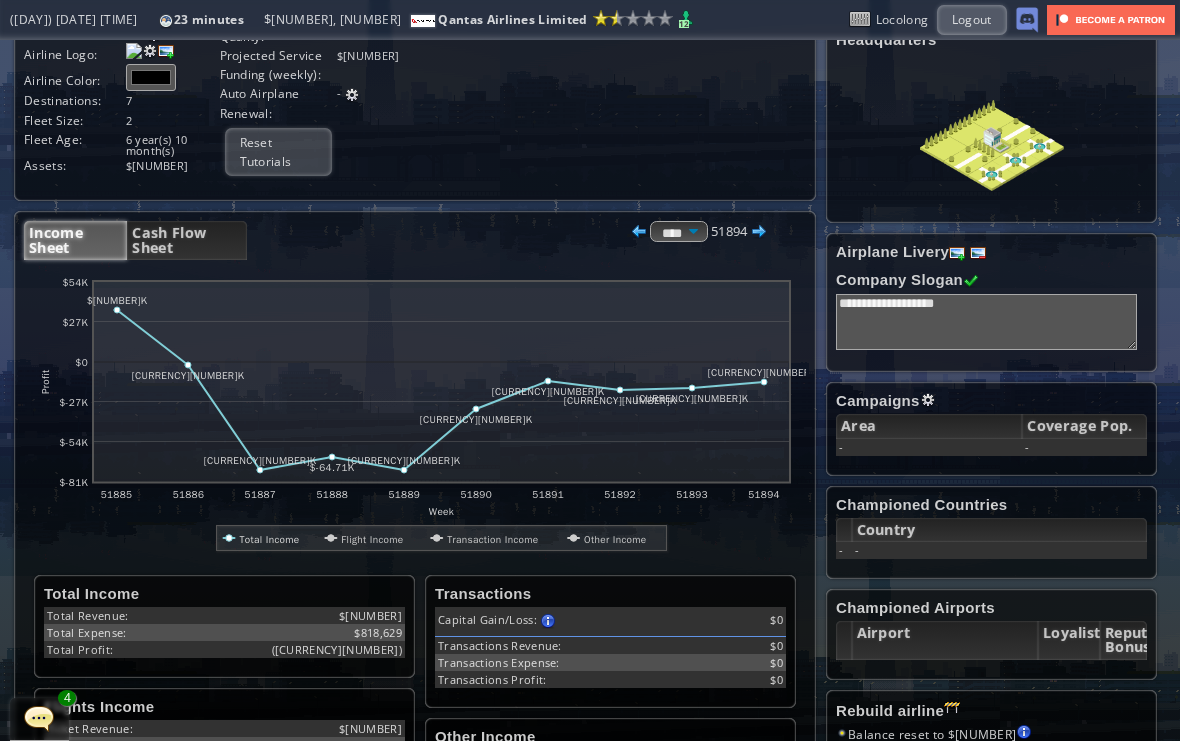 click on "Cash Flow Sheet" at bounding box center (186, 240) 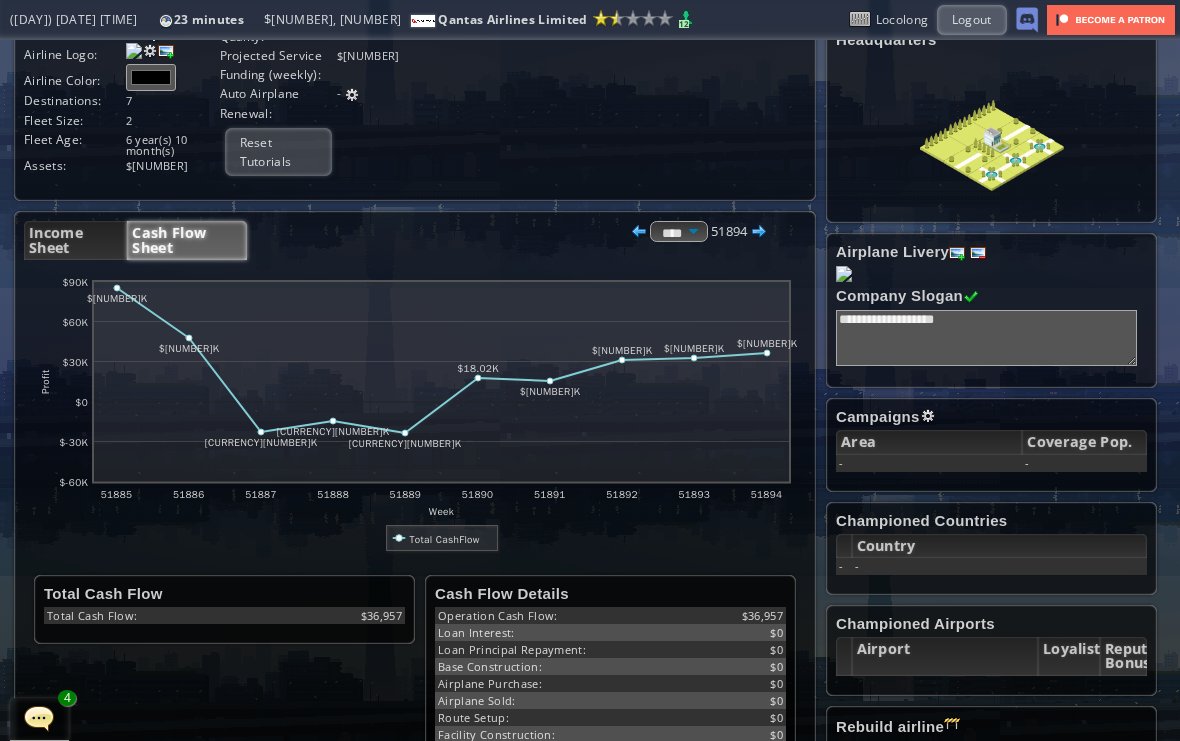 click on "Income Sheet" at bounding box center [75, 240] 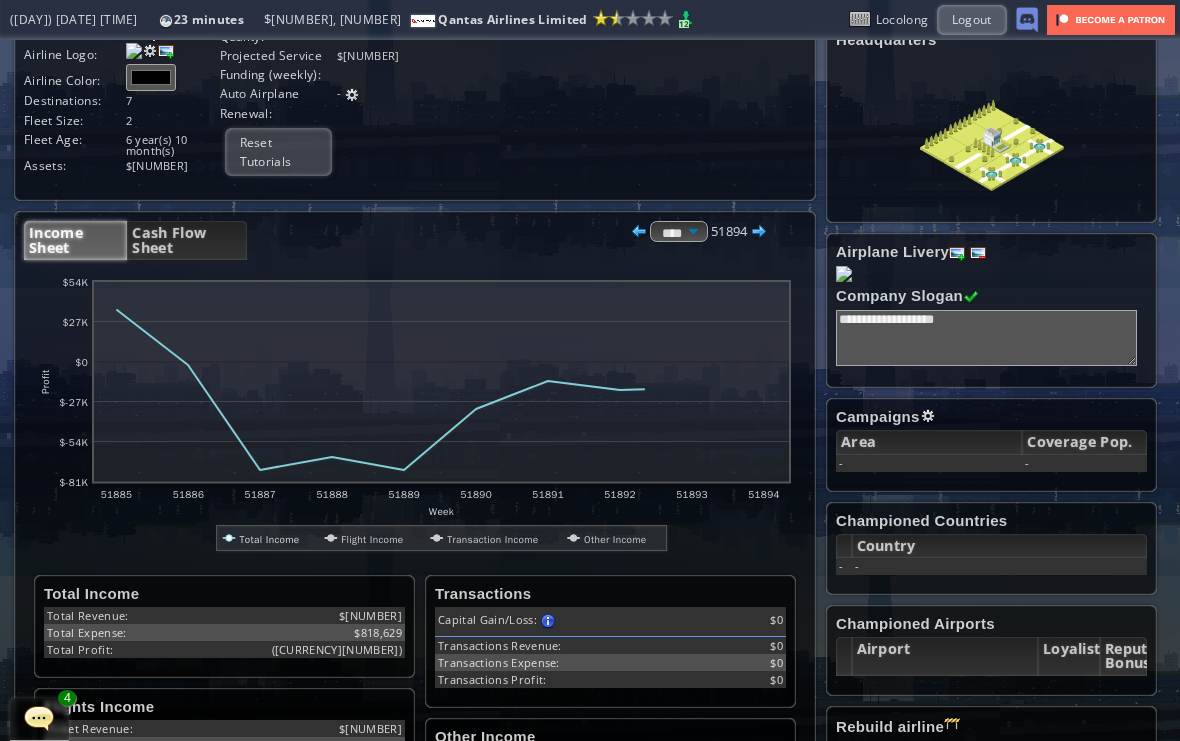 click at bounding box center (957, 253) 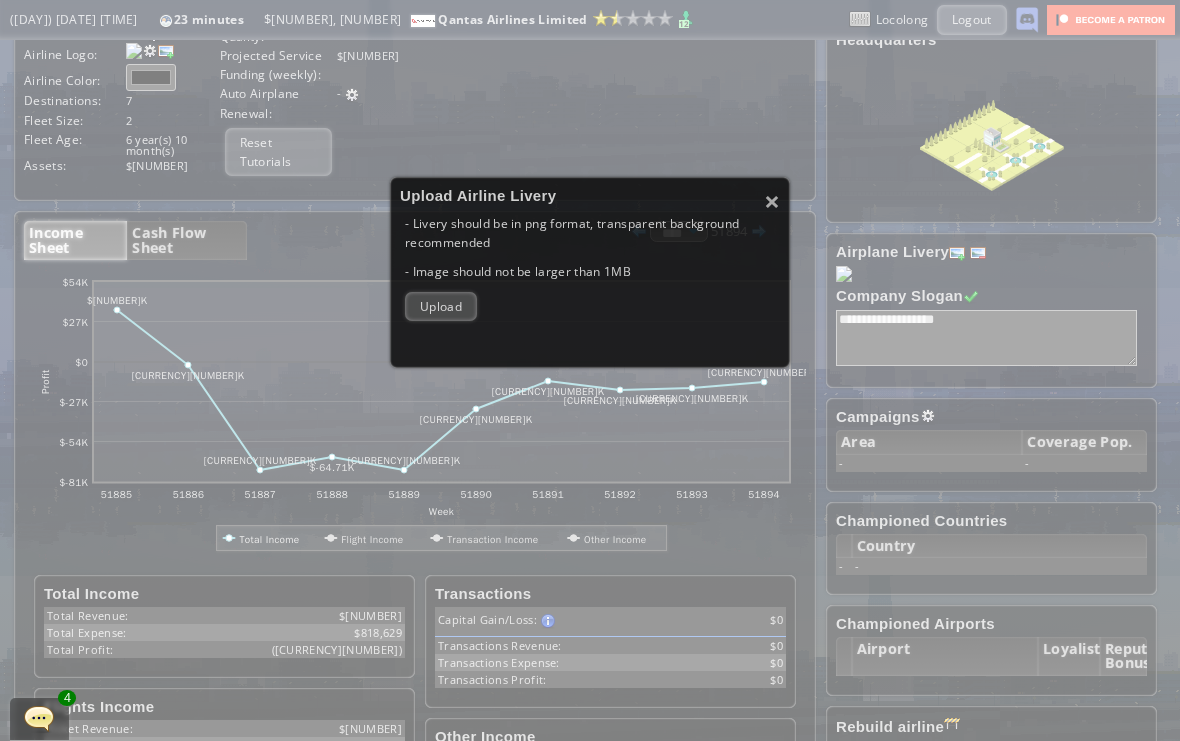 click at bounding box center (442, 307) 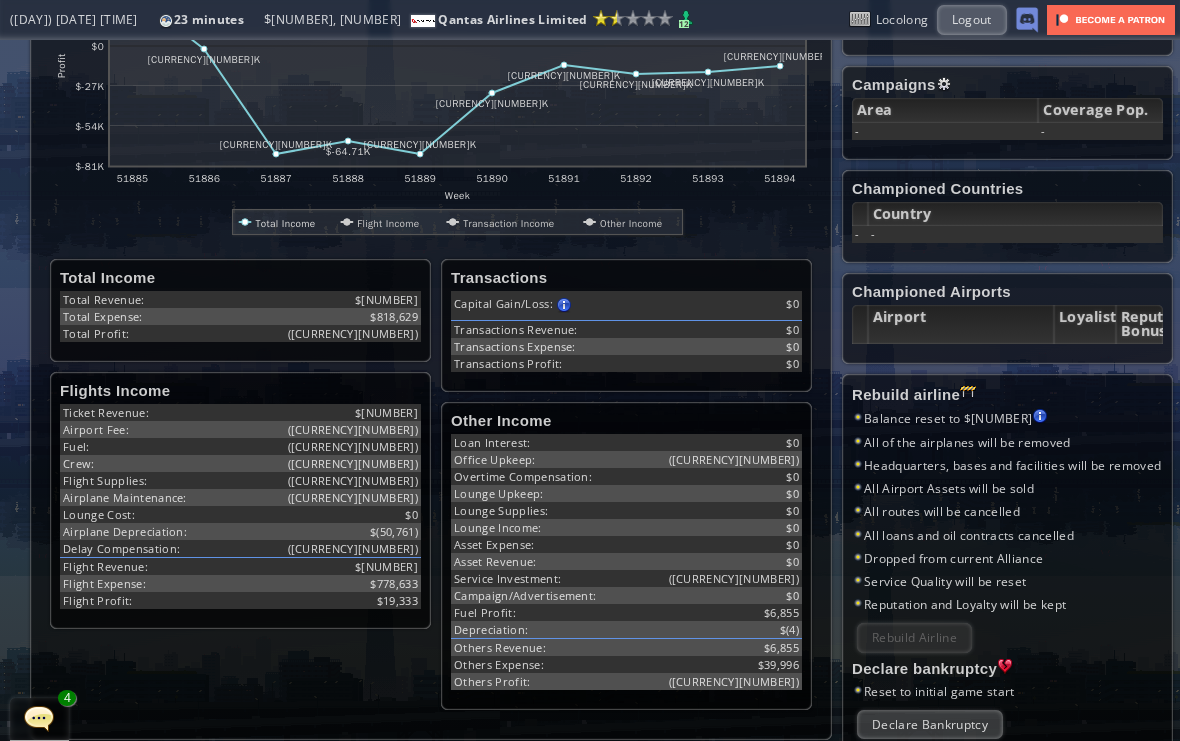 scroll, scrollTop: 452, scrollLeft: 0, axis: vertical 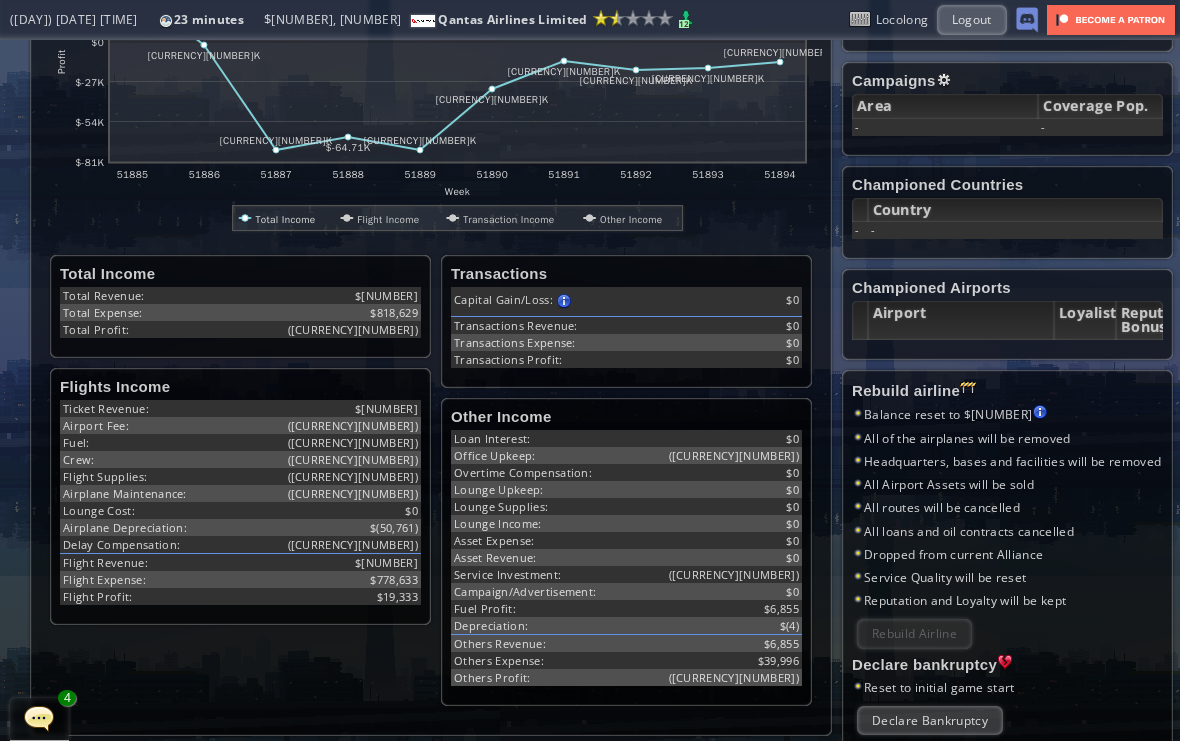 click at bounding box center [944, 80] 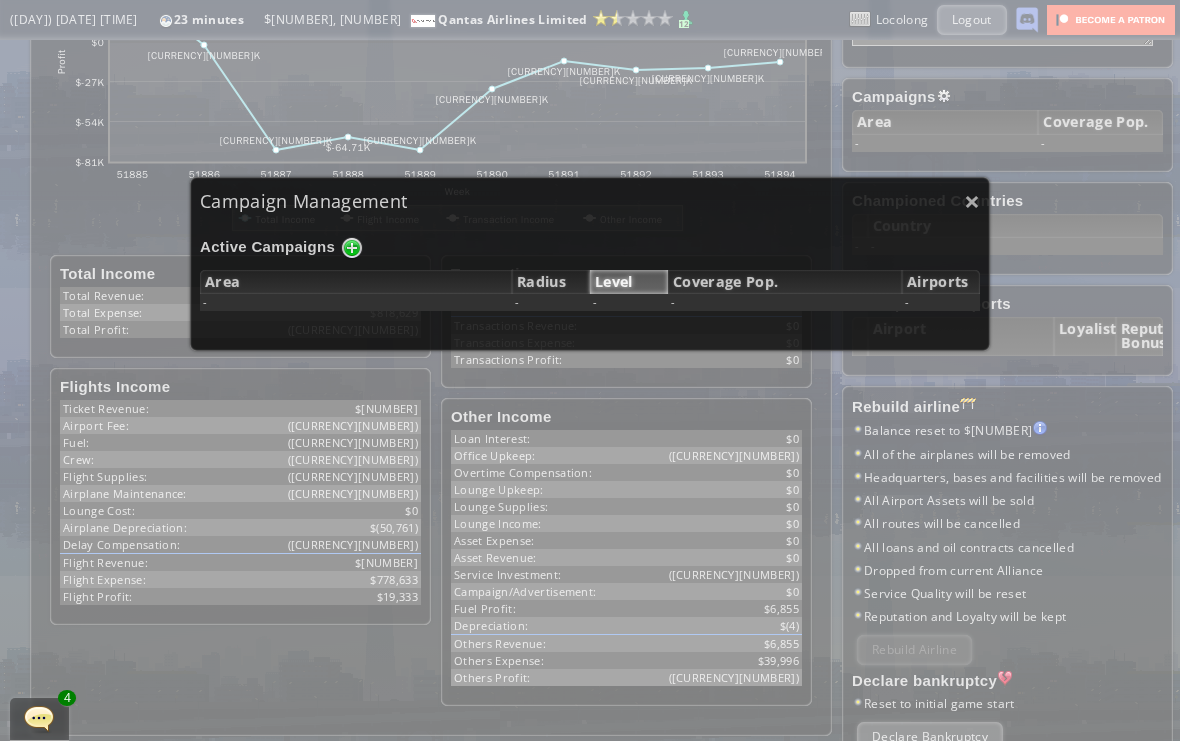 click on "Area" at bounding box center (356, 282) 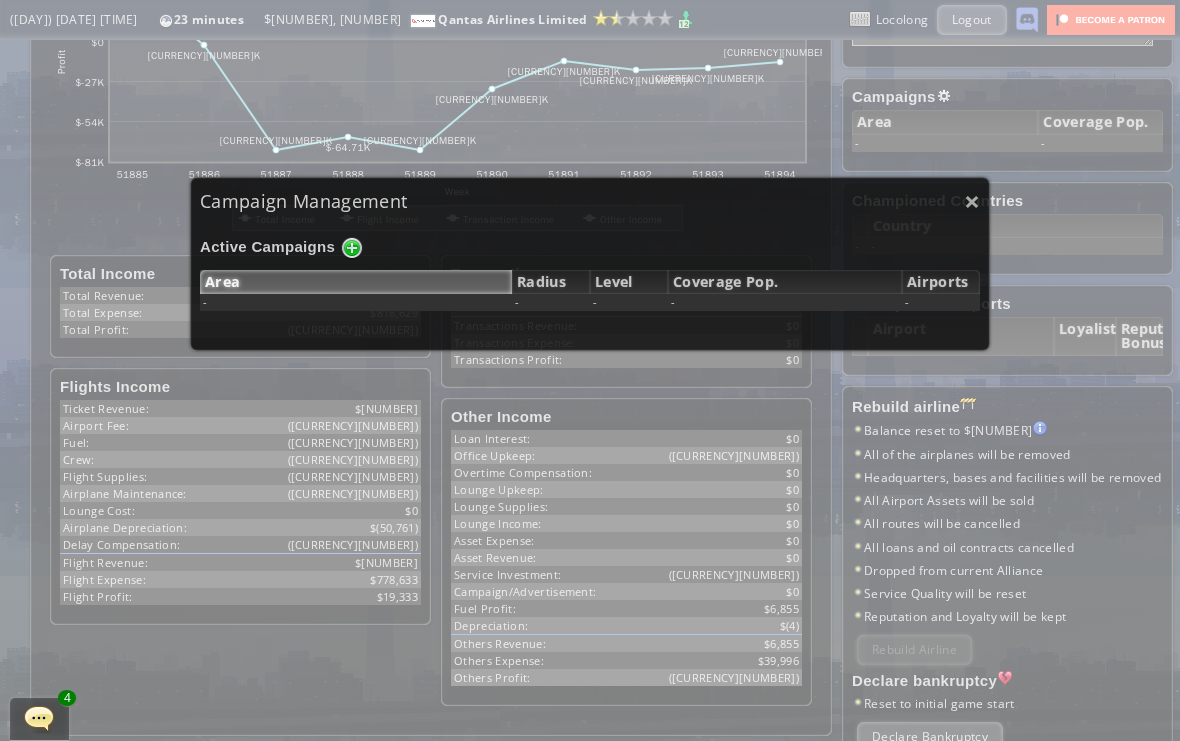 click at bounding box center [352, 248] 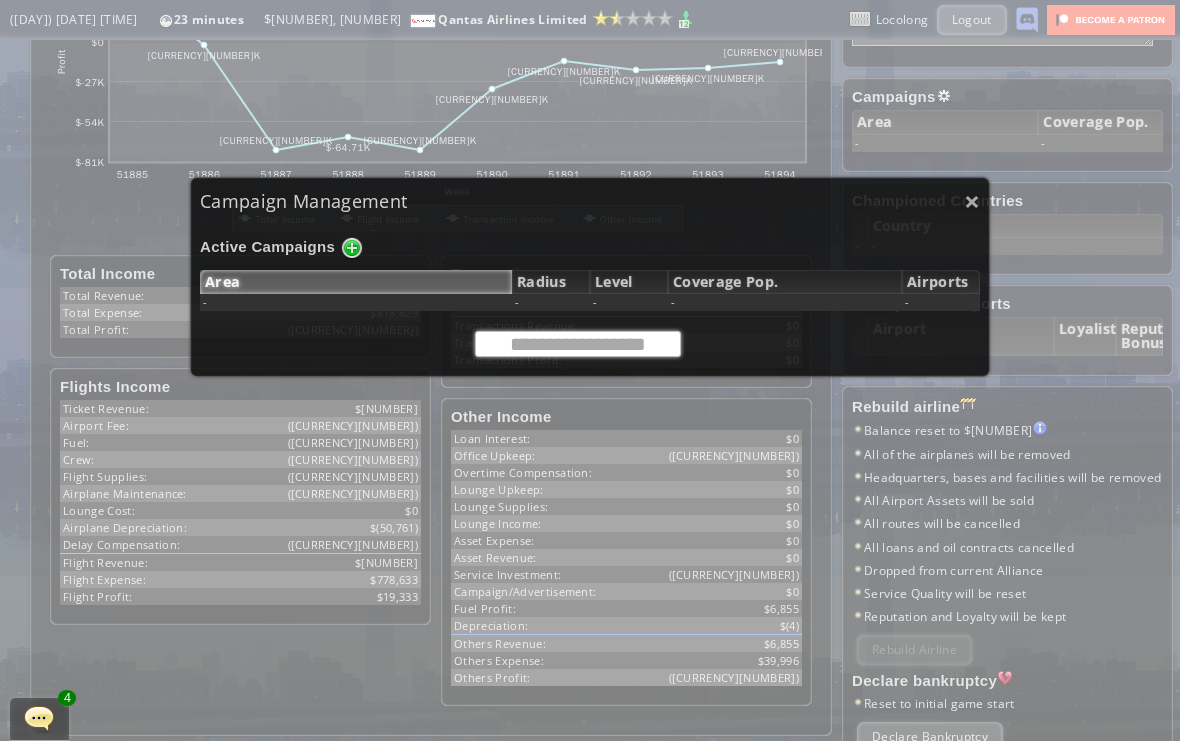 click at bounding box center (578, 344) 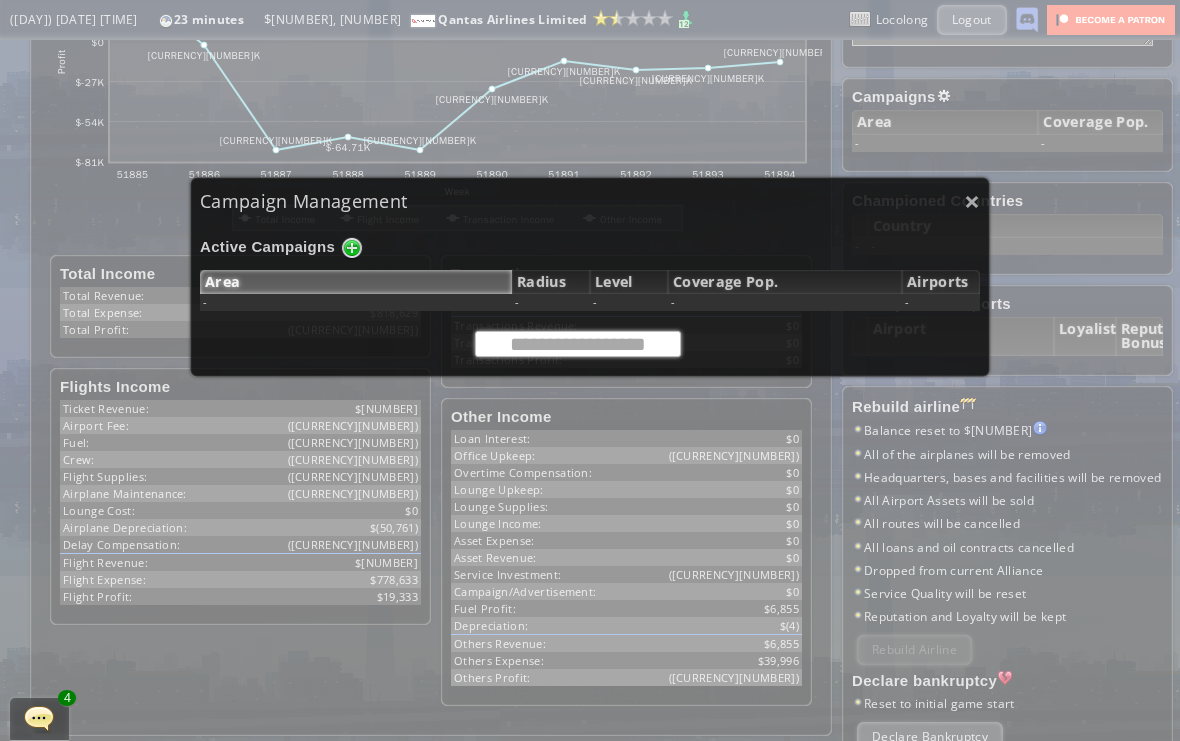 click at bounding box center (578, 344) 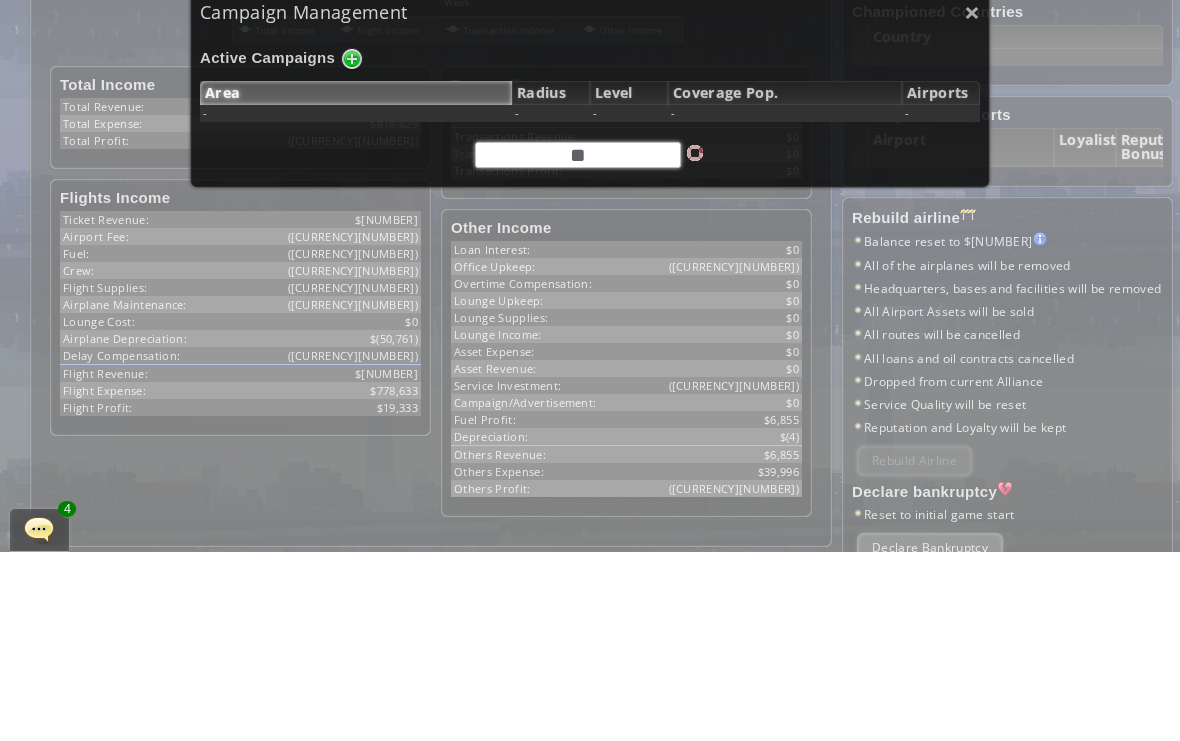 type on "***" 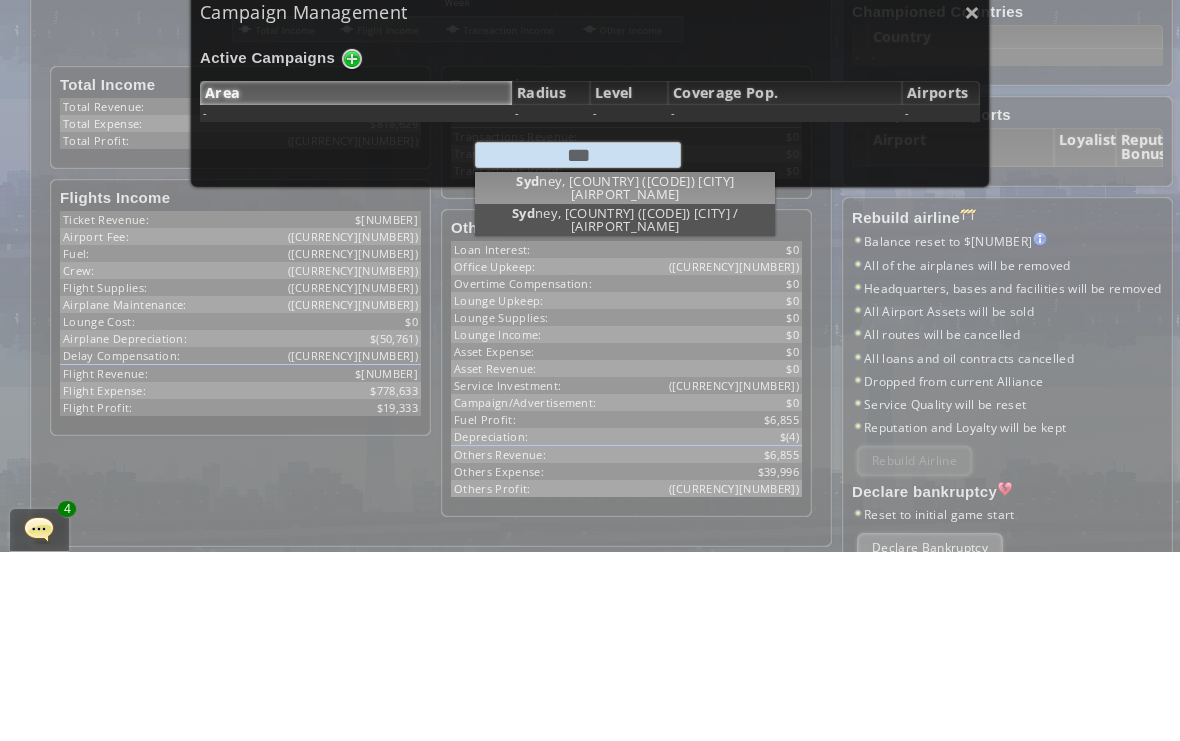 click on "×
Campaign Management
Active Campaigns
Area
Radius
Level
Coverage Pop.
Airports
- - - - -
***
Sydney, [COUNTRY] ([CODE]) [CITY] Sydney, [COUNTRY] ([CODE]) [CITY] / [AIRPORT_NAME]
This page can't load Google Maps correctly. Do you own this website? OK
Delegates Pool Gained by leveling up your airline. Airline grade is determined by reputation points. Delegates conduct various tasks, such as Flight negotiations, Country relationship improvements, Advertisement campaigns etc.
[NUMBER] [NUMBER]
Campaign Details
Radius:
km" at bounding box center (590, 277) 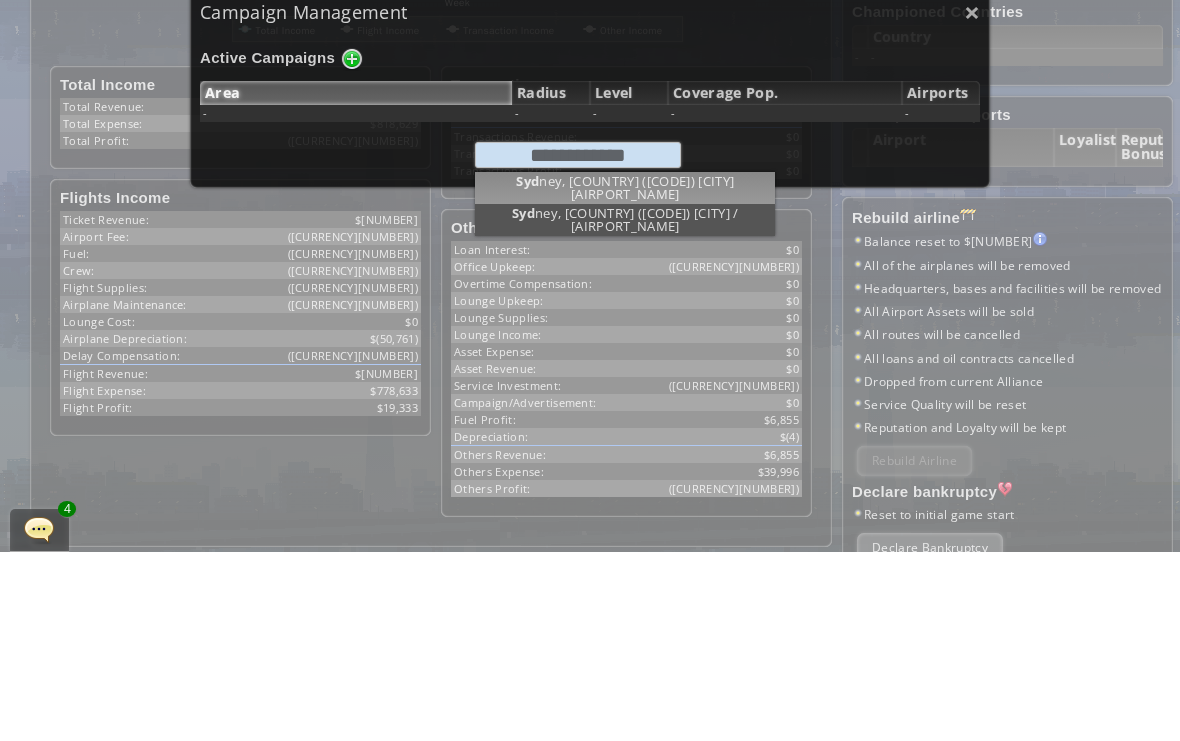 scroll, scrollTop: 36, scrollLeft: 0, axis: vertical 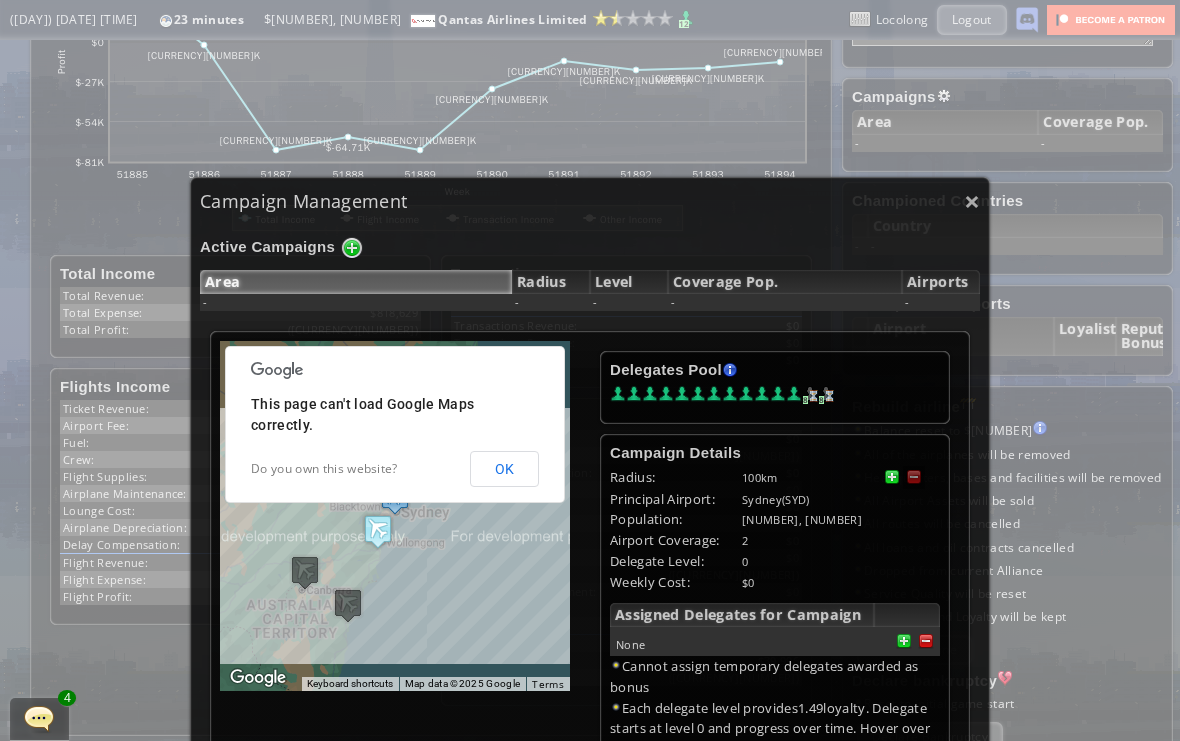 click on "OK" at bounding box center (504, 469) 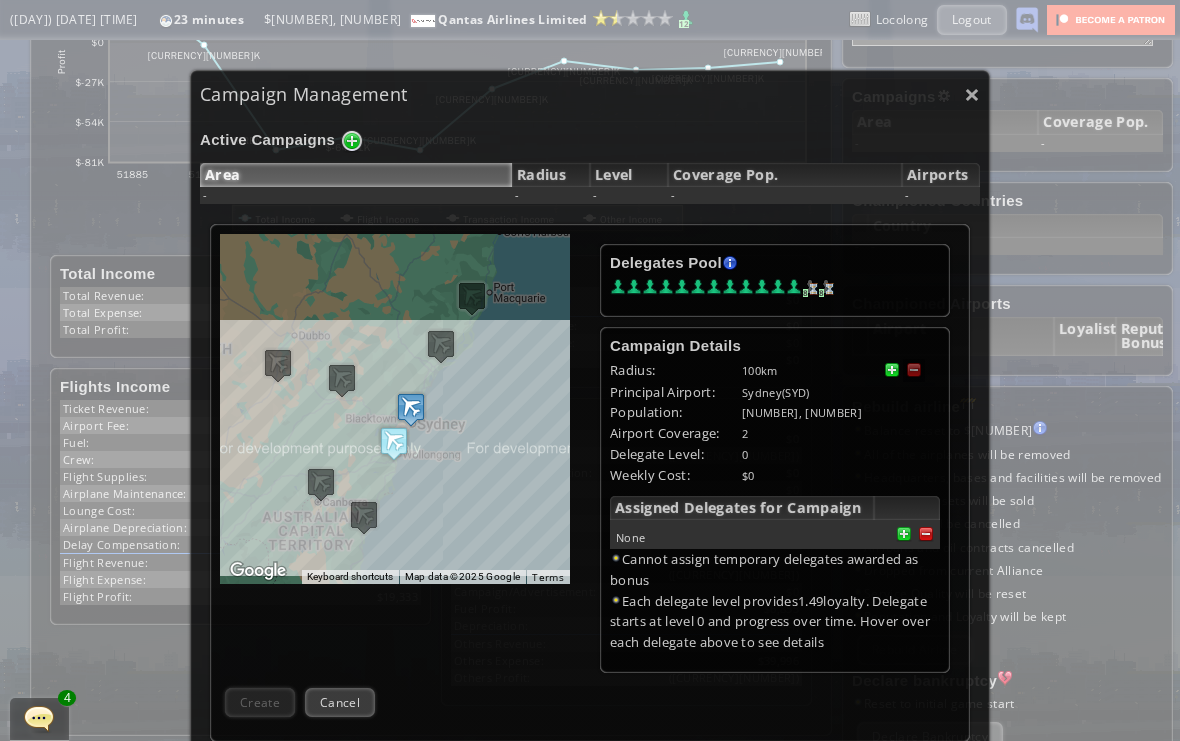 scroll, scrollTop: 116, scrollLeft: 0, axis: vertical 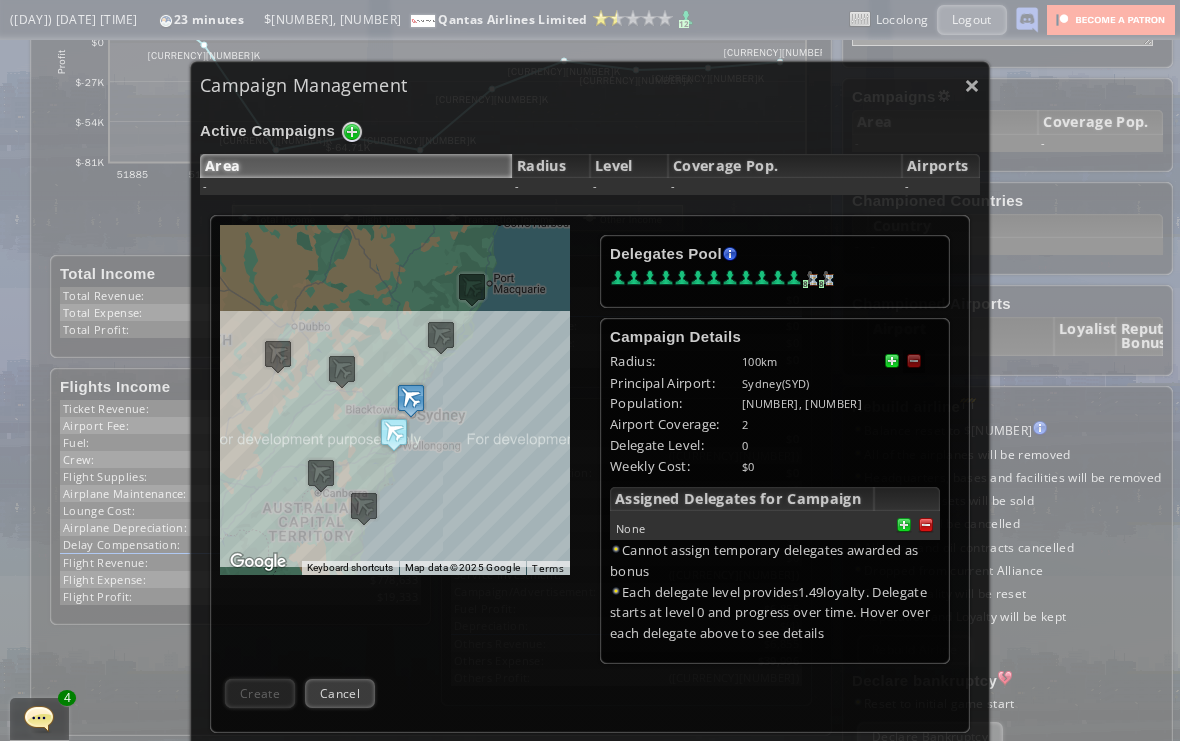 click at bounding box center (892, 361) 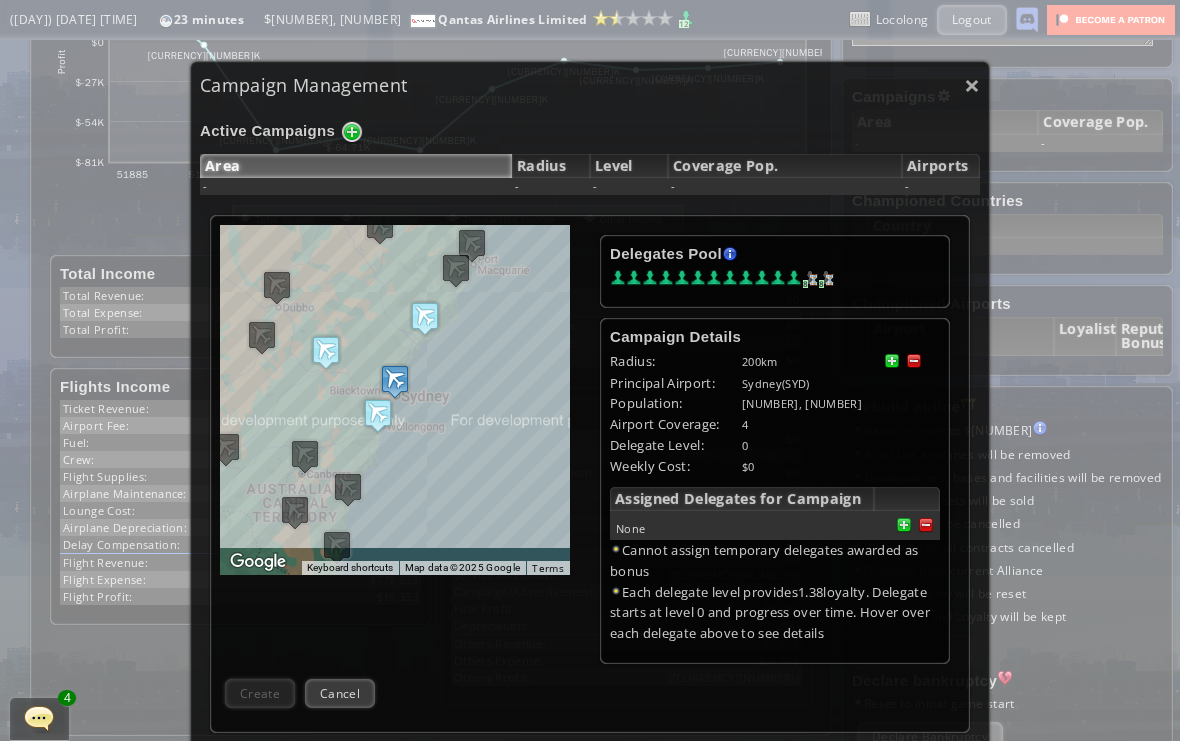 click at bounding box center [892, 361] 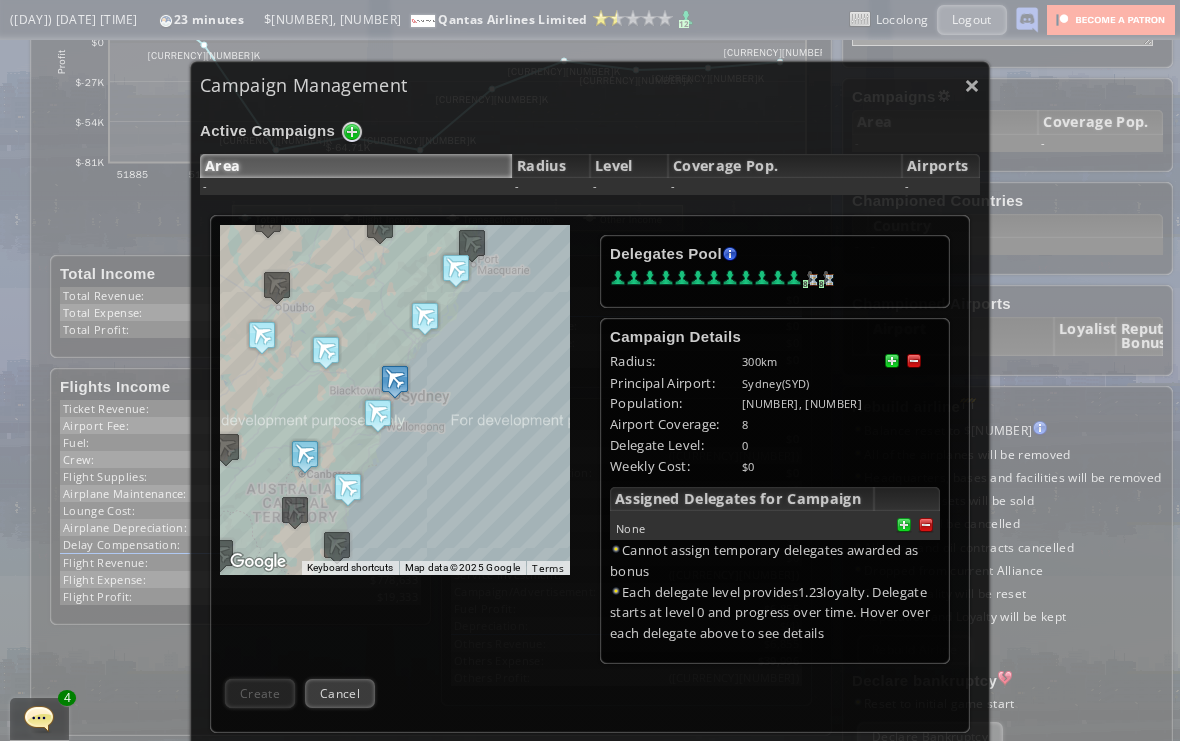 click at bounding box center [914, 361] 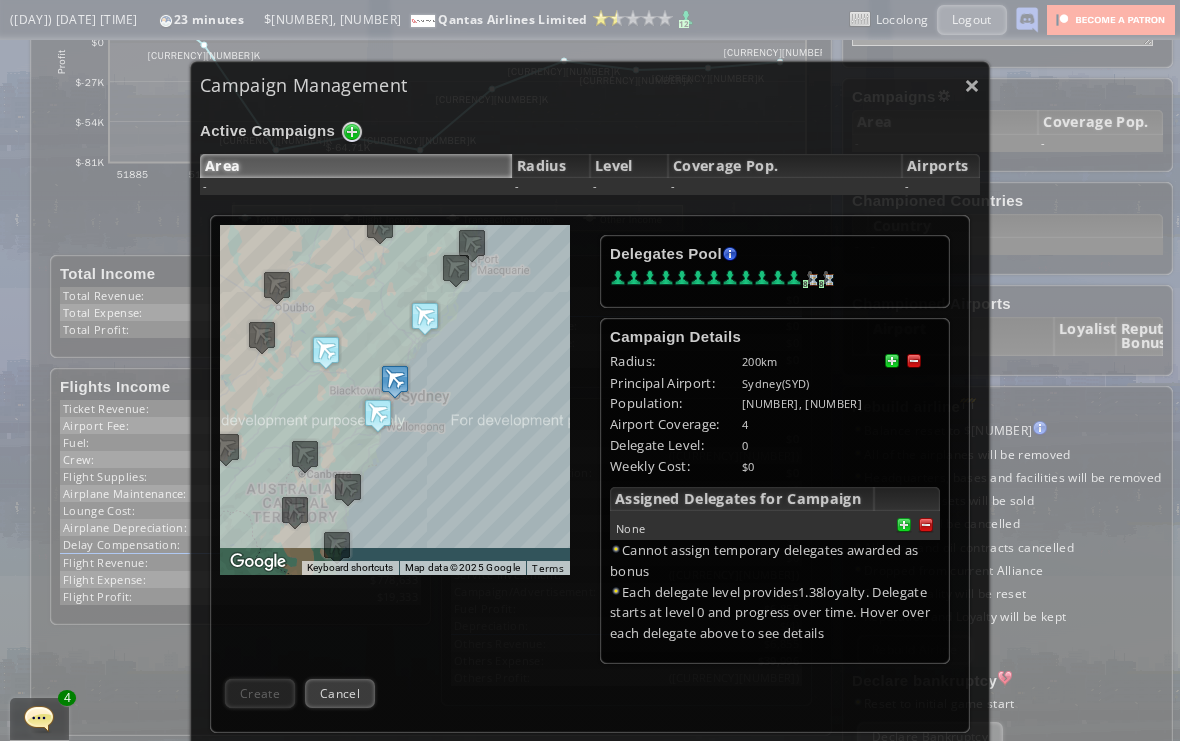 click on "200 km" at bounding box center [841, 361] 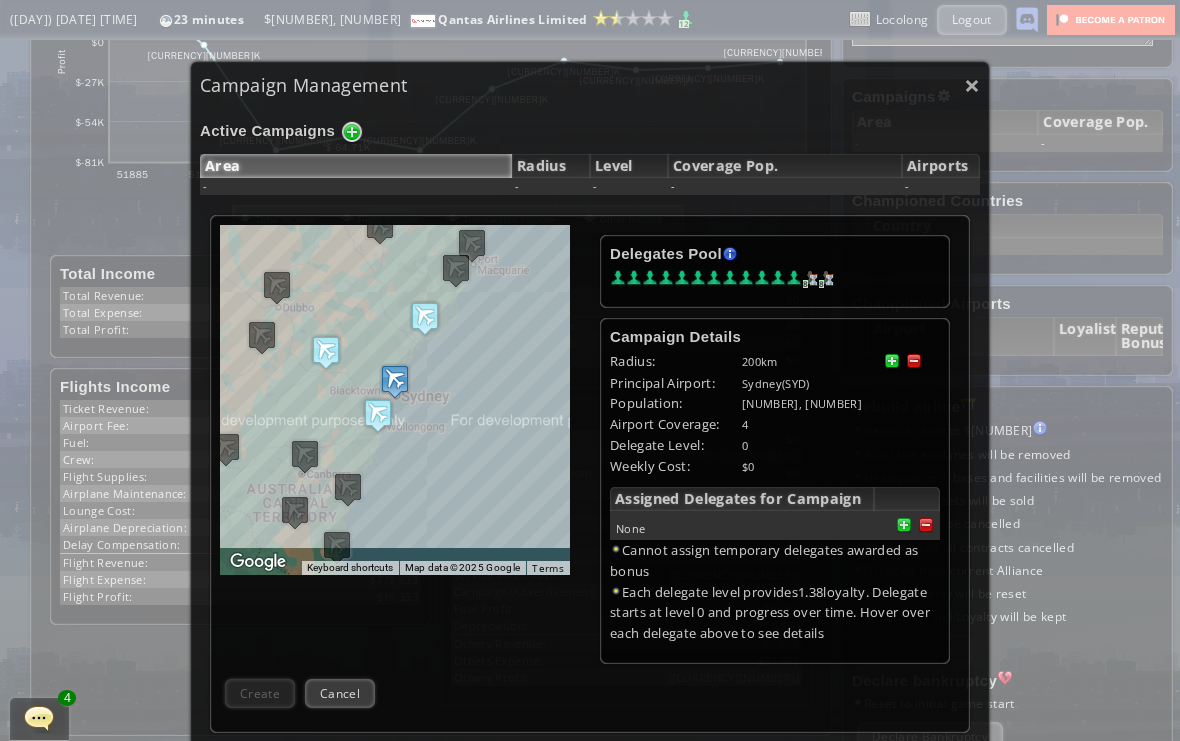 click at bounding box center (914, 361) 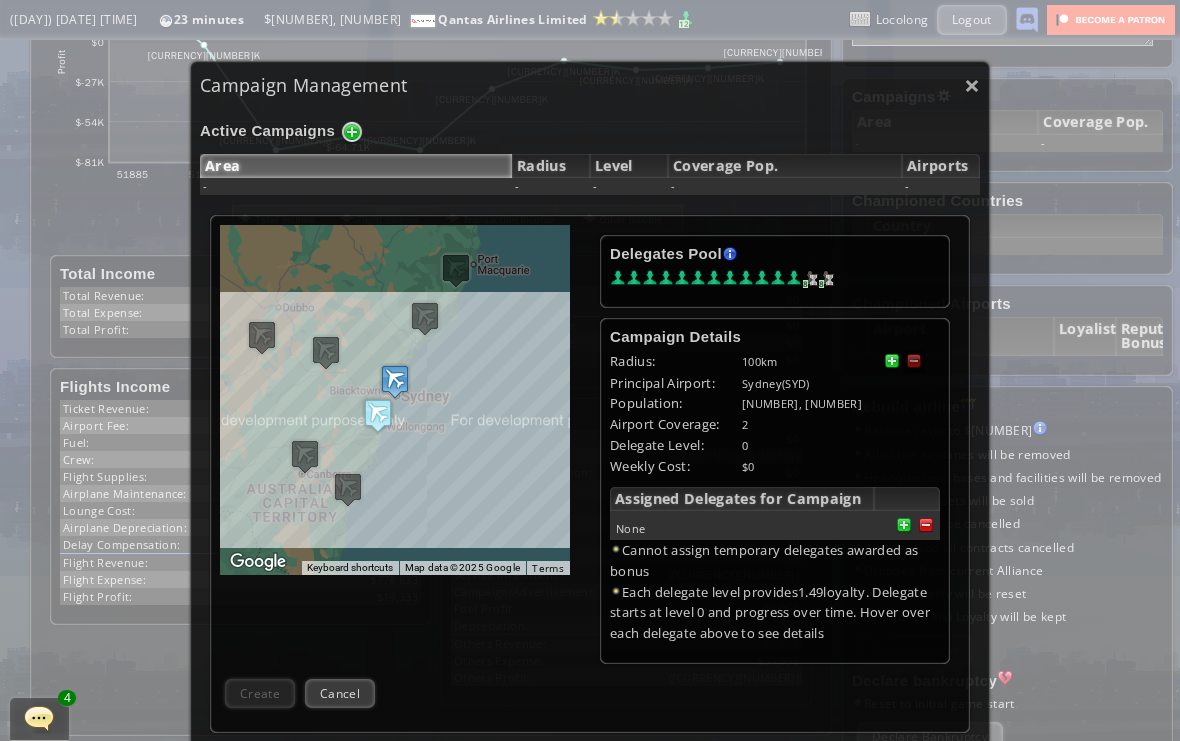 click at bounding box center (926, 525) 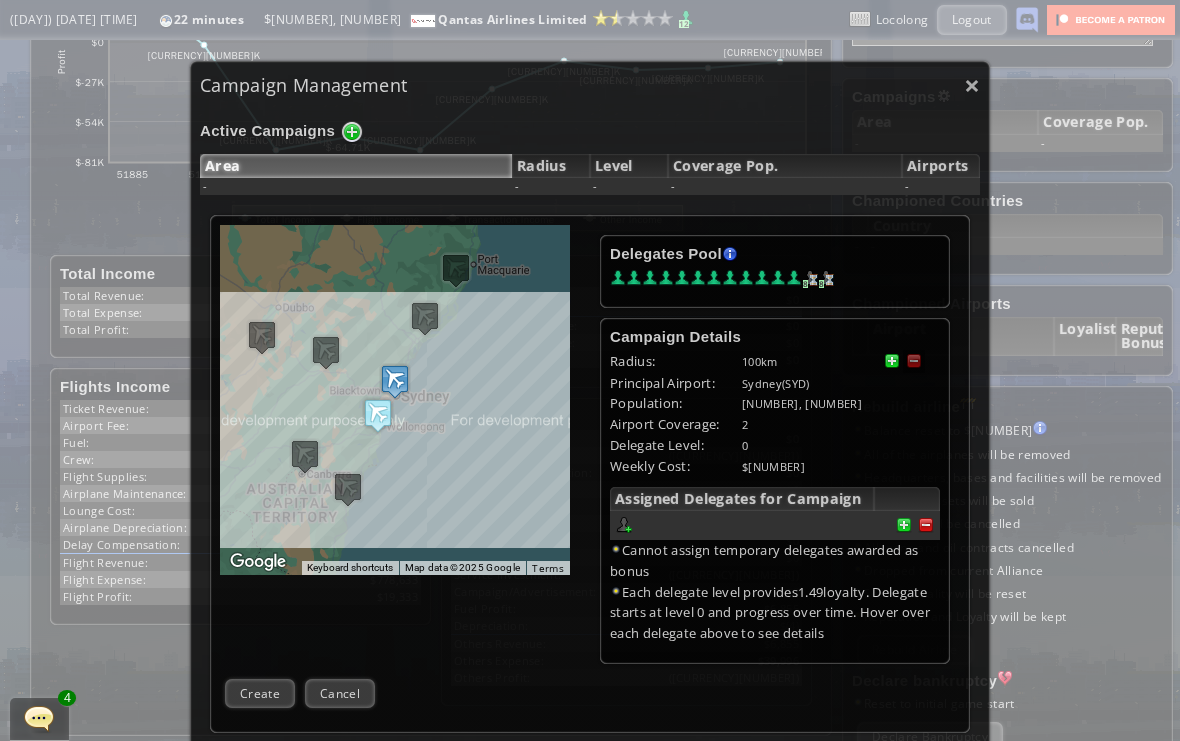 click at bounding box center [926, 525] 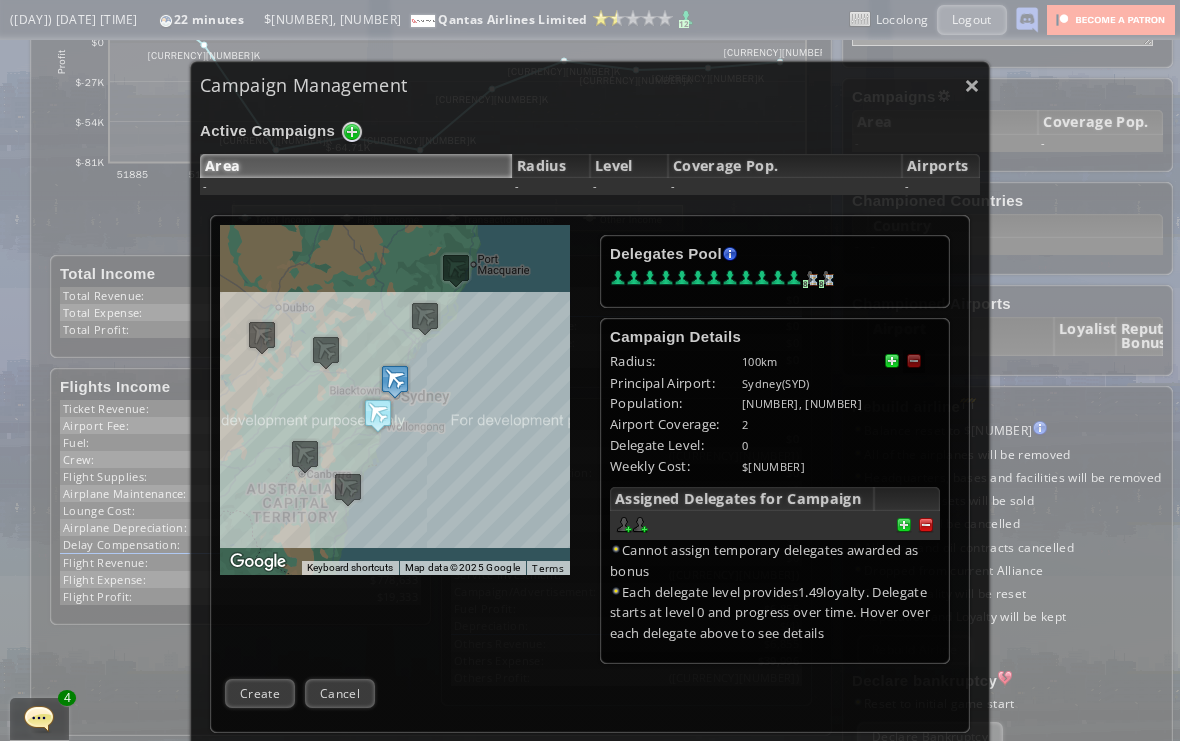 click at bounding box center [907, 525] 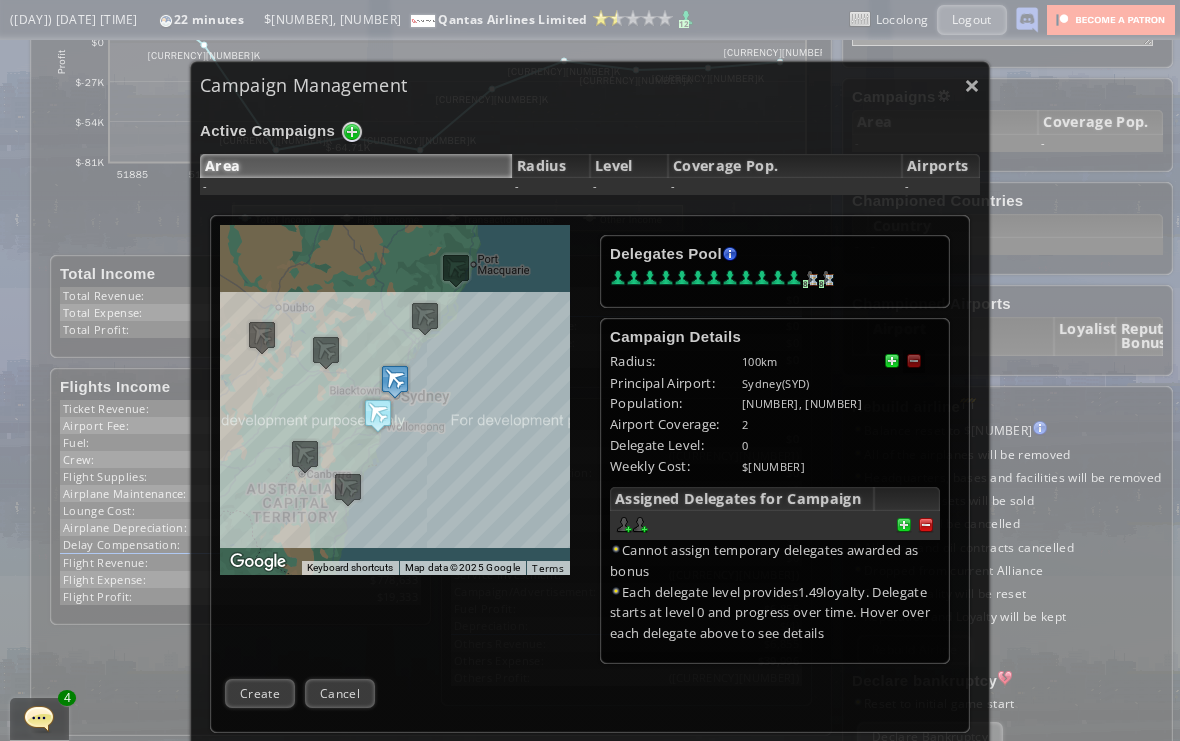 scroll, scrollTop: 36, scrollLeft: 1, axis: both 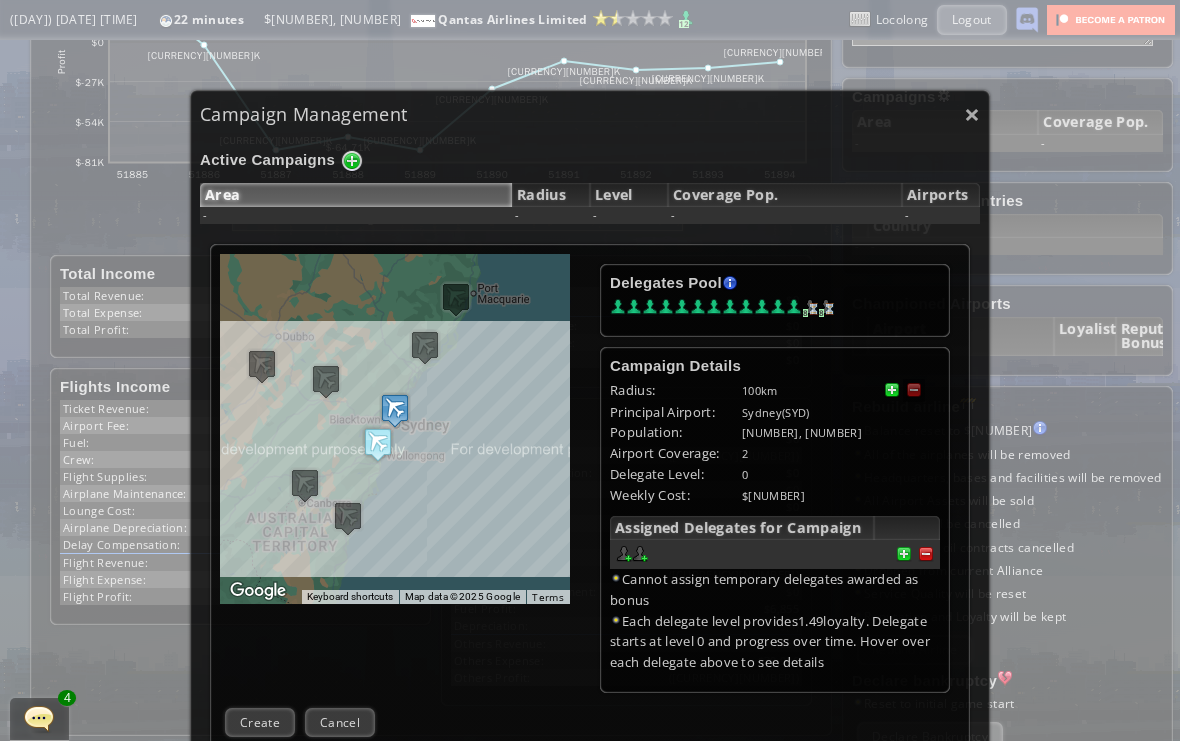 click at bounding box center (926, 554) 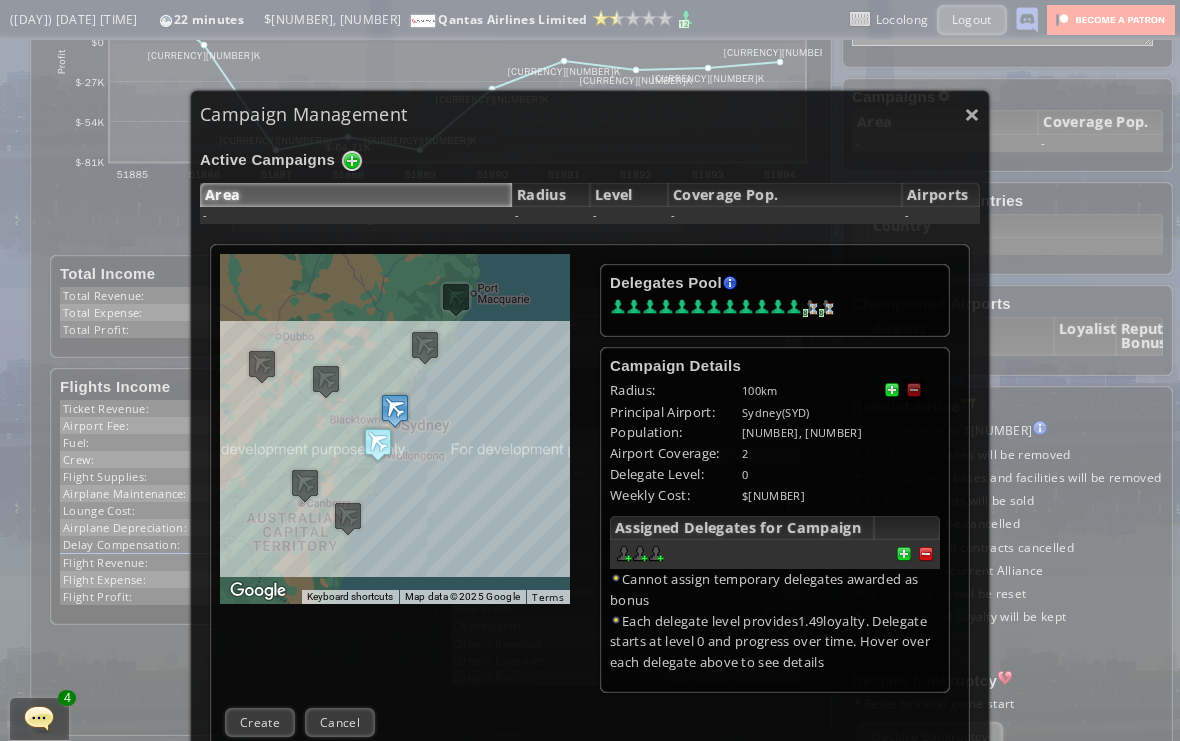 click at bounding box center (926, 554) 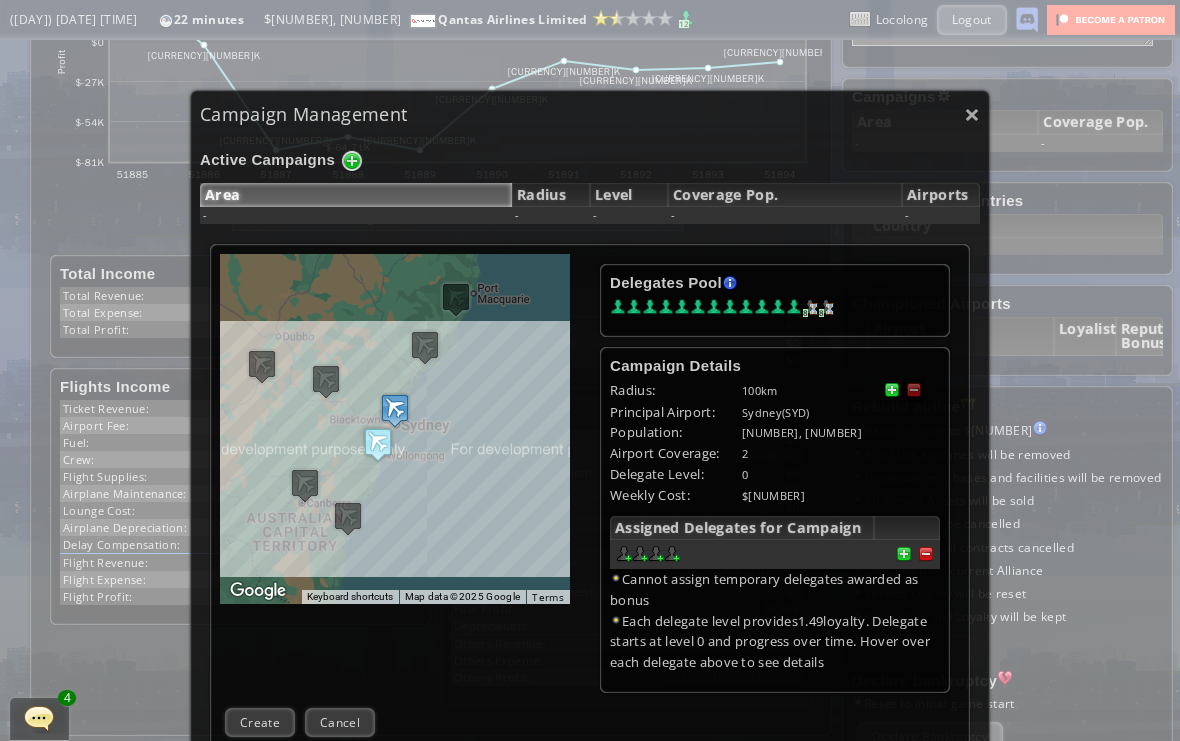 click at bounding box center (926, 554) 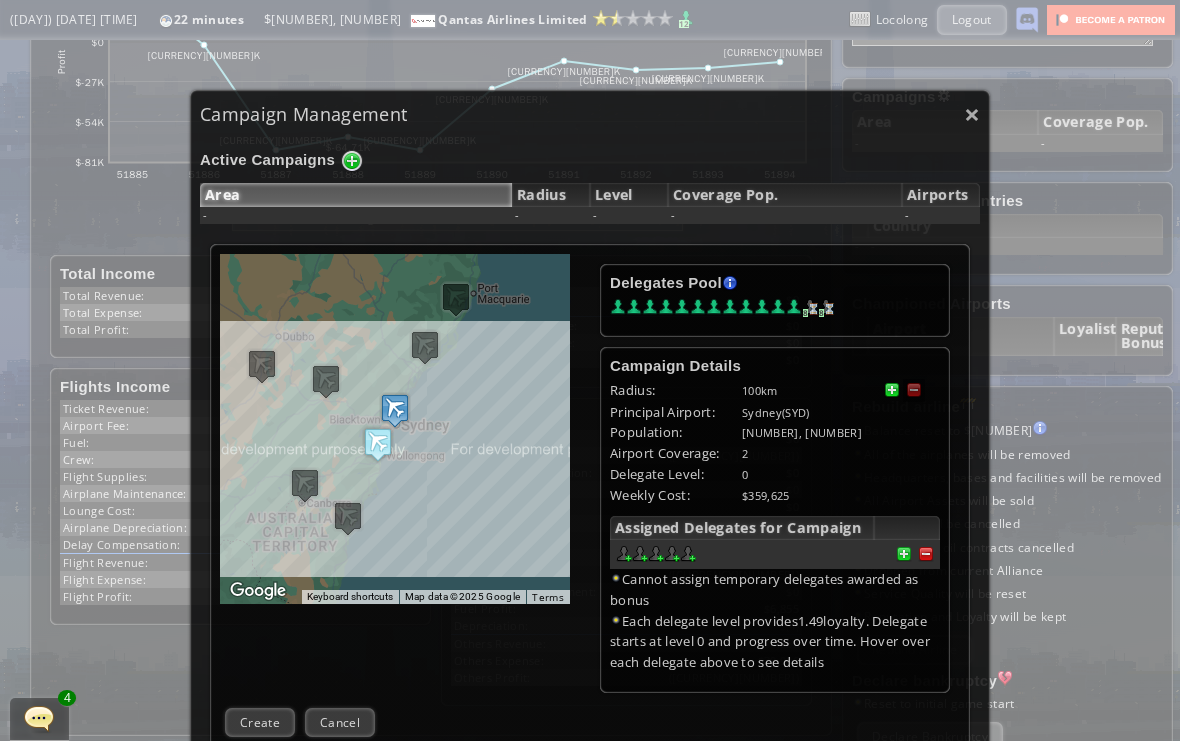 click at bounding box center [926, 554] 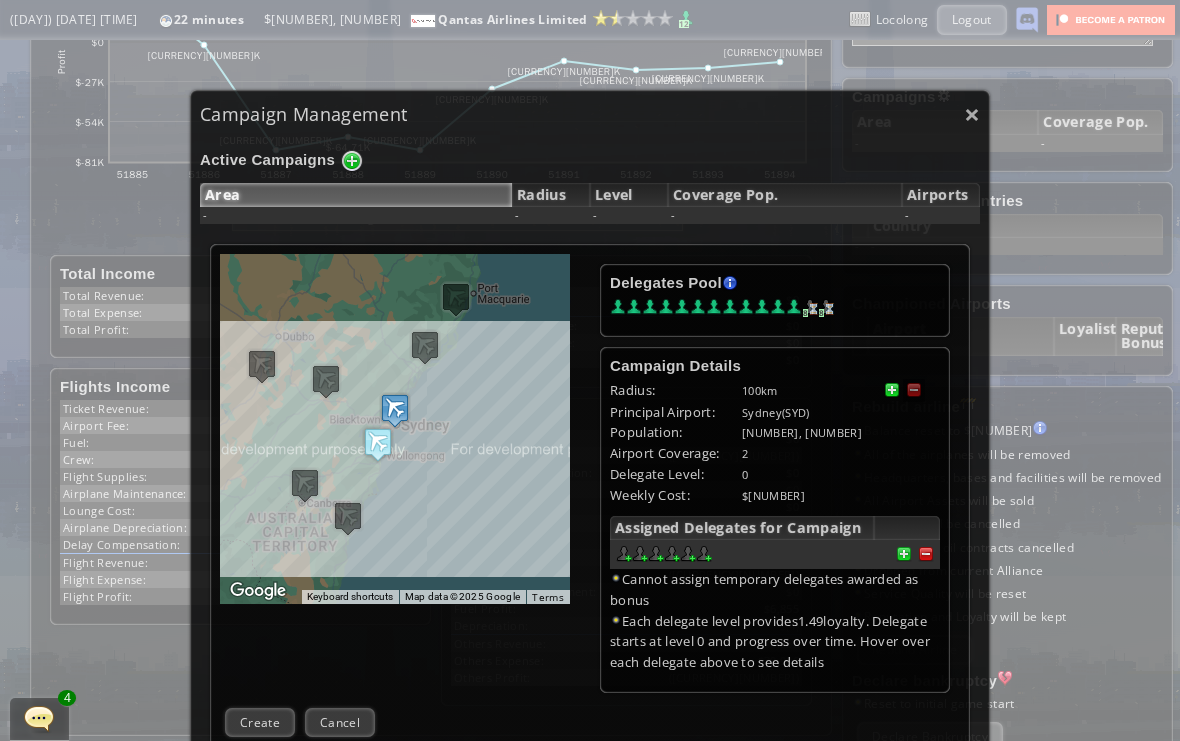 click at bounding box center [926, 554] 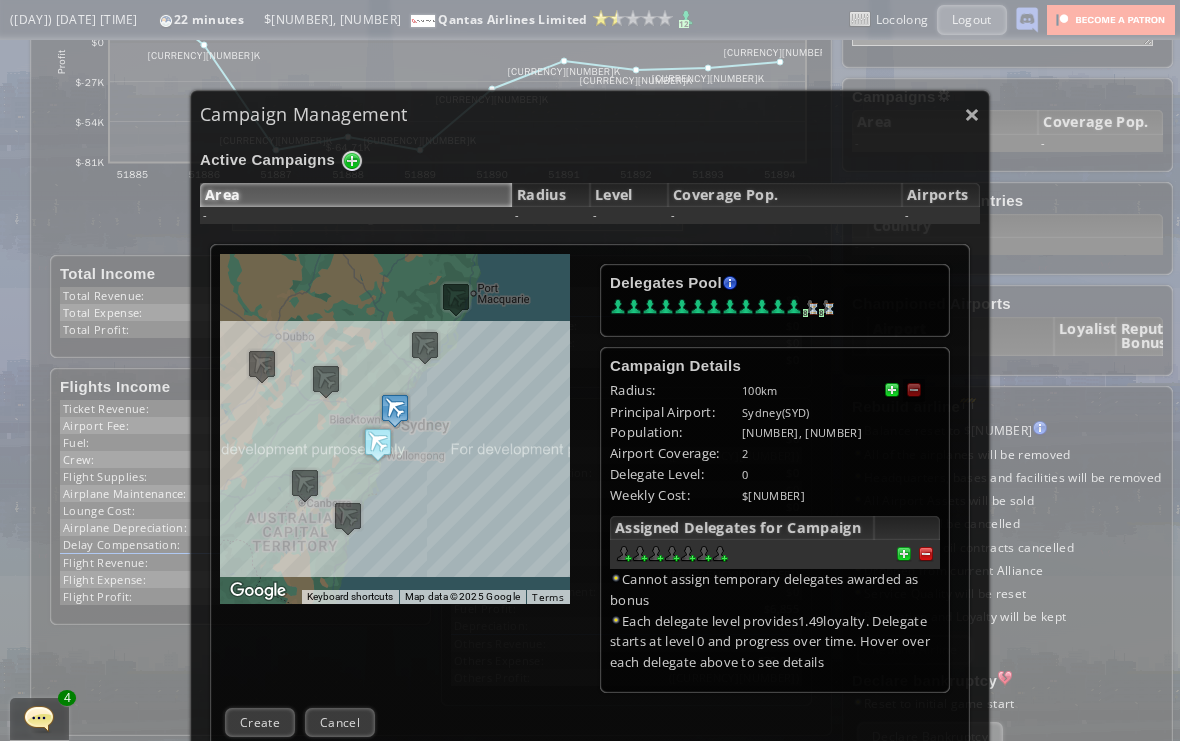 click at bounding box center (926, 554) 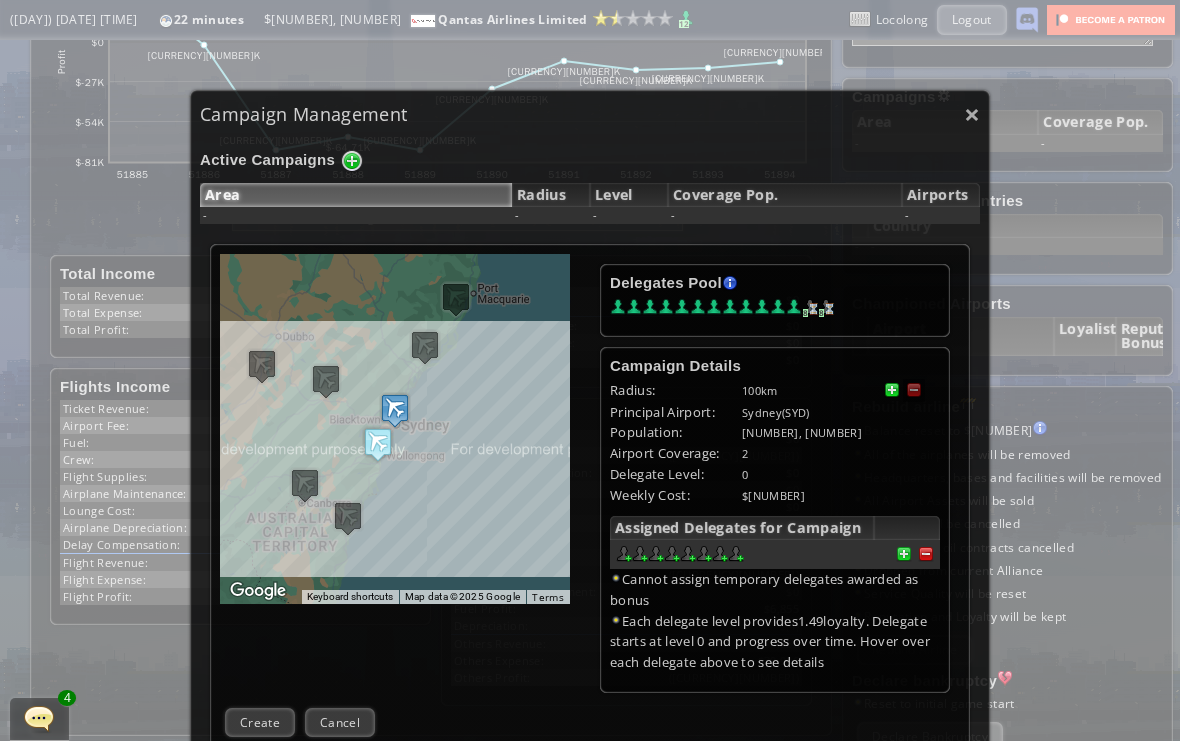 click at bounding box center [926, 554] 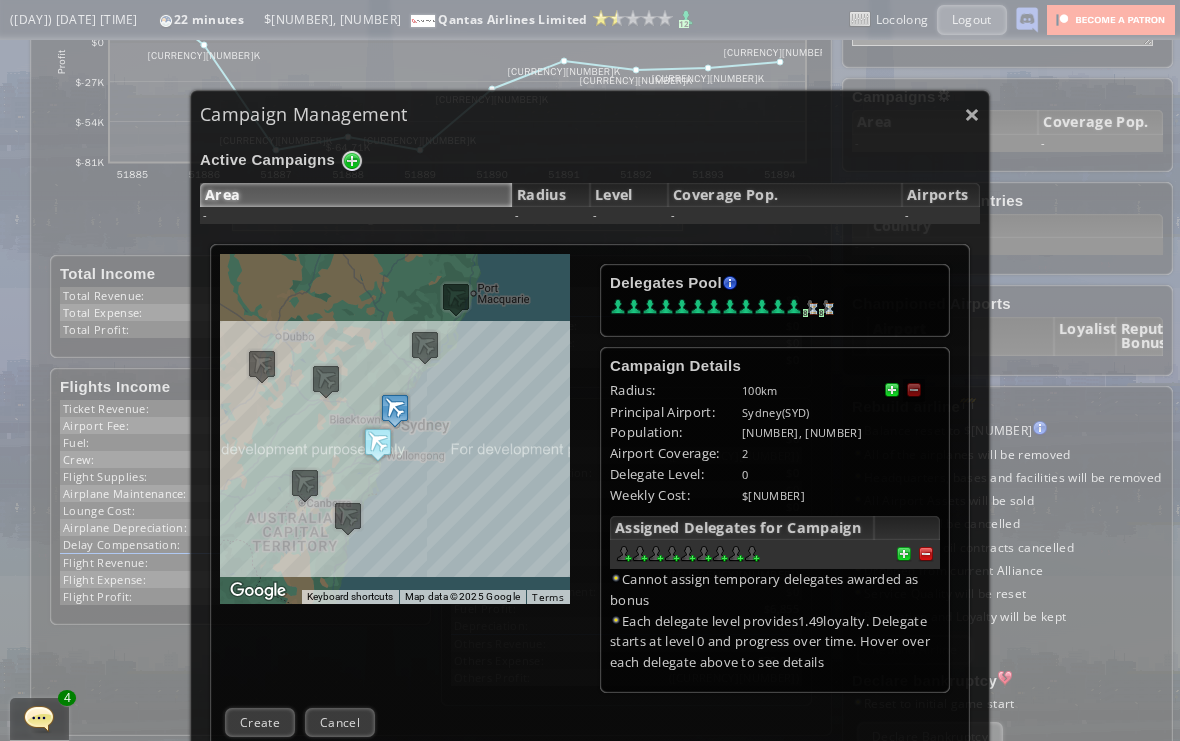 click at bounding box center (926, 554) 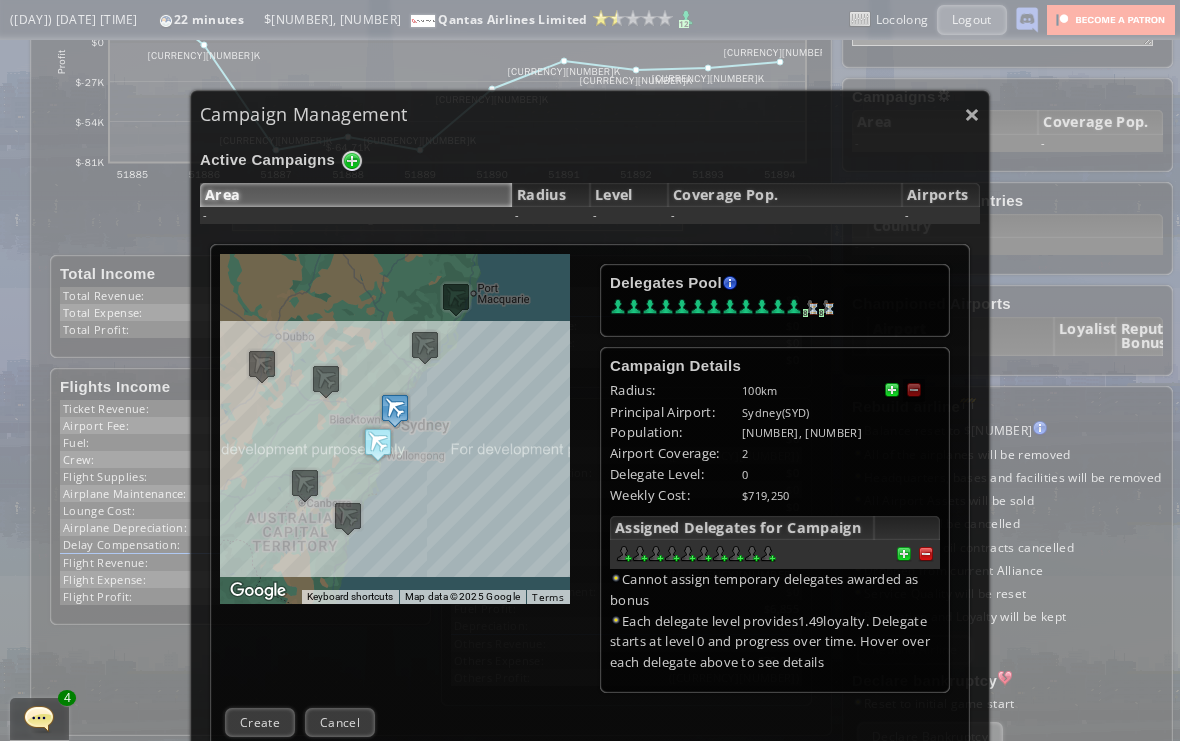 click at bounding box center [926, 554] 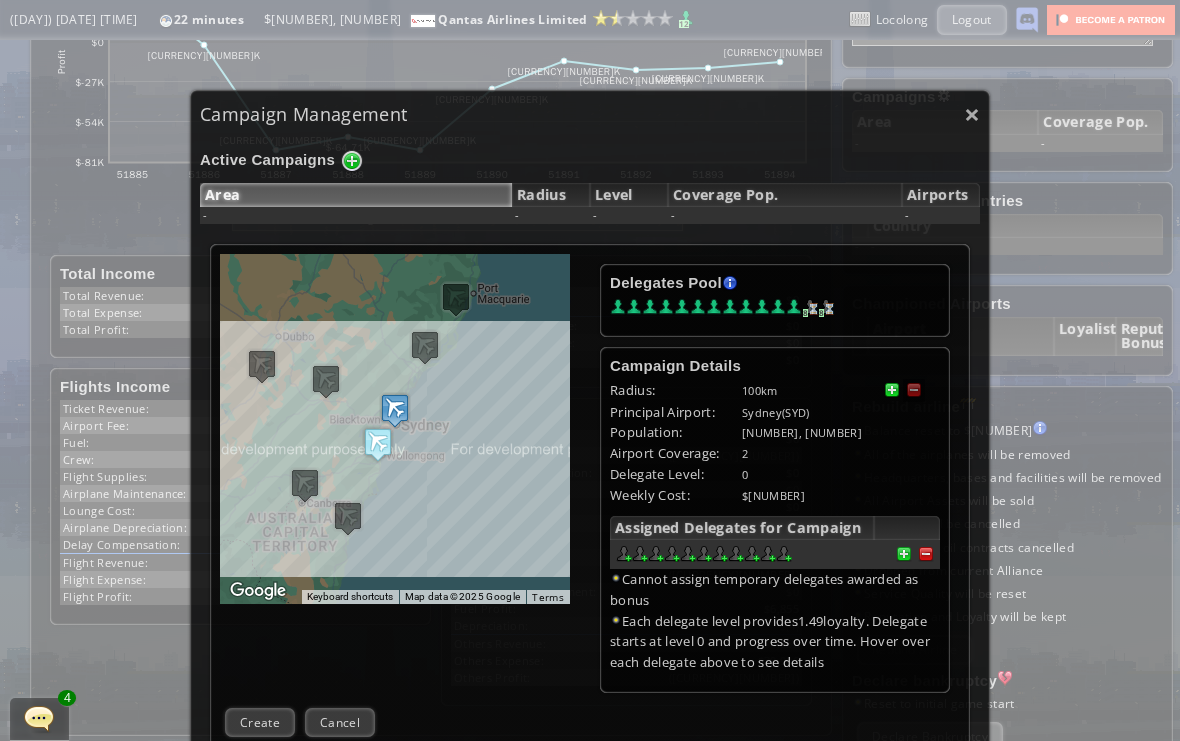 click at bounding box center (926, 554) 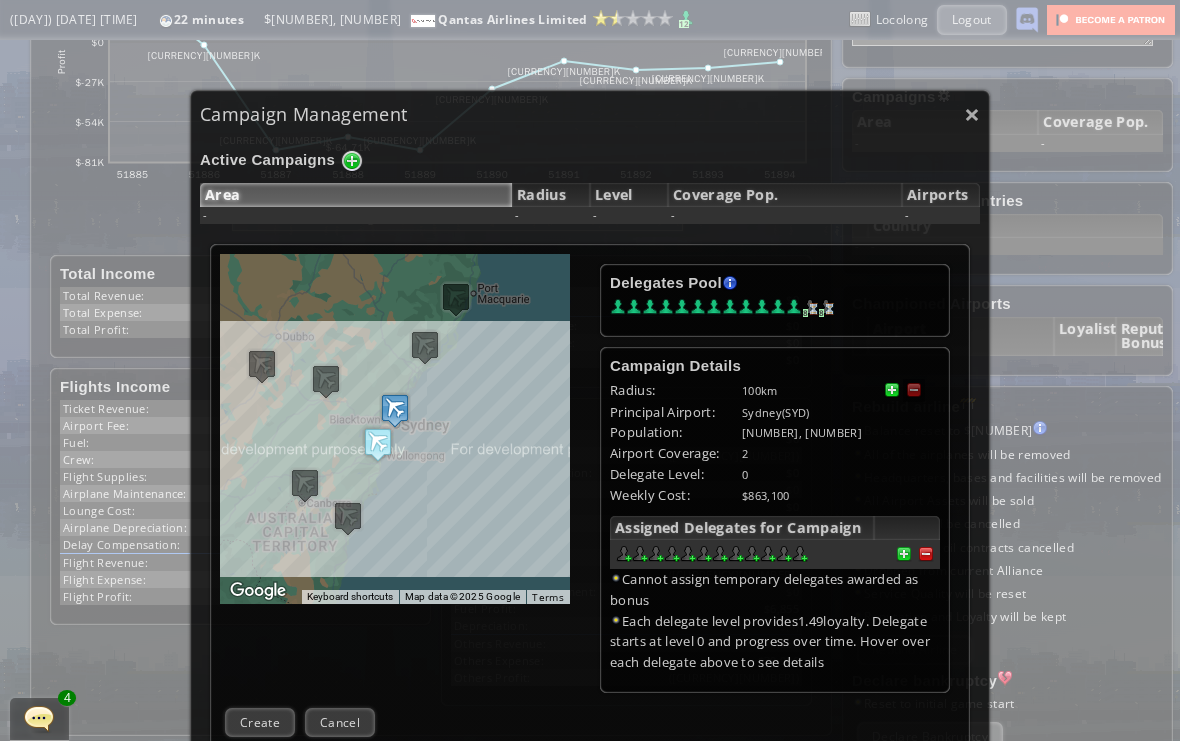 click at bounding box center (926, 554) 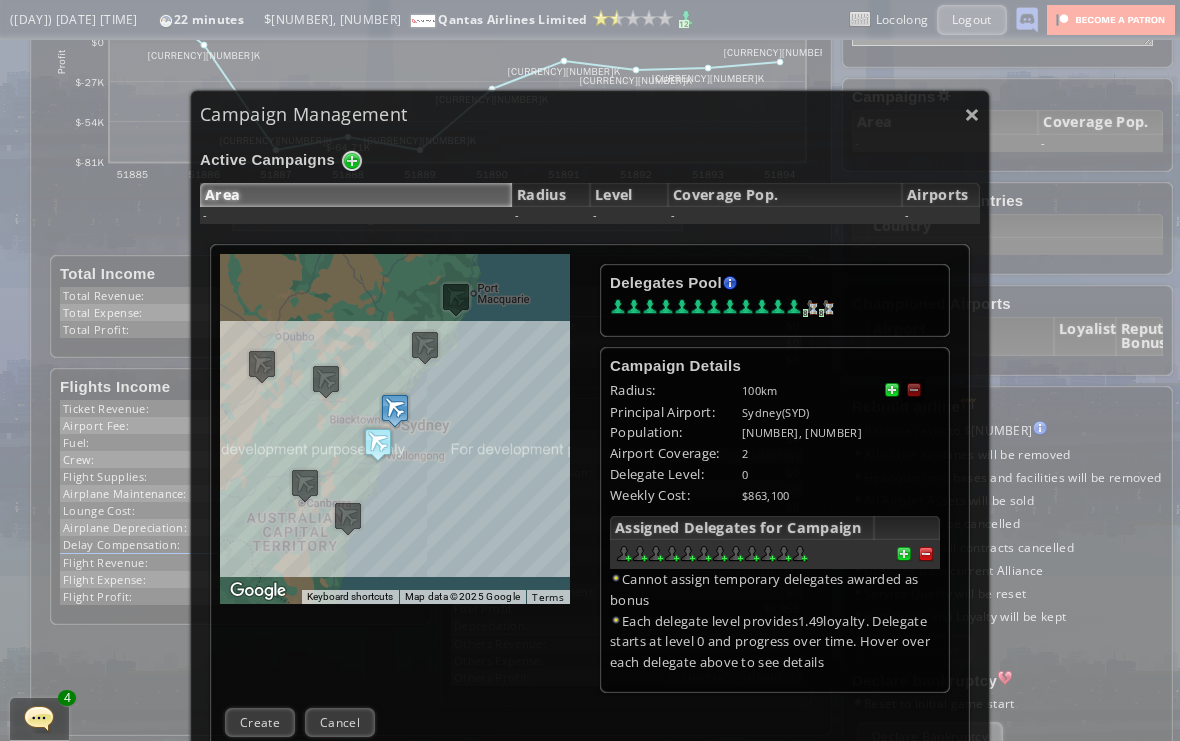 click at bounding box center (926, 554) 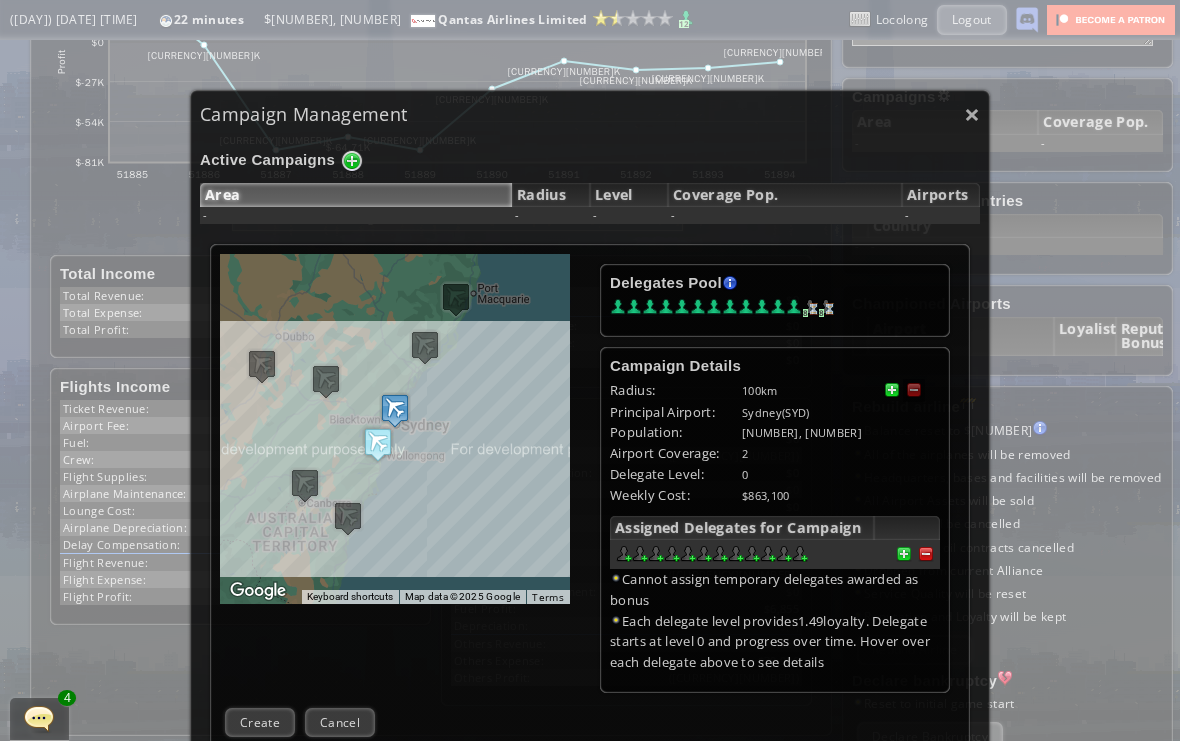 click at bounding box center [926, 554] 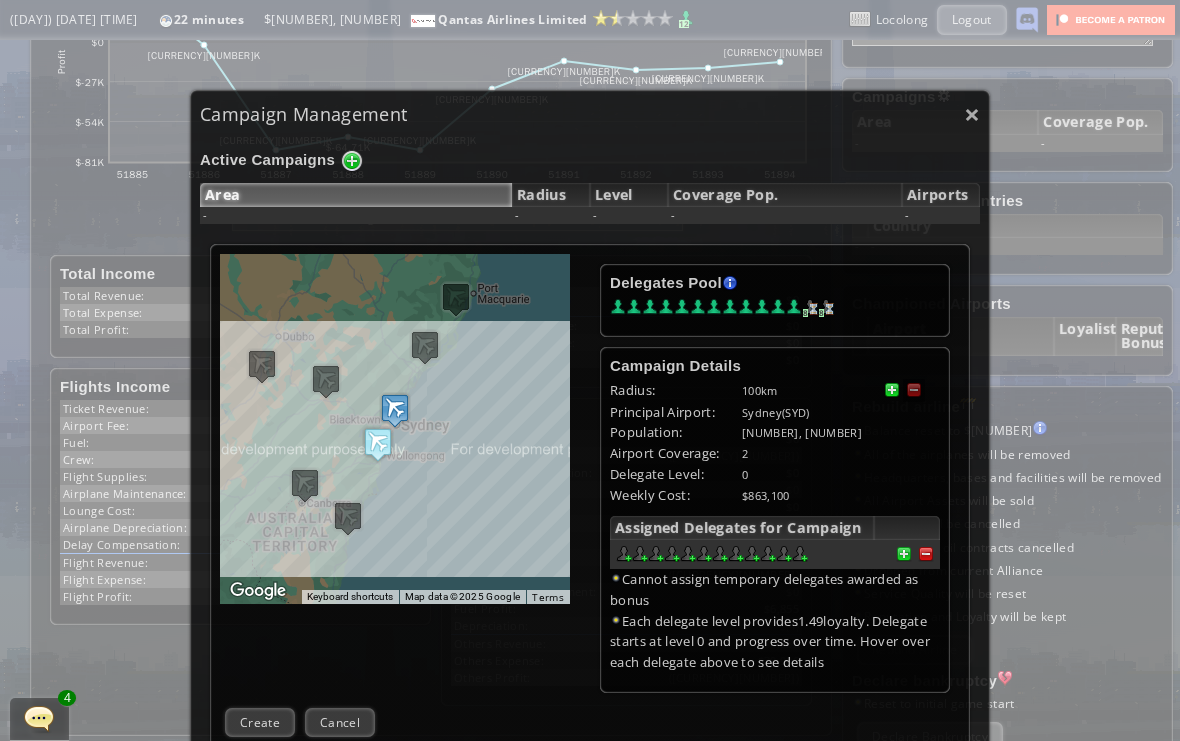 click at bounding box center (926, 554) 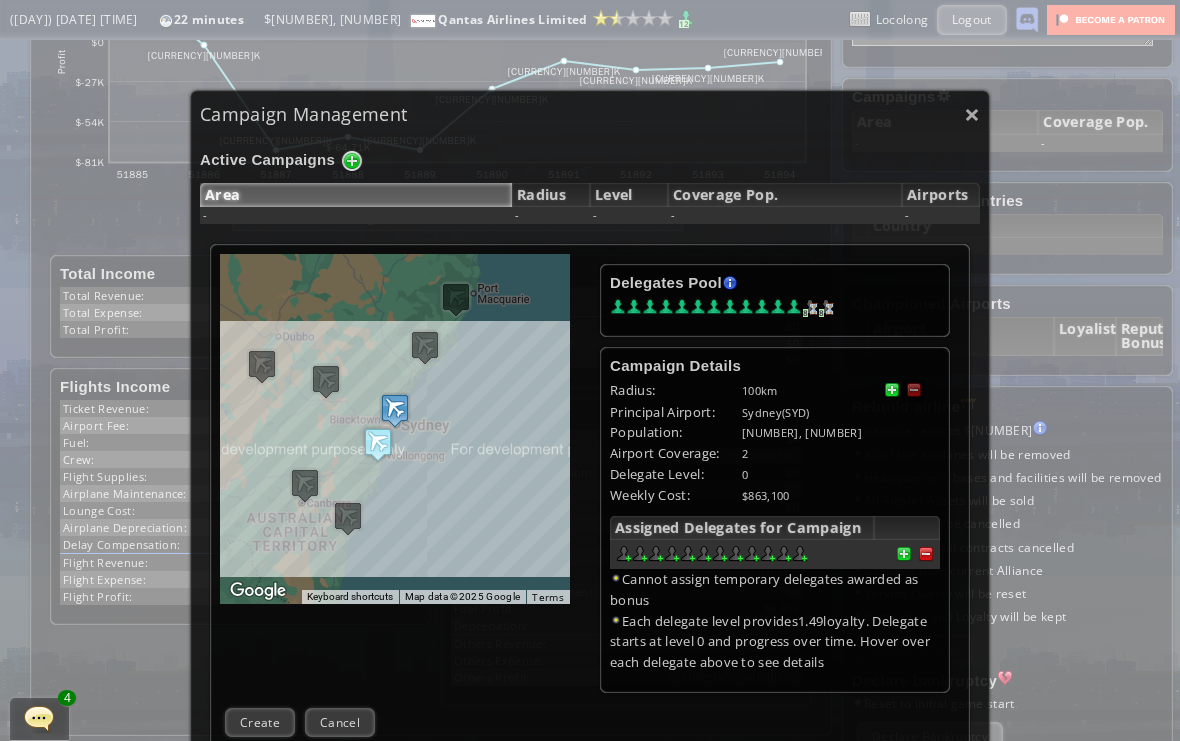 click at bounding box center (926, 554) 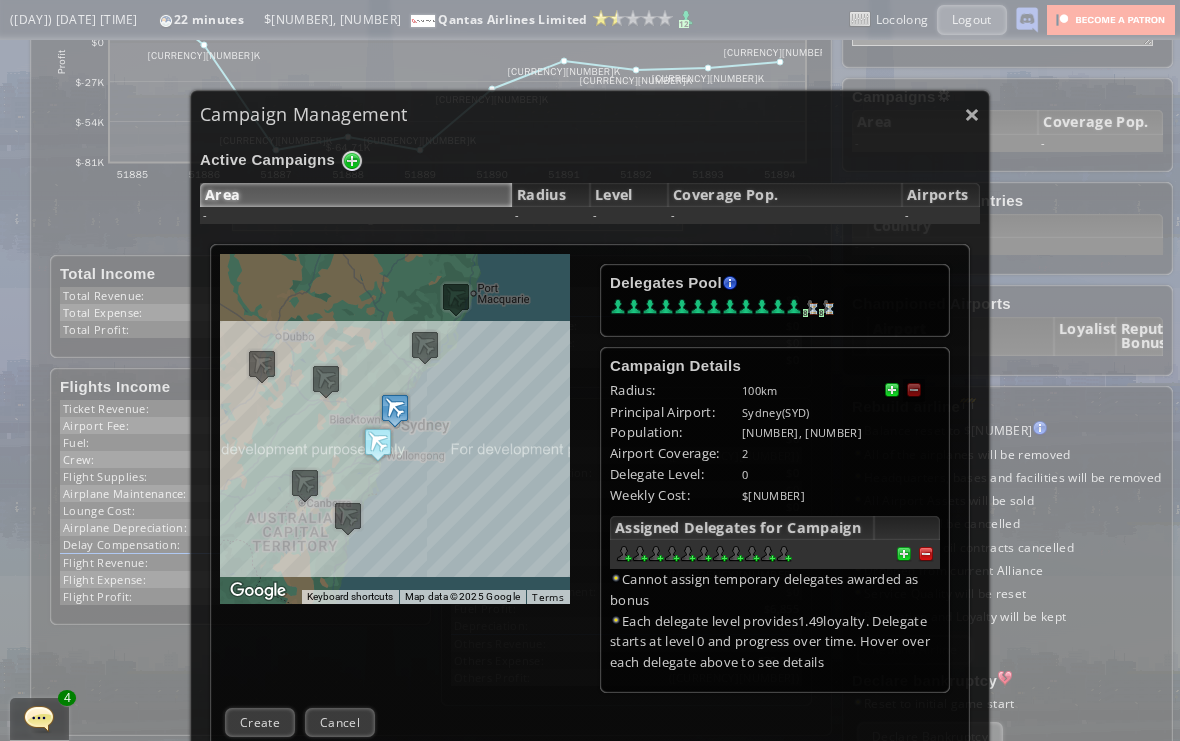 click at bounding box center (926, 554) 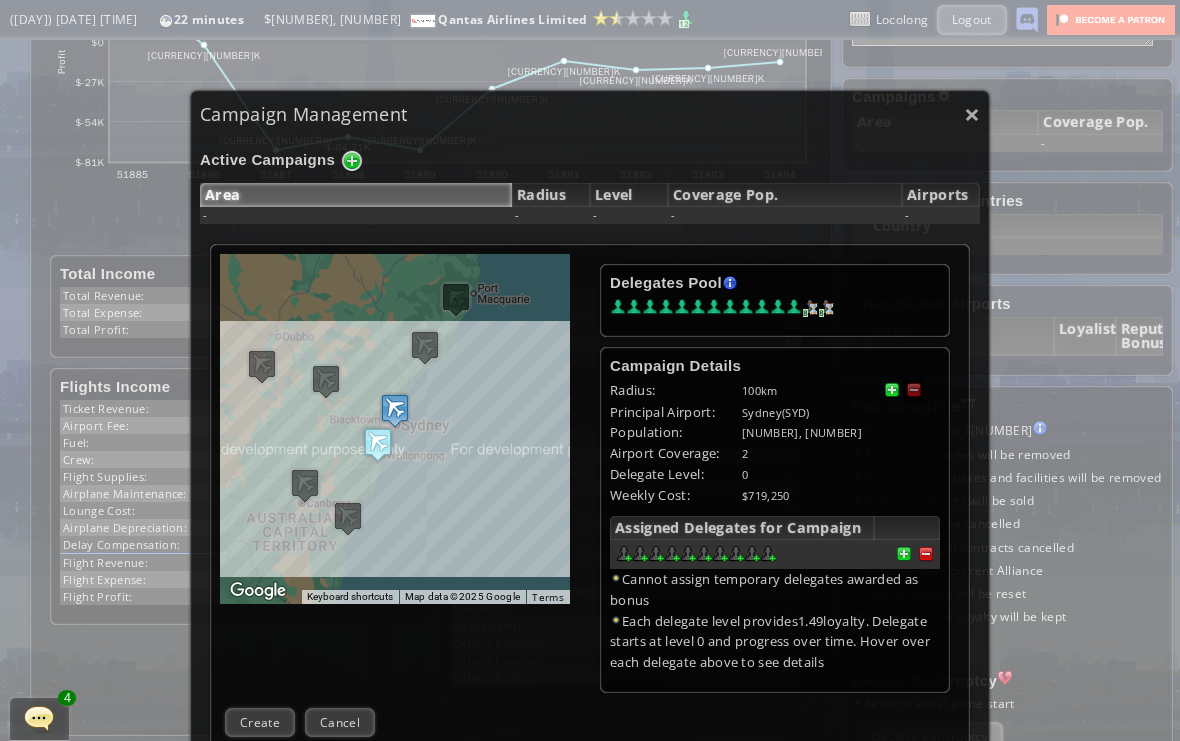 click at bounding box center (926, 554) 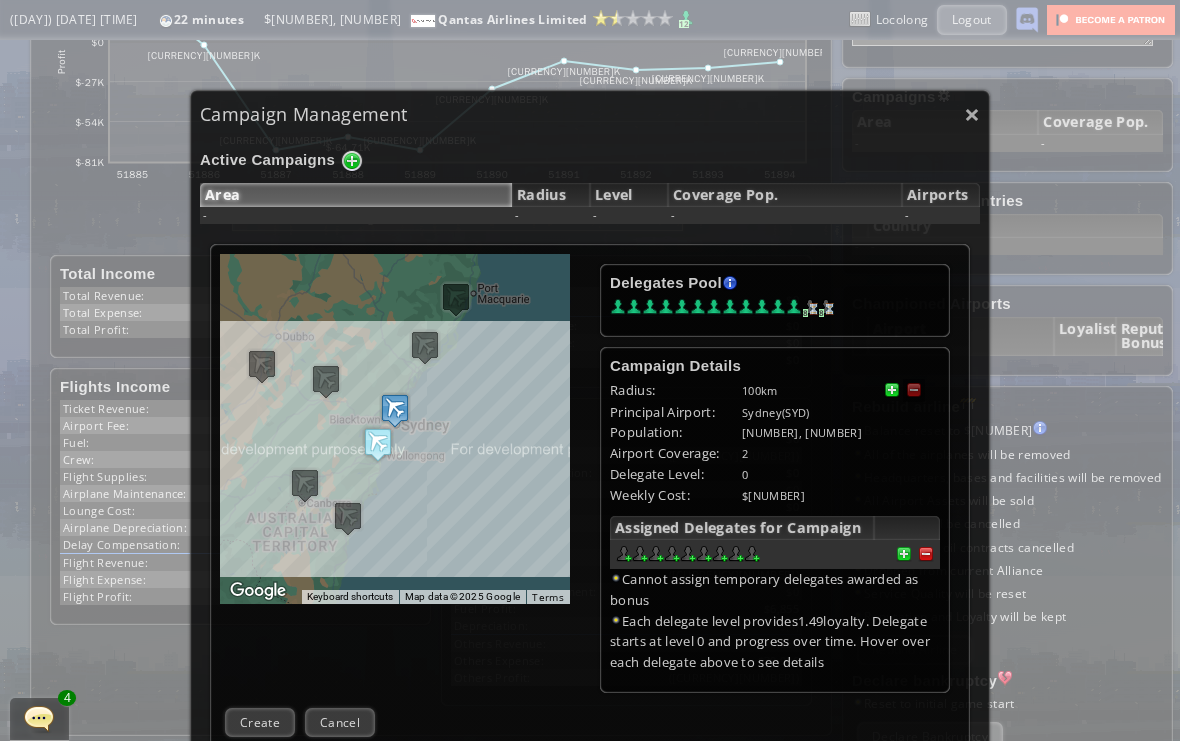 click at bounding box center (926, 554) 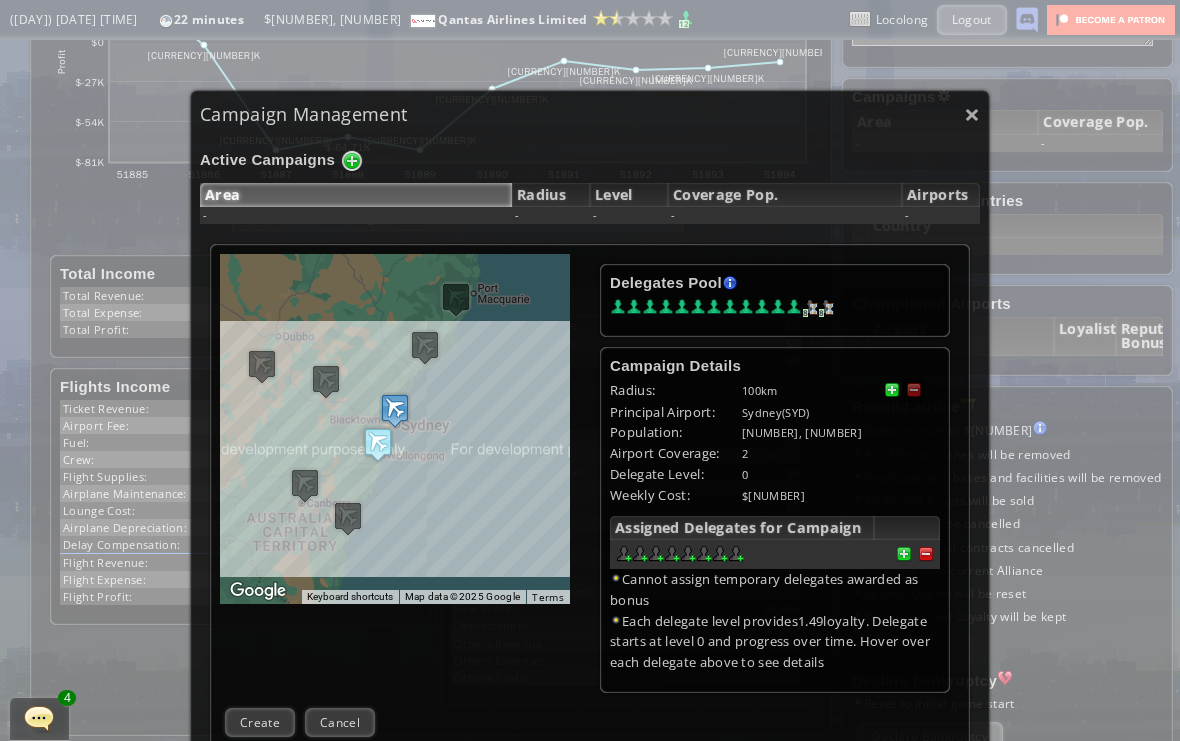 click at bounding box center (926, 554) 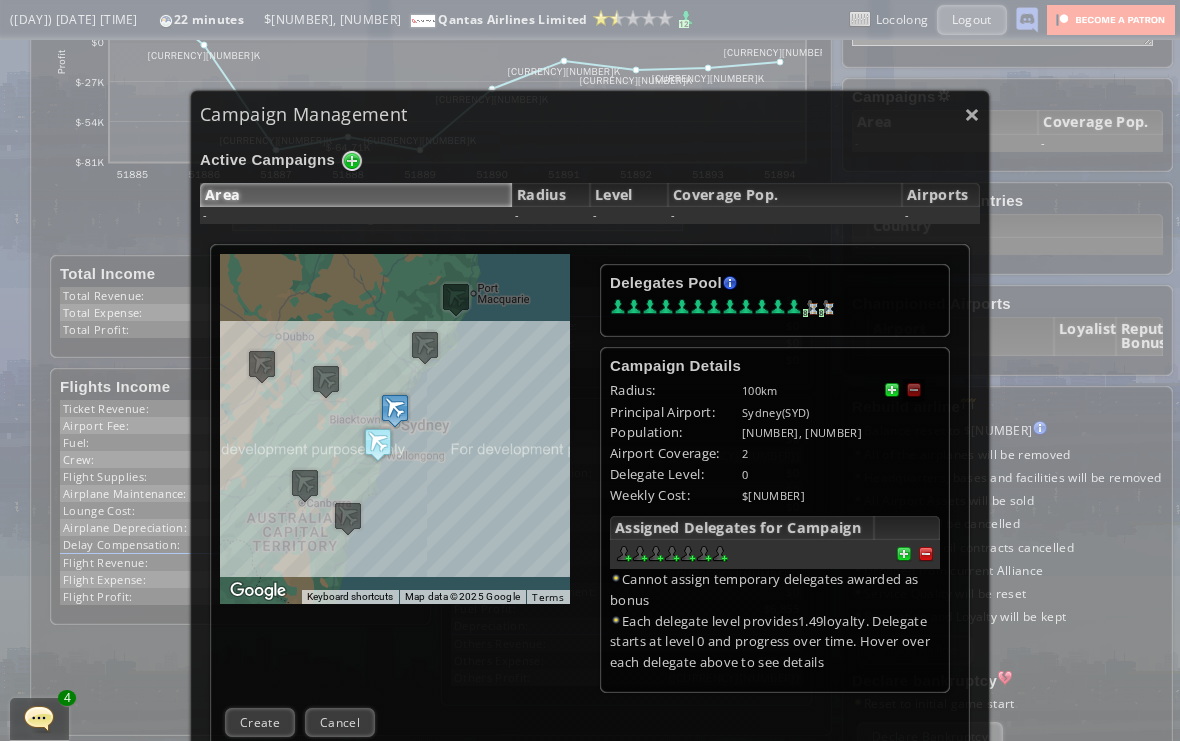click at bounding box center [926, 554] 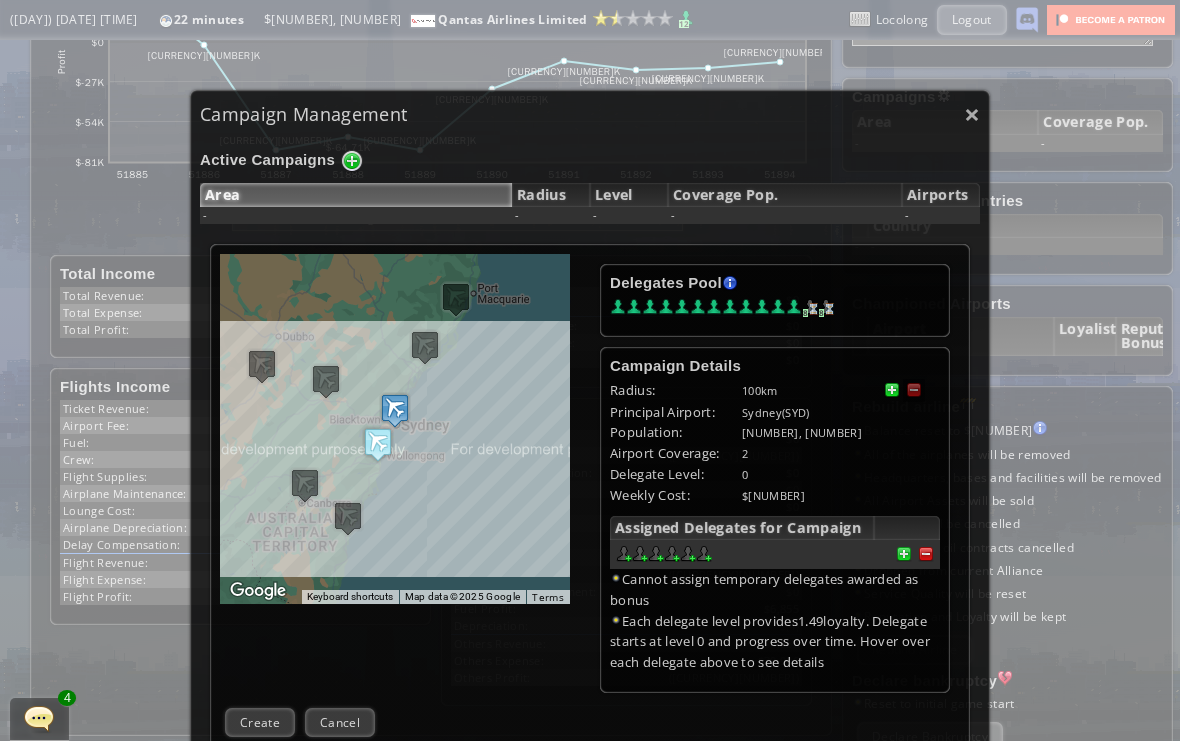 click at bounding box center (926, 554) 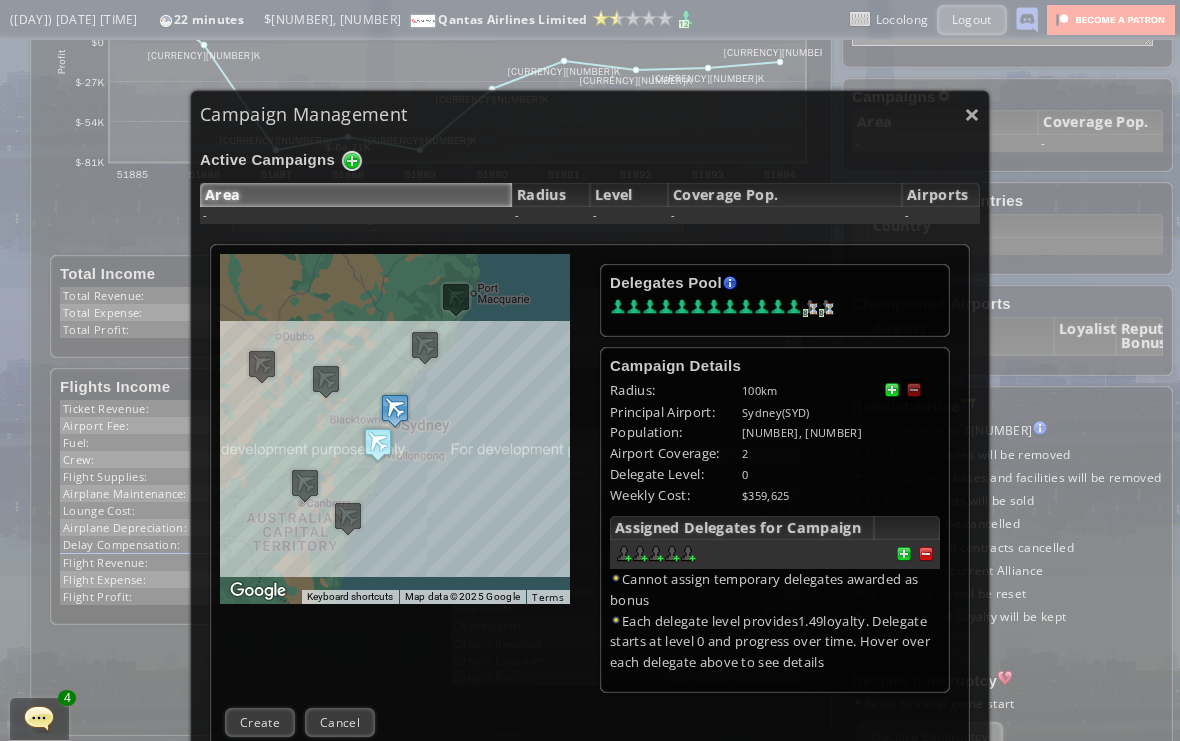 click at bounding box center [926, 554] 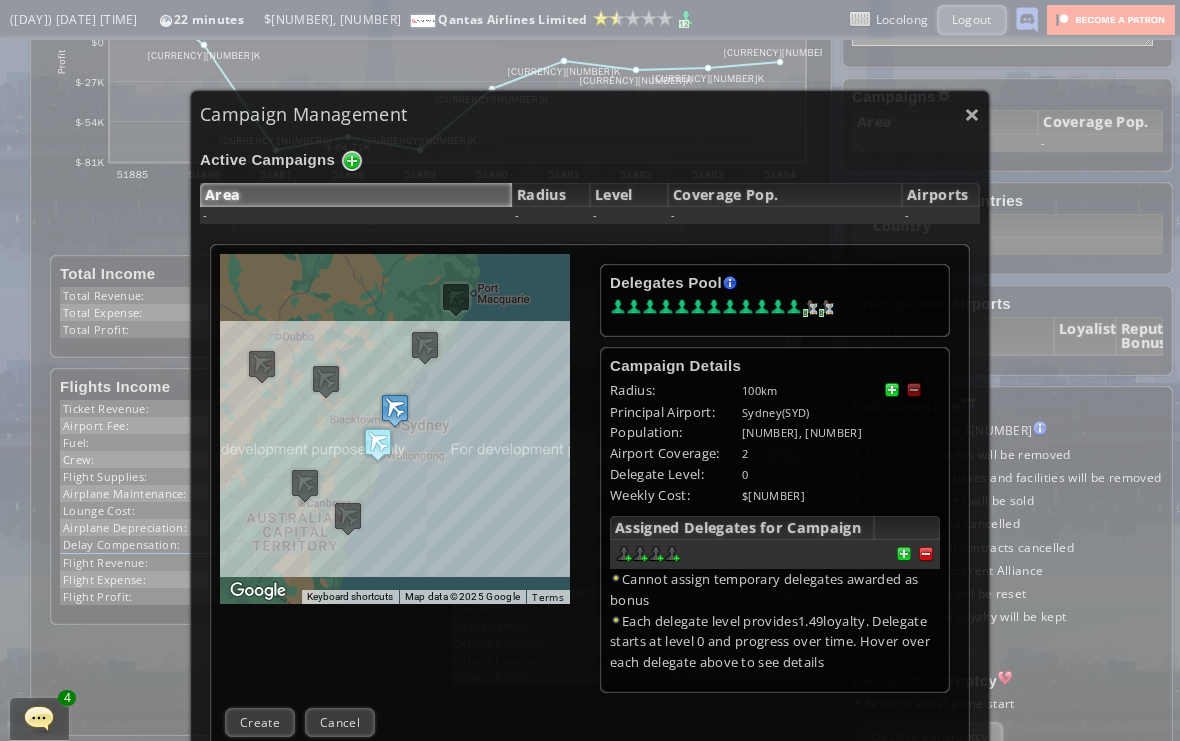 click at bounding box center (926, 554) 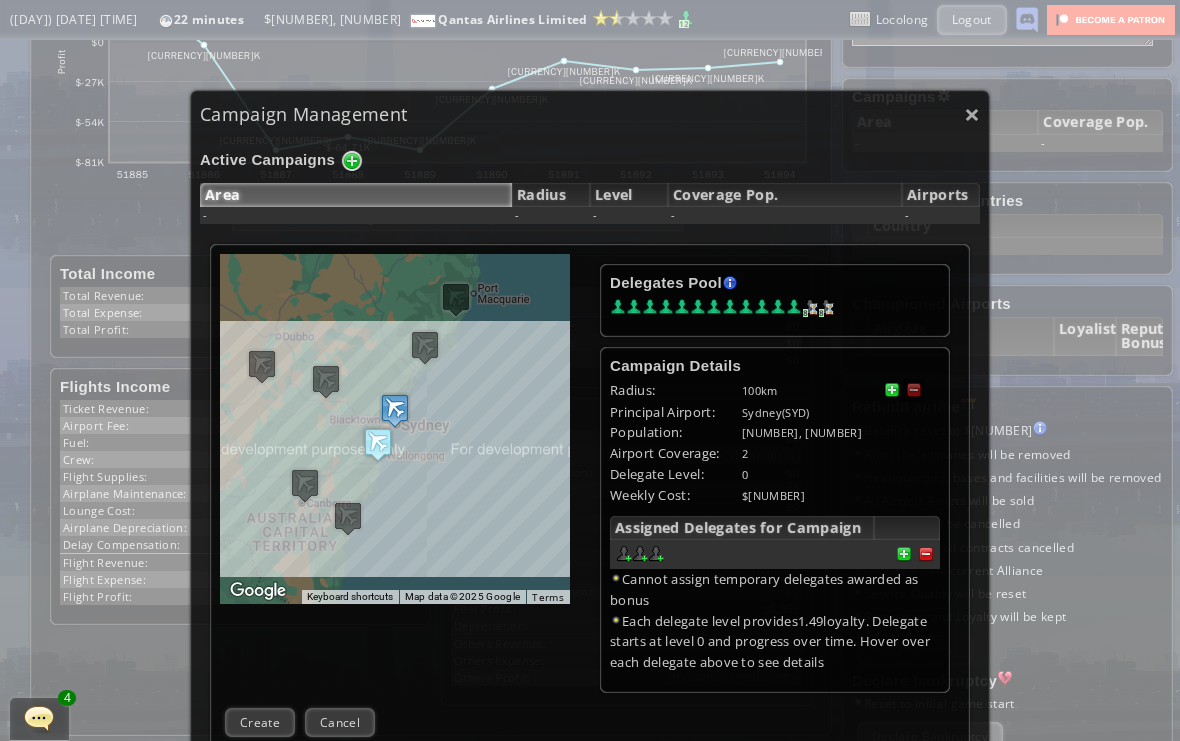 click at bounding box center (926, 554) 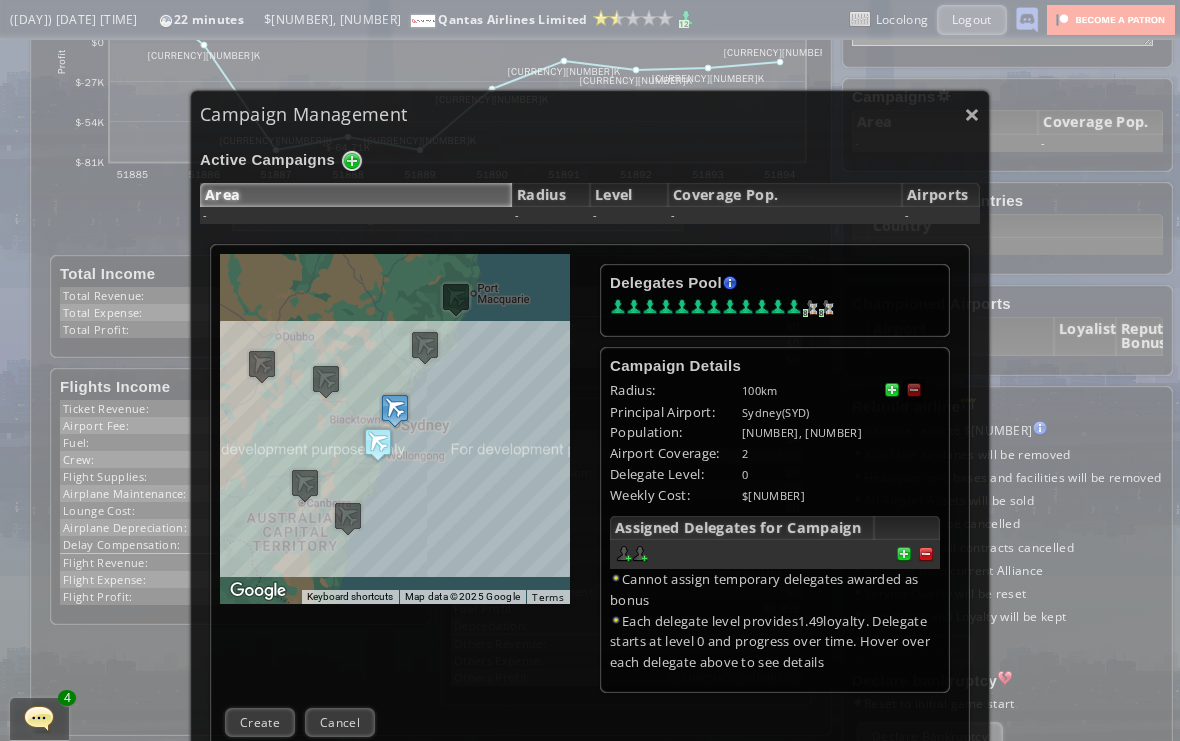 click at bounding box center [926, 554] 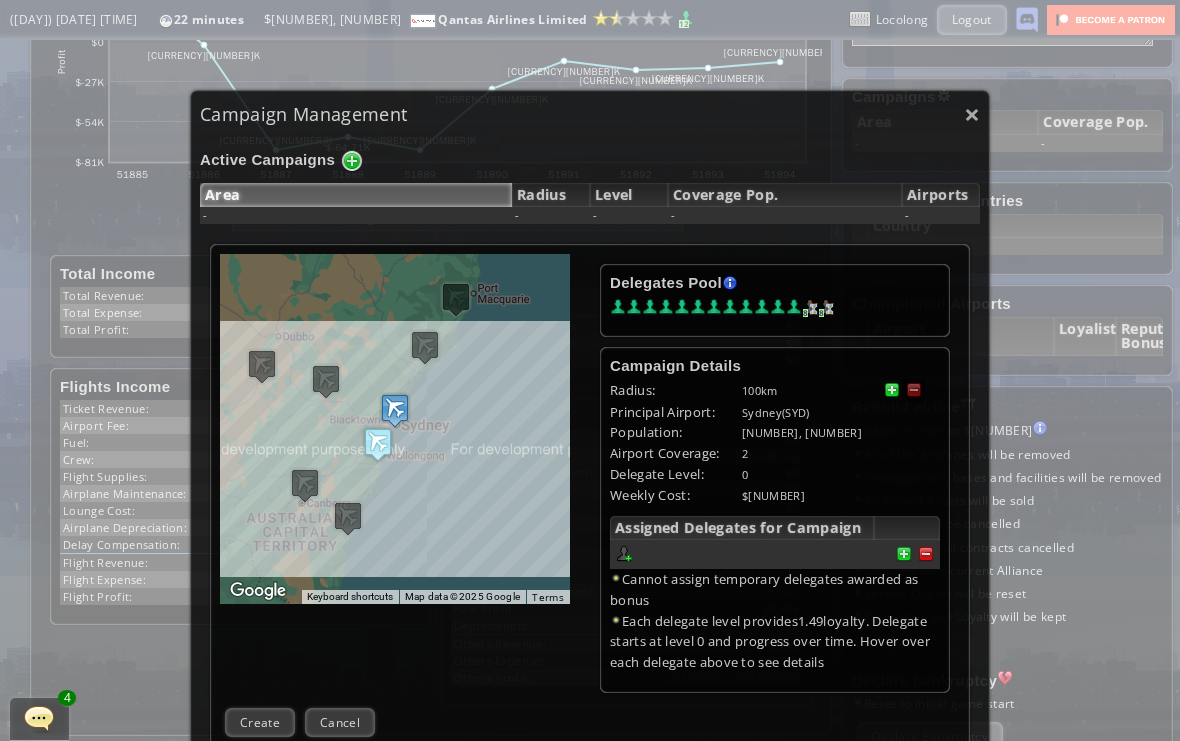 click at bounding box center (926, 554) 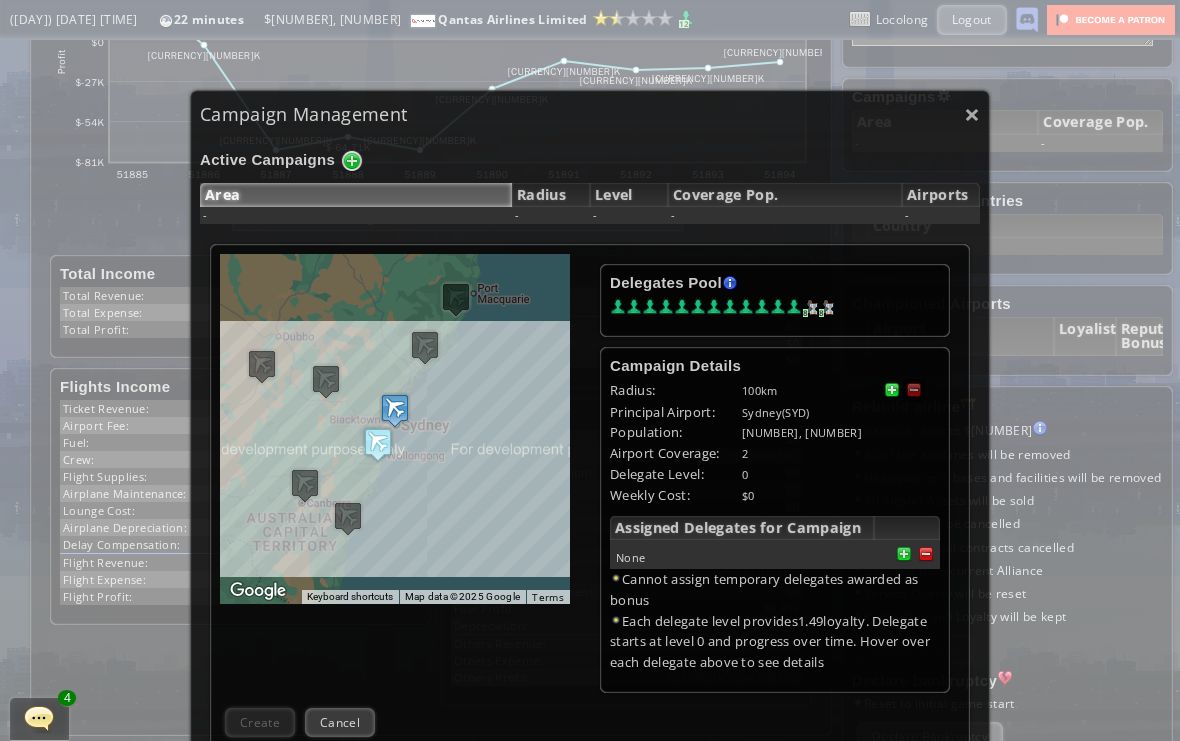 click at bounding box center (926, 554) 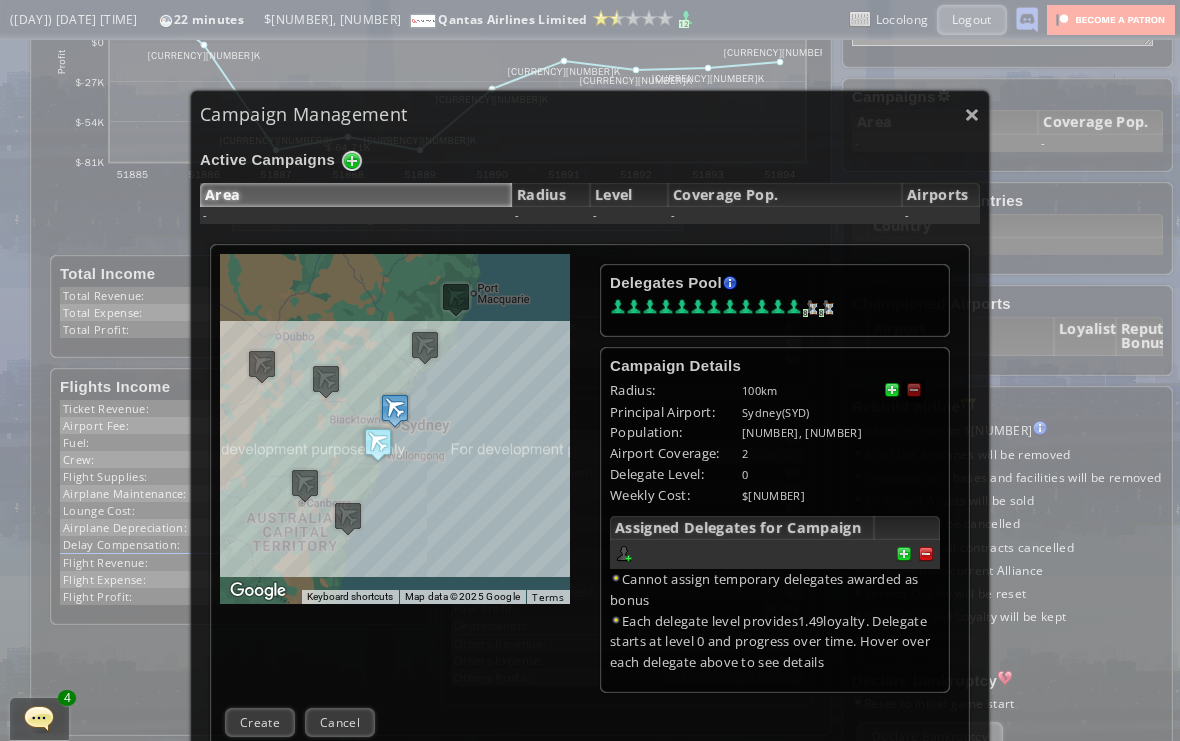 click on "×" at bounding box center (972, 114) 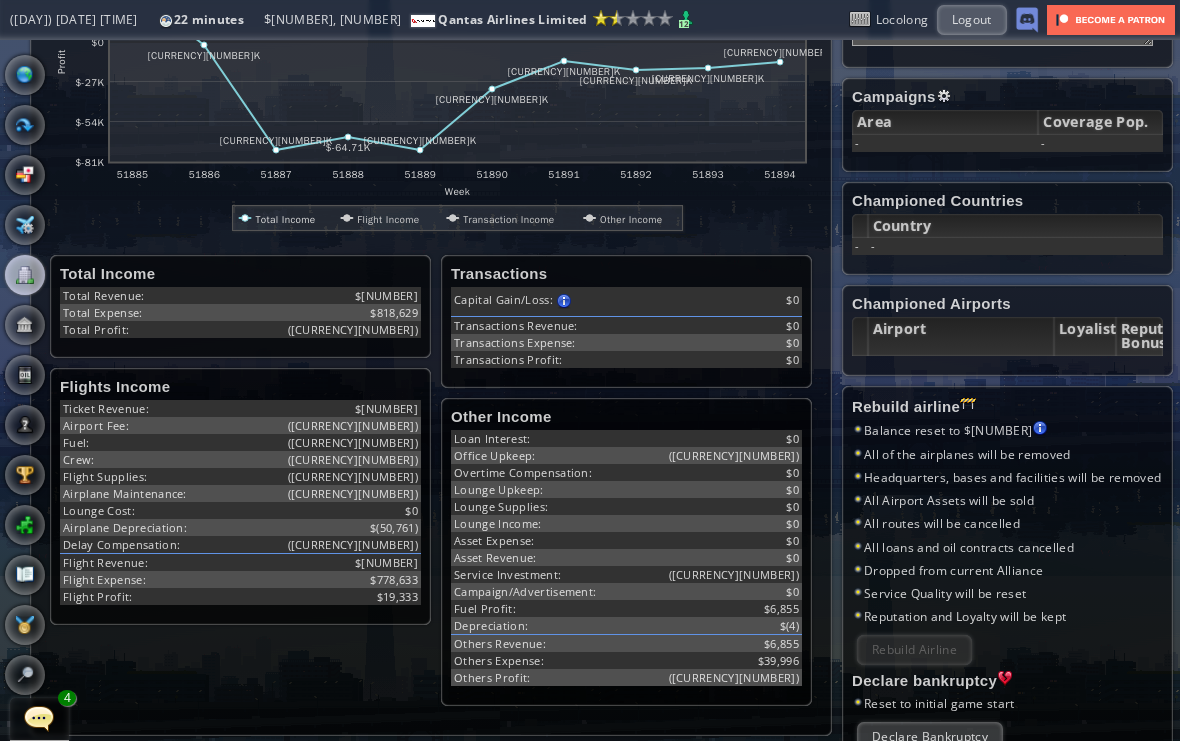 scroll, scrollTop: 452, scrollLeft: 0, axis: vertical 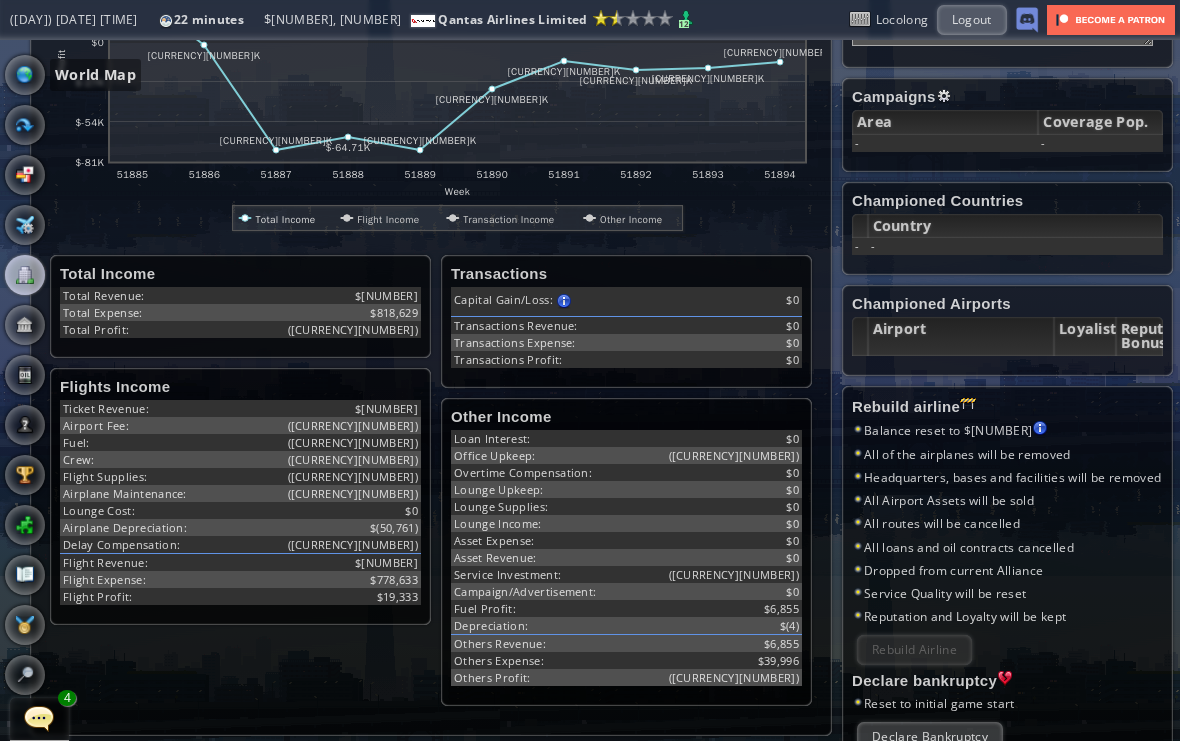 click at bounding box center [25, 75] 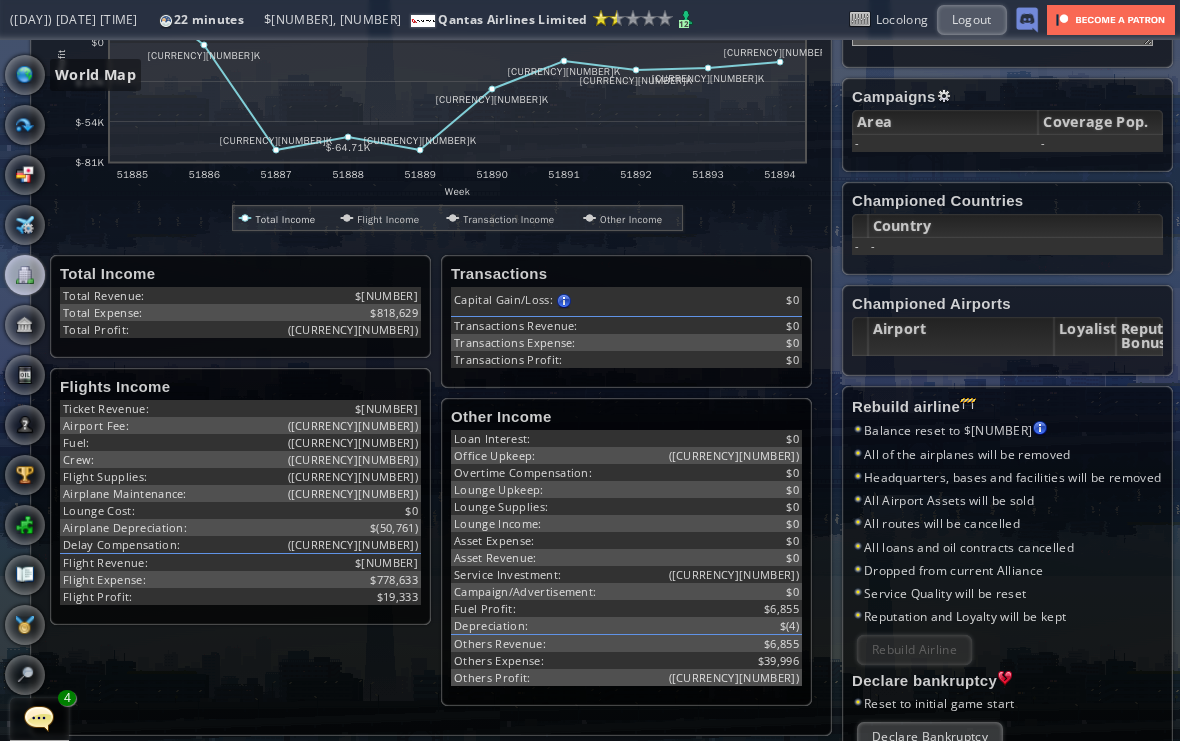 scroll, scrollTop: 0, scrollLeft: 0, axis: both 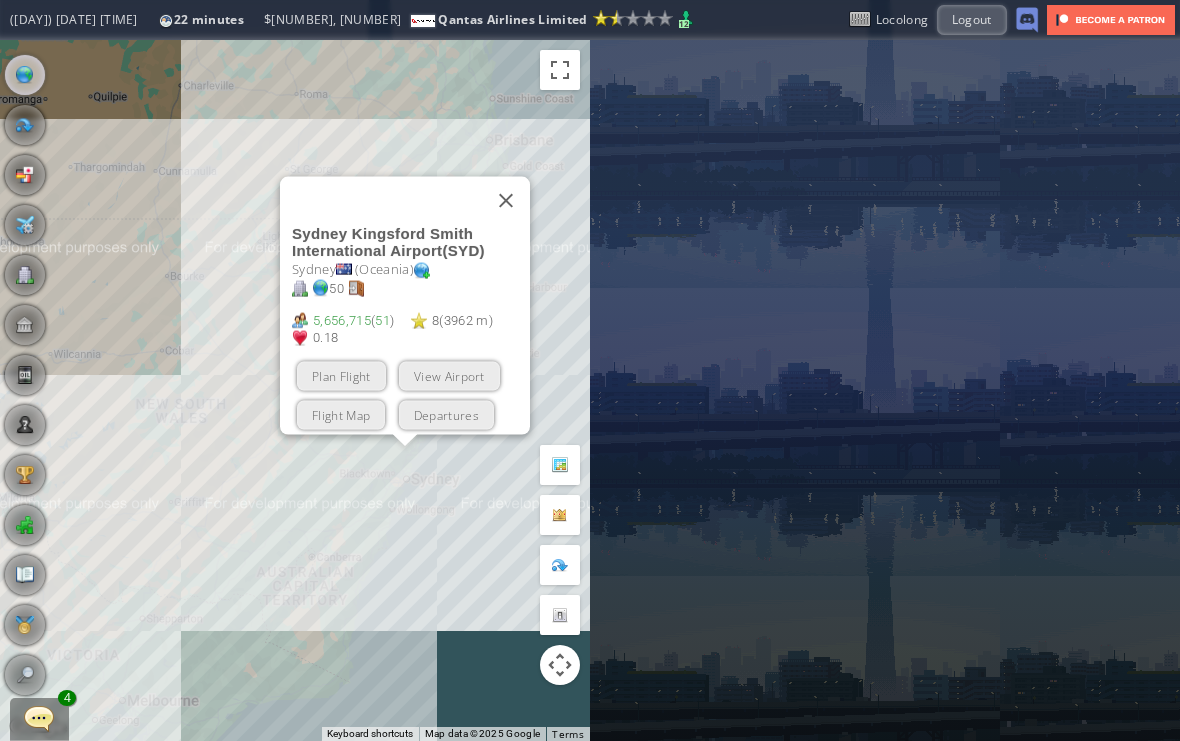 click on "View Airport" at bounding box center (449, 375) 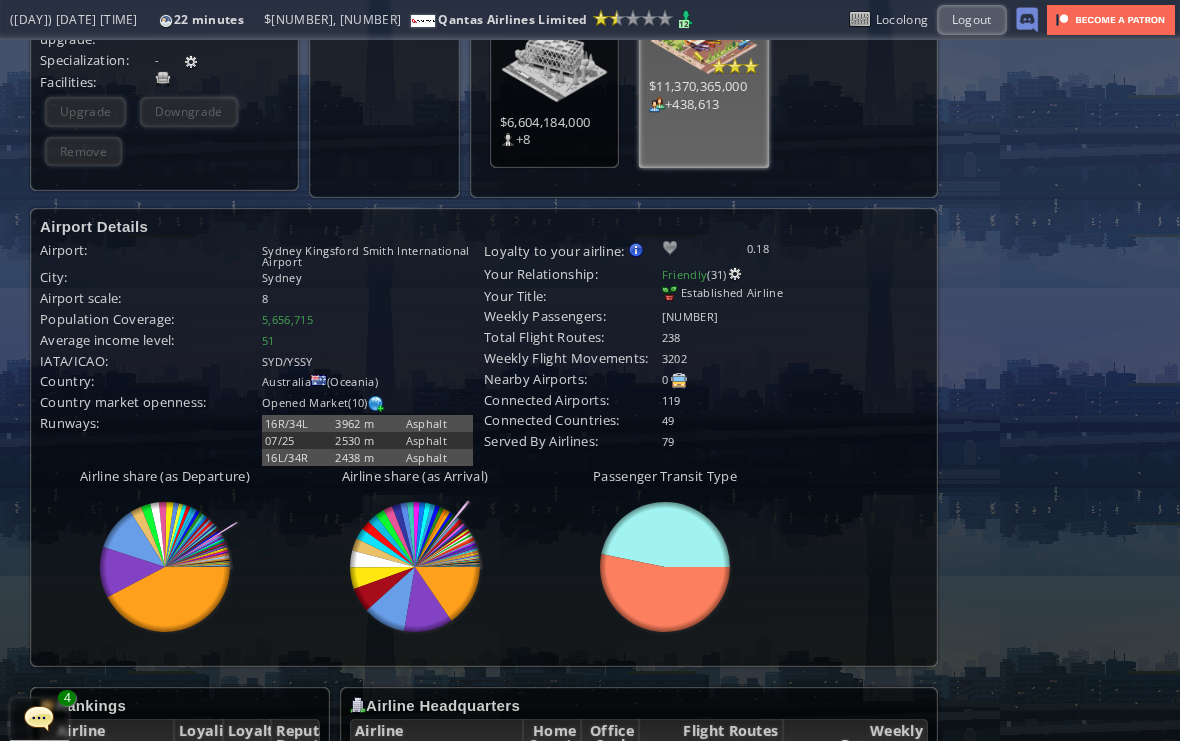 scroll, scrollTop: 528, scrollLeft: 0, axis: vertical 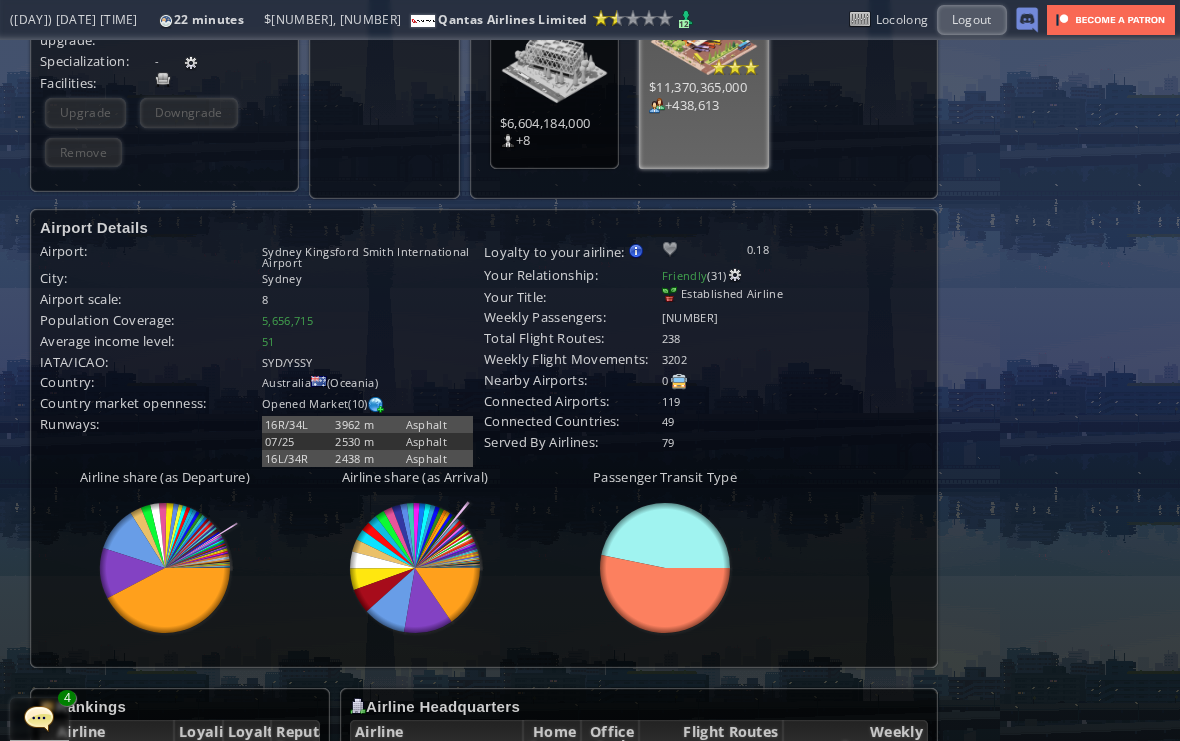 click on "Established Airline" at bounding box center [732, 293] 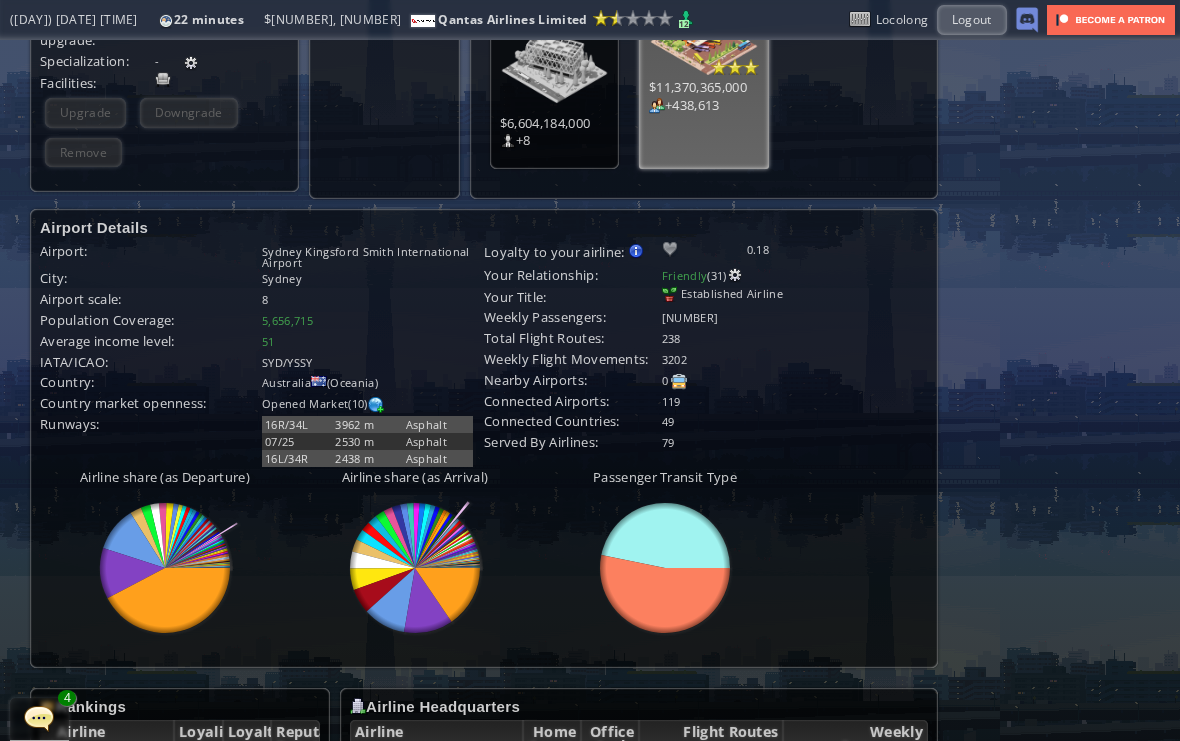 click at bounding box center (735, 275) 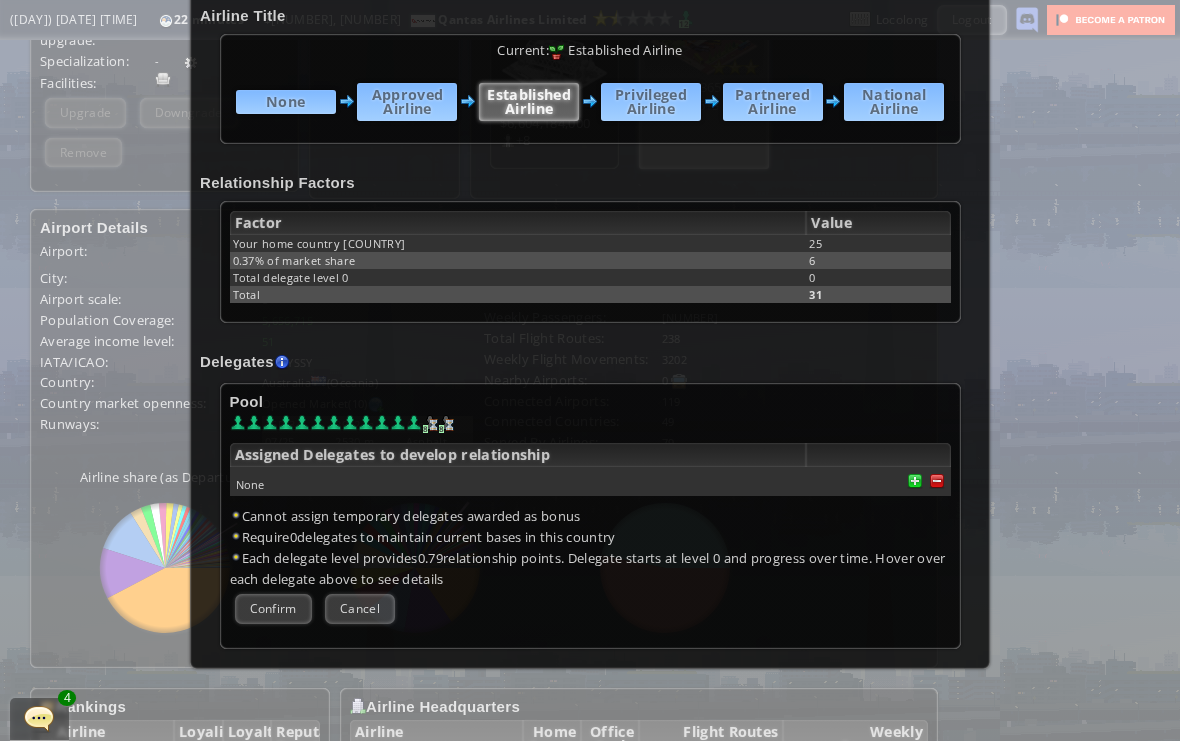 scroll, scrollTop: 238, scrollLeft: 0, axis: vertical 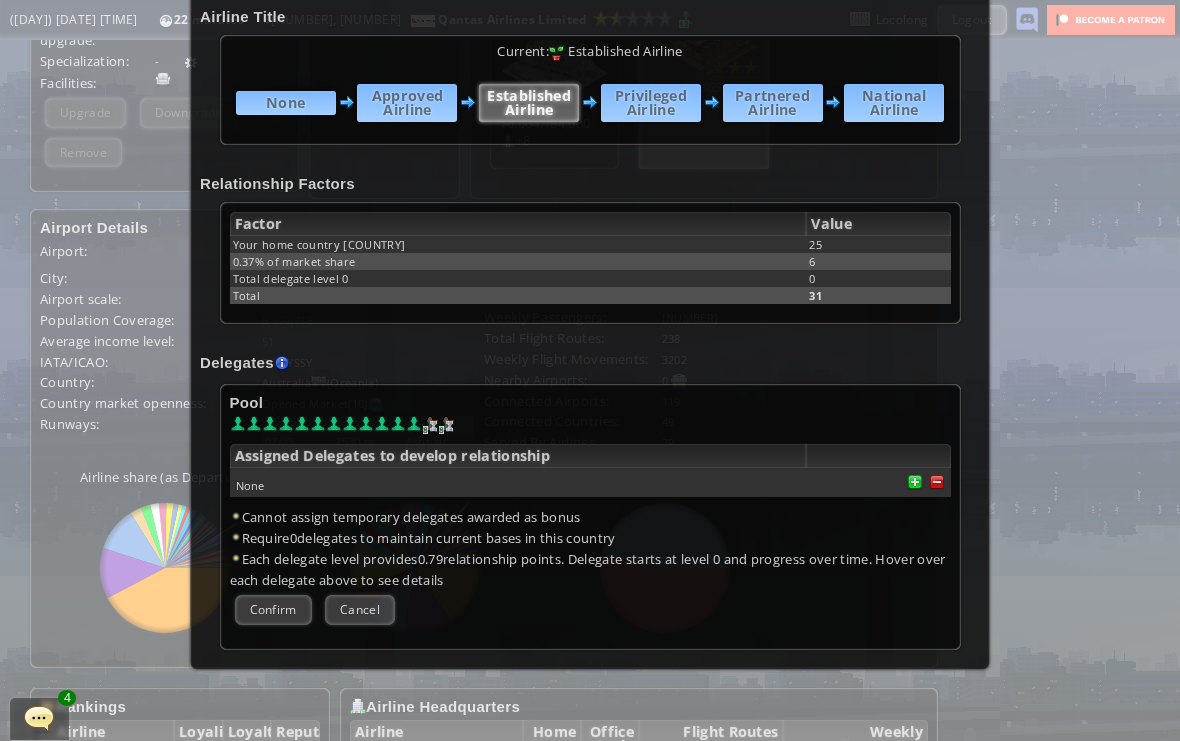 click at bounding box center (915, 482) 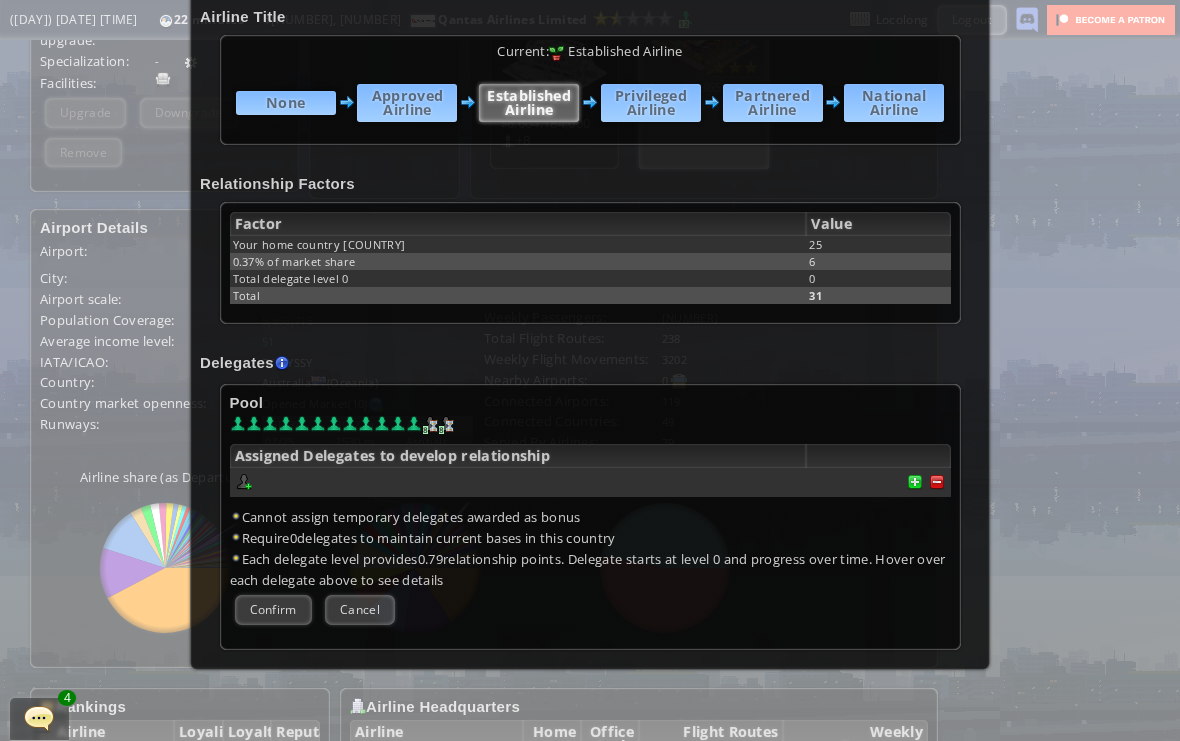 click on "Confirm" at bounding box center [273, 609] 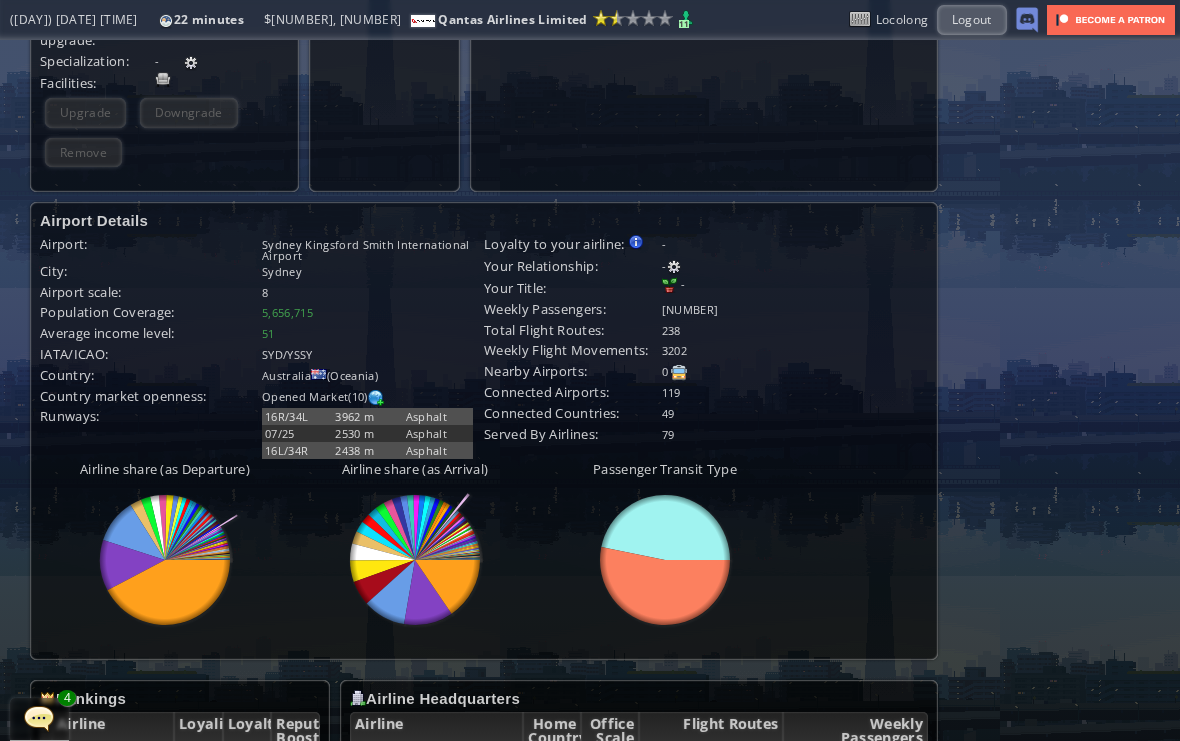 click on "Reputation Boost" at bounding box center [295, 731] 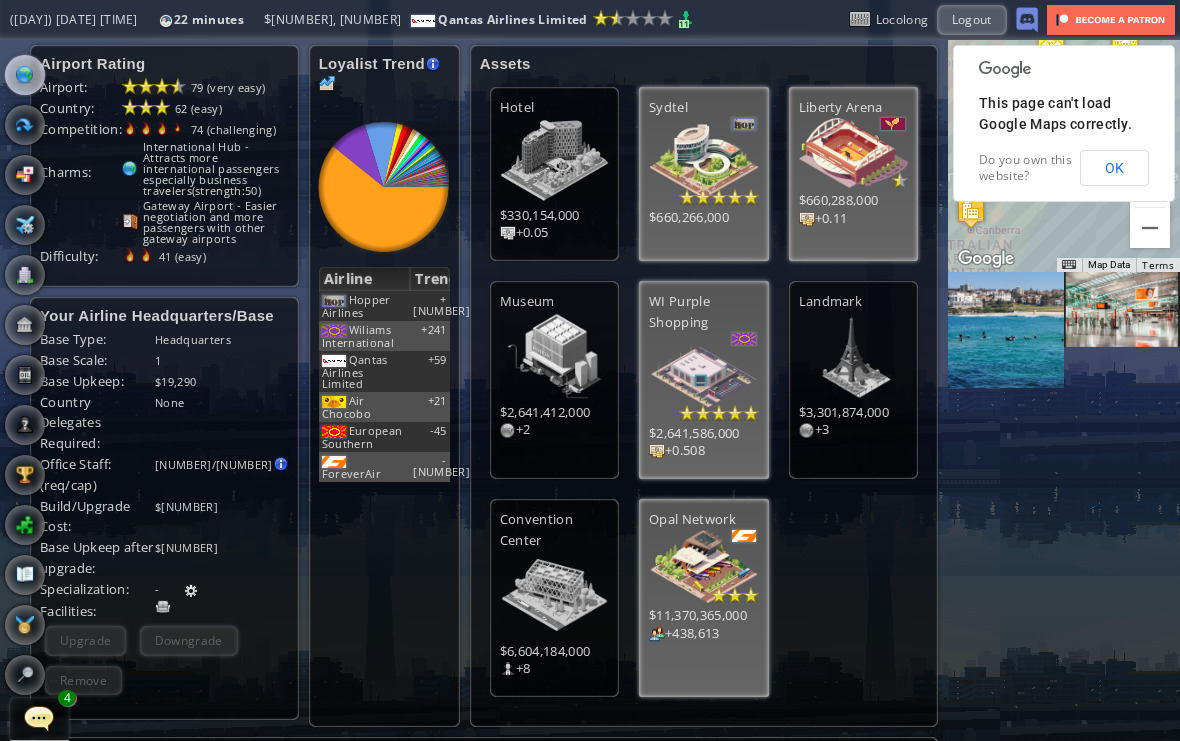 scroll, scrollTop: 0, scrollLeft: 0, axis: both 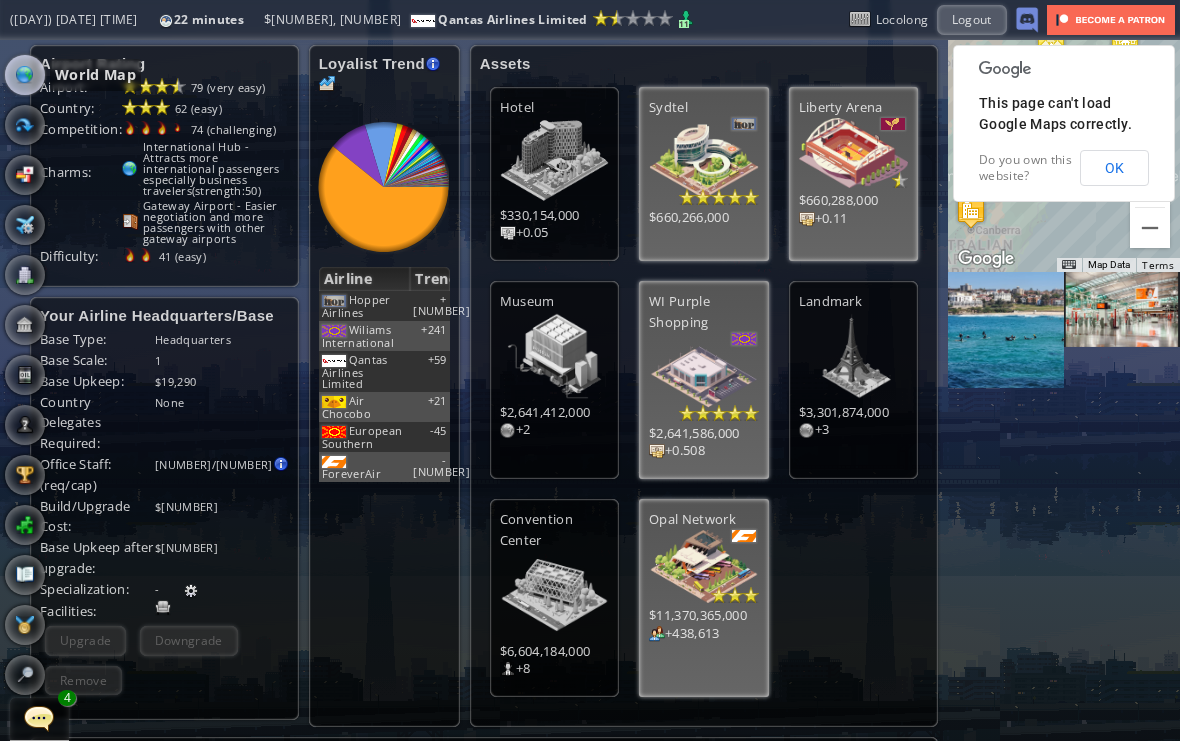 click at bounding box center [25, 75] 